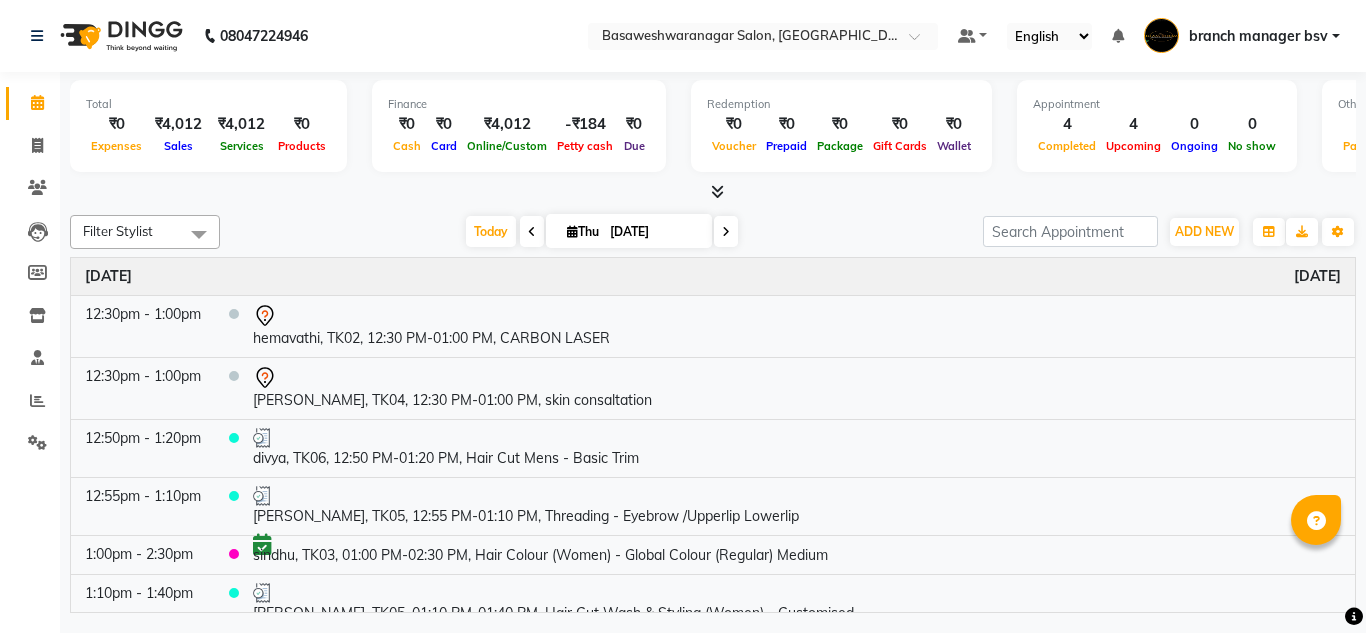 scroll, scrollTop: 0, scrollLeft: 0, axis: both 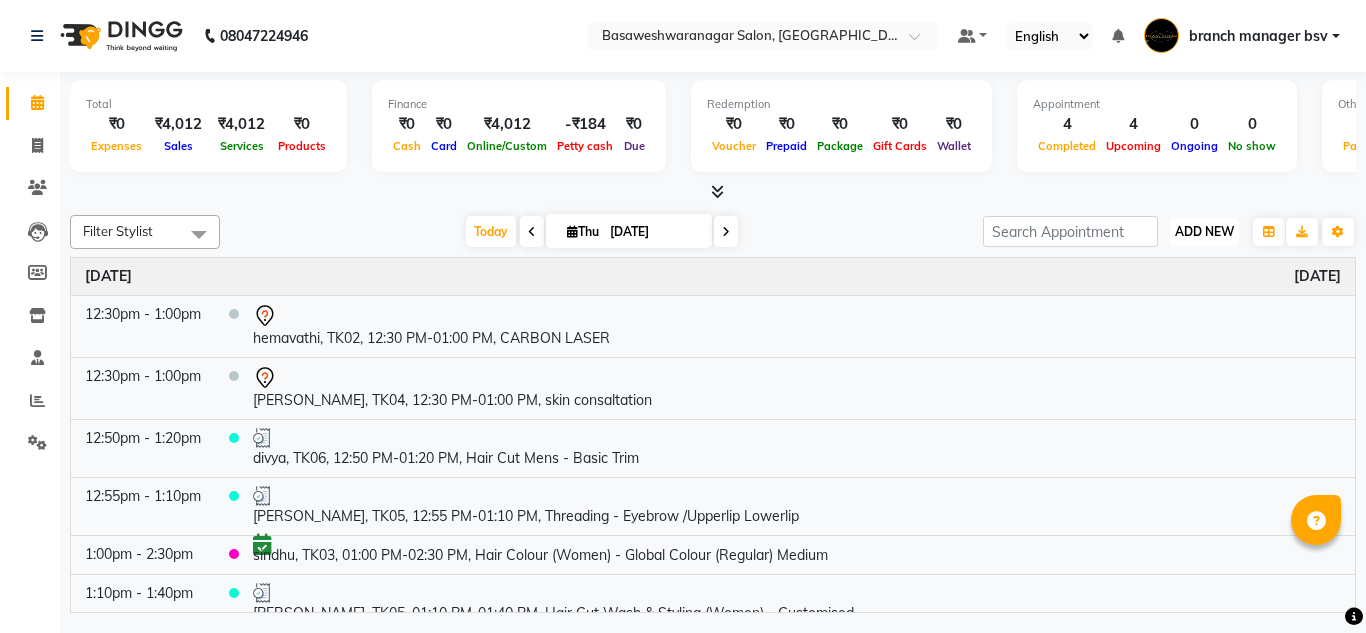 click on "ADD NEW Toggle Dropdown" at bounding box center [1204, 232] 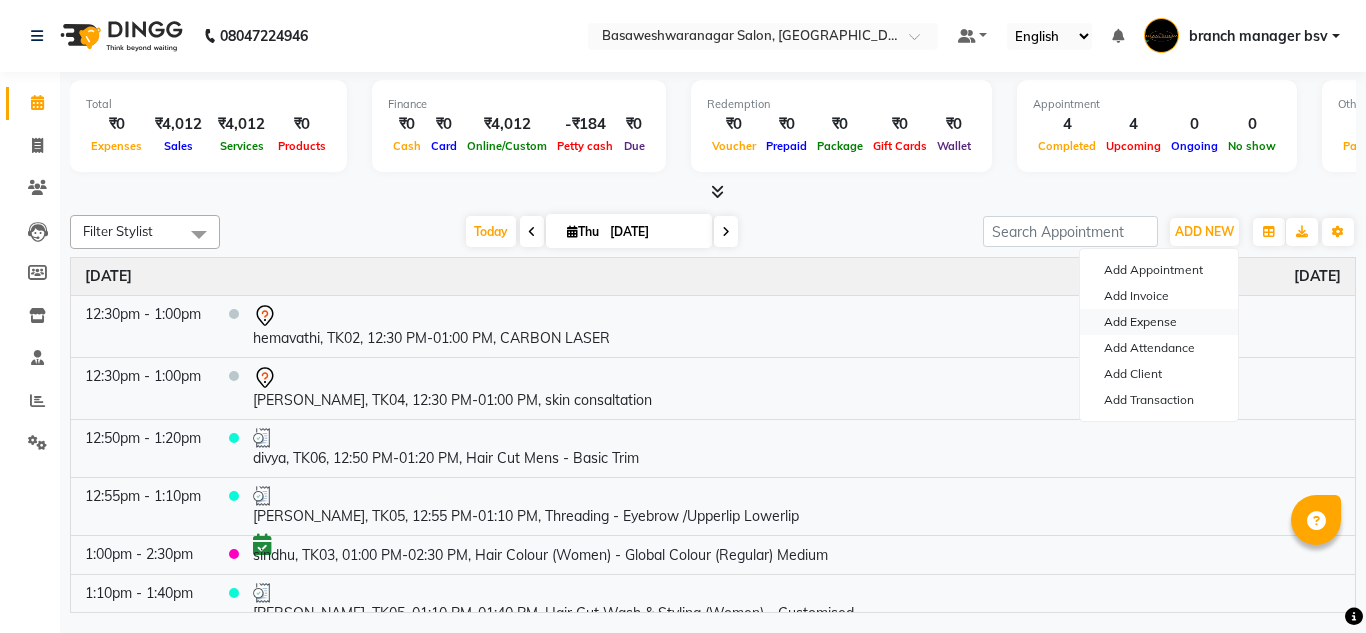 click on "Add Expense" at bounding box center (1159, 322) 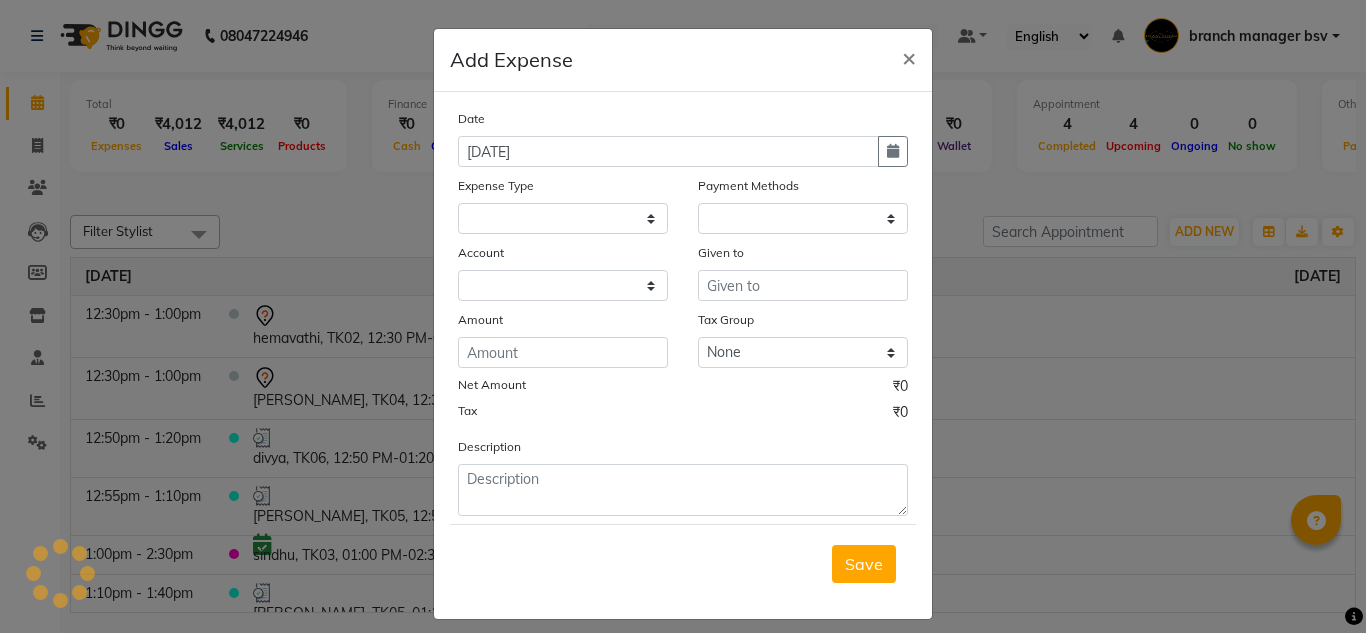 select on "1" 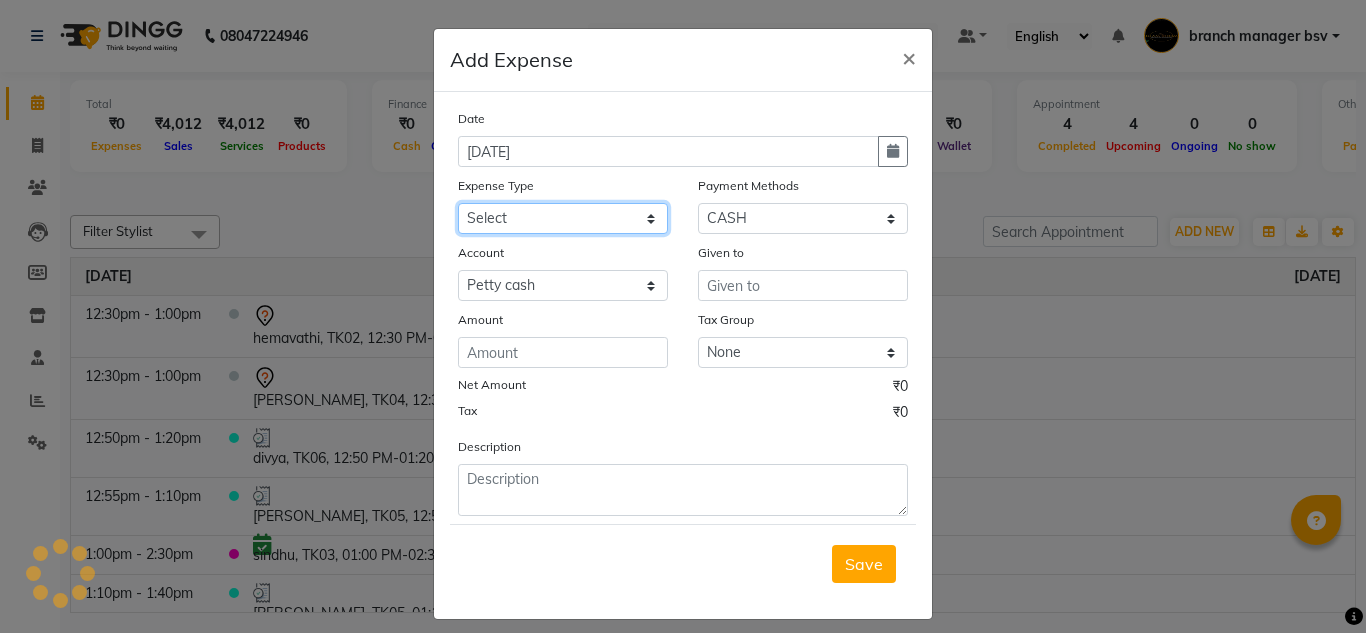 click on "Select AC SERVICE Beauty Center BLINKIT BPMP Building Rent Cash setteled to [PERSON_NAME] anti Cash Setteled to [PERSON_NAME] Settled to [PERSON_NAME] settled to [PERSON_NAME] uncle Client Refund clinical covers courier DEPOSIT drink prime Electricity and water Bill FOIL PAPER FOR CLIENT Furniture and Fixtures GARBAGE GARBAGE MAN GENERATOR FUEL CHARGES GLOBLANC incentive [PERSON_NAME] upi [PERSON_NAME] upi KNK Distributors Laundry Madhu medicals MAHADEV MEDICALS [PERSON_NAME] PRINTERS Marketing Expenses Google Marketing expenses Meta Medigetz MILK MONTHLY BILL Pantry Expenses [PERSON_NAME] Surge Naveen Surgical PHONE PAY PLUMPER PMU products pooja expense POOJA ITEMS [PERSON_NAME] PRILOX Printing and Designing Charges Printing and Stationary Purchase of Products RECHARGE RENT Repair and Maintenance Salaries Salon and Clinic Cash Purchases SECURITY SERVICE CHARGES [PERSON_NAME] Glamour Stores Staff welfare telephone and Internet Bill [DEMOGRAPHIC_DATA] TRAVELLING EXPENSES WATER RECHARGE ZEPTO" 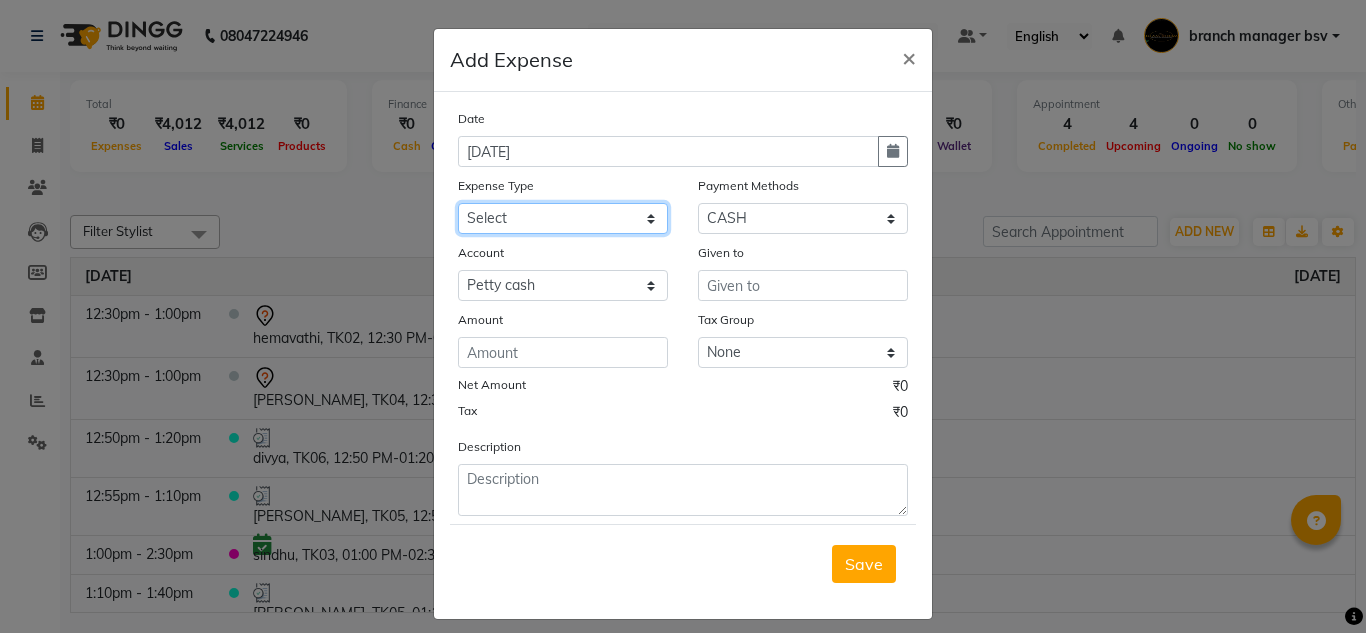 select on "8093" 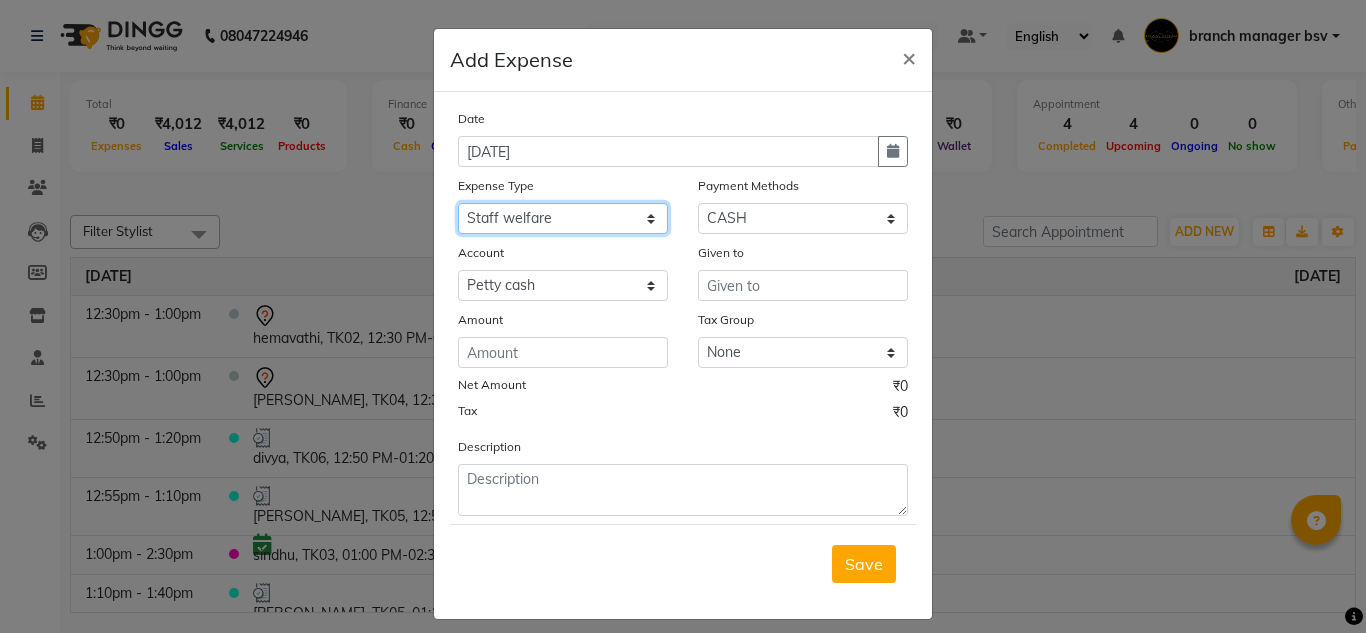 click on "Select AC SERVICE Beauty Center BLINKIT BPMP Building Rent Cash setteled to [PERSON_NAME] anti Cash Setteled to [PERSON_NAME] Settled to [PERSON_NAME] settled to [PERSON_NAME] uncle Client Refund clinical covers courier DEPOSIT drink prime Electricity and water Bill FOIL PAPER FOR CLIENT Furniture and Fixtures GARBAGE GARBAGE MAN GENERATOR FUEL CHARGES GLOBLANC incentive [PERSON_NAME] upi [PERSON_NAME] upi KNK Distributors Laundry Madhu medicals MAHADEV MEDICALS [PERSON_NAME] PRINTERS Marketing Expenses Google Marketing expenses Meta Medigetz MILK MONTHLY BILL Pantry Expenses [PERSON_NAME] Surge Naveen Surgical PHONE PAY PLUMPER PMU products pooja expense POOJA ITEMS [PERSON_NAME] PRILOX Printing and Designing Charges Printing and Stationary Purchase of Products RECHARGE RENT Repair and Maintenance Salaries Salon and Clinic Cash Purchases SECURITY SERVICE CHARGES [PERSON_NAME] Glamour Stores Staff welfare telephone and Internet Bill [DEMOGRAPHIC_DATA] TRAVELLING EXPENSES WATER RECHARGE ZEPTO" 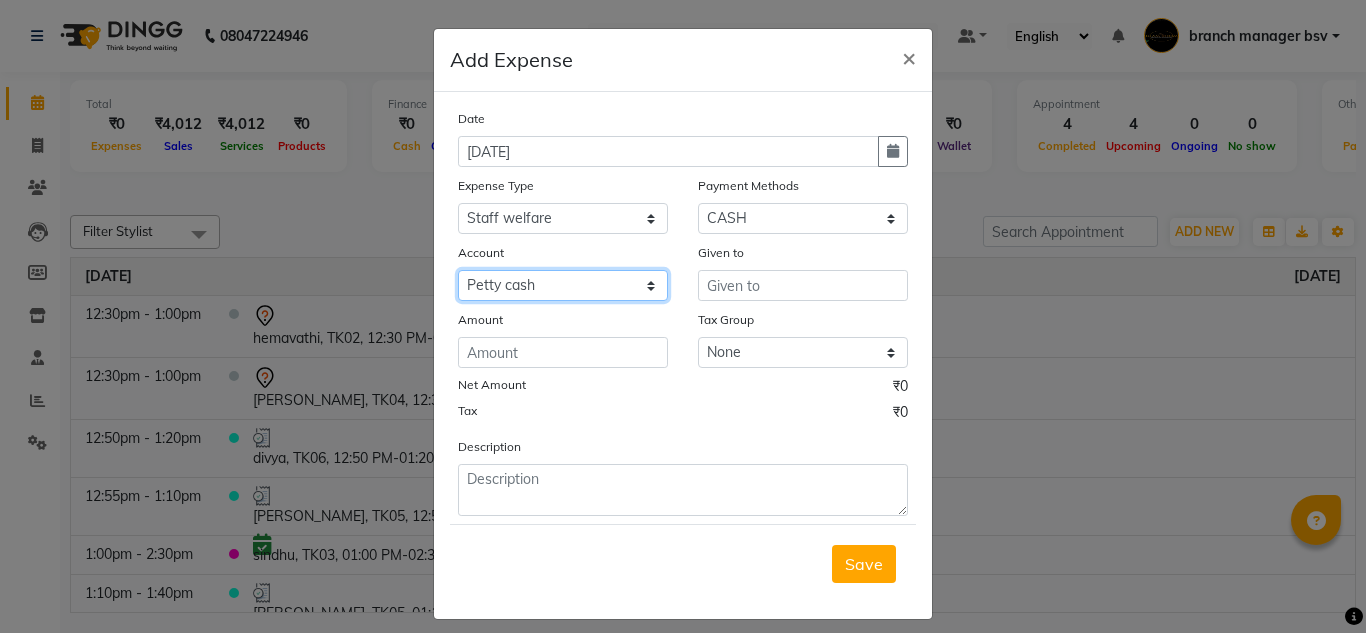 click on "Select [PERSON_NAME] cash Cash Settlement [PERSON_NAME] Bank MONTHLY EXPENSES" 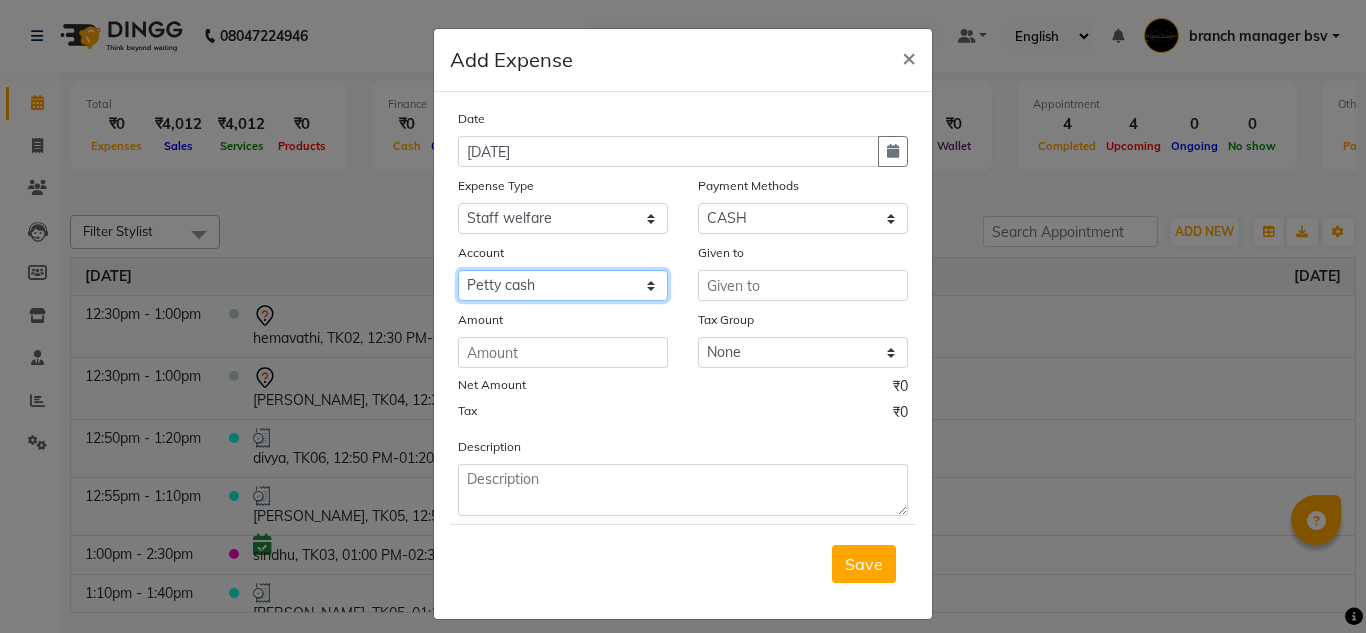 select on "6158" 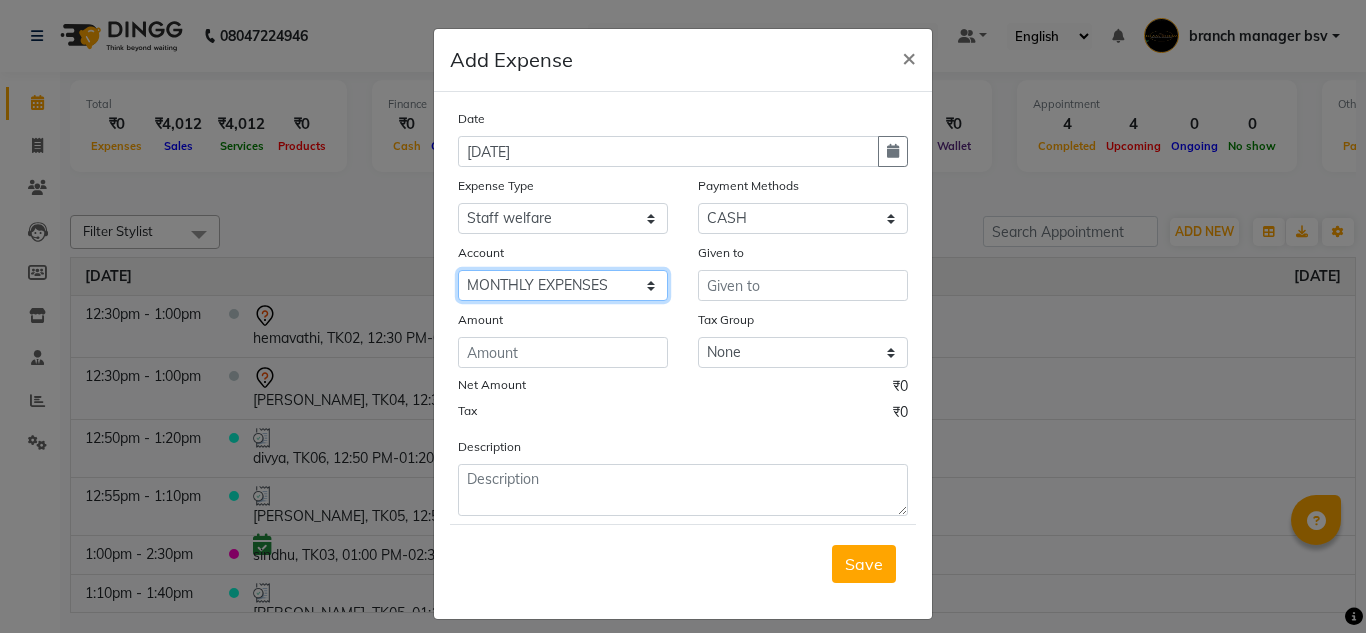 click on "Select [PERSON_NAME] cash Cash Settlement [PERSON_NAME] Bank MONTHLY EXPENSES" 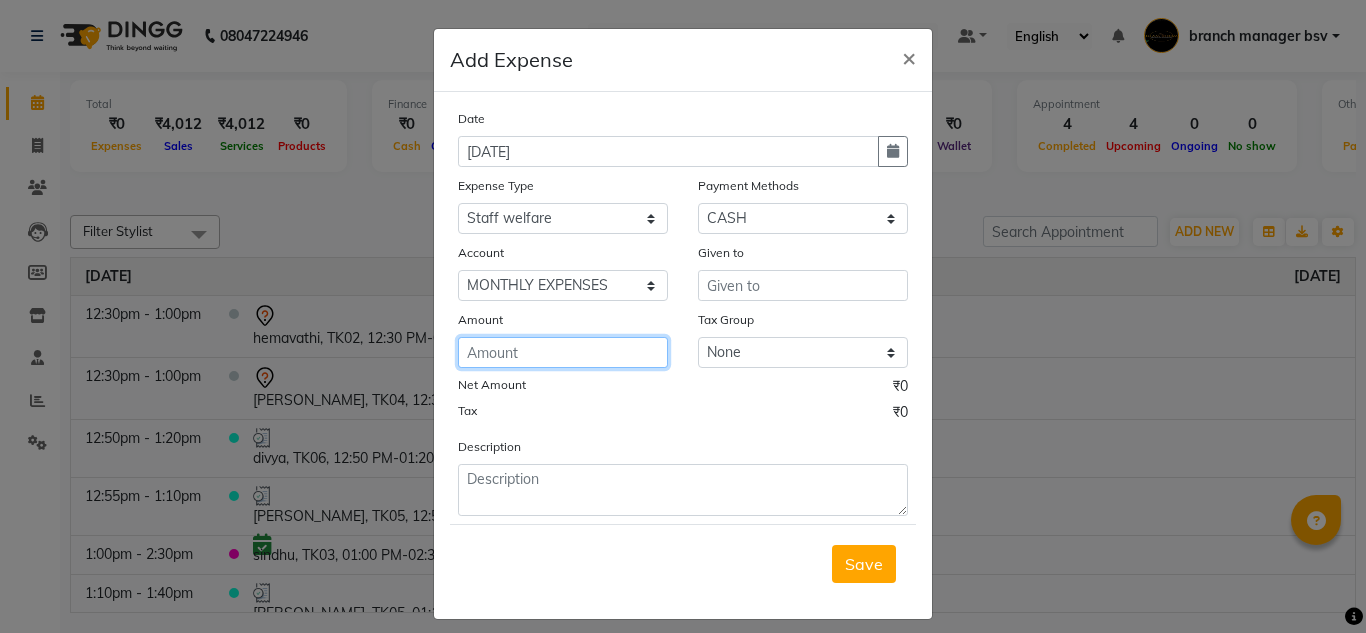 click 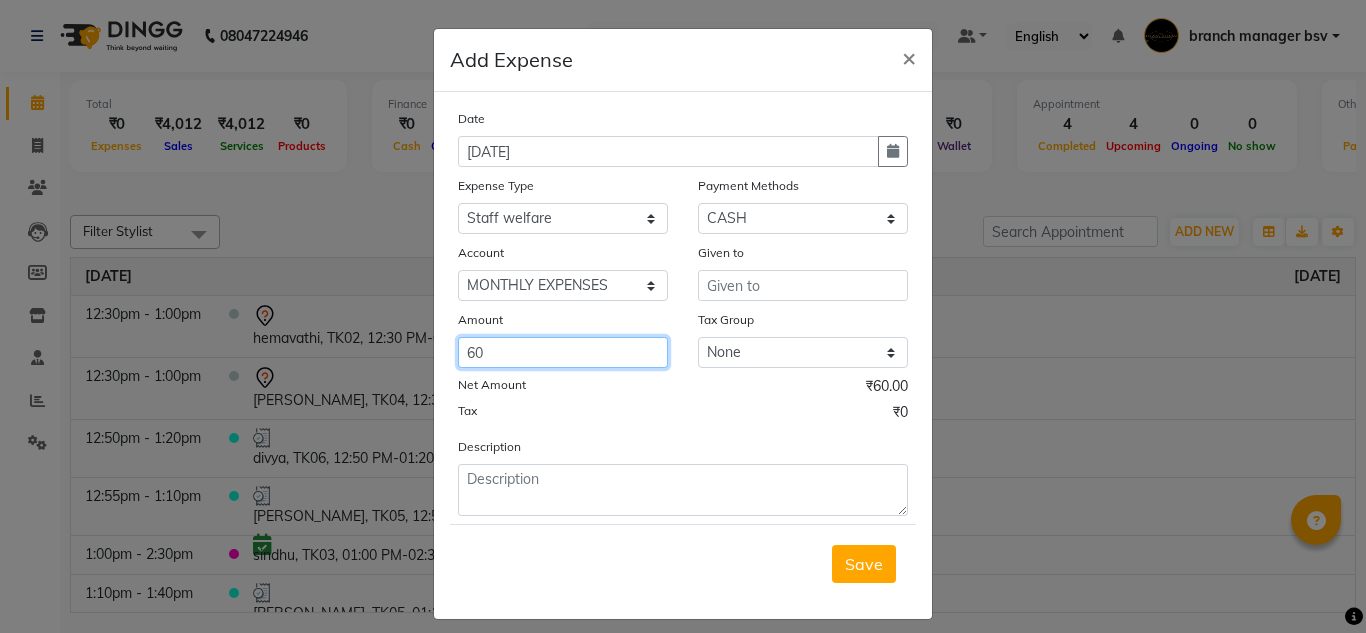 type on "60" 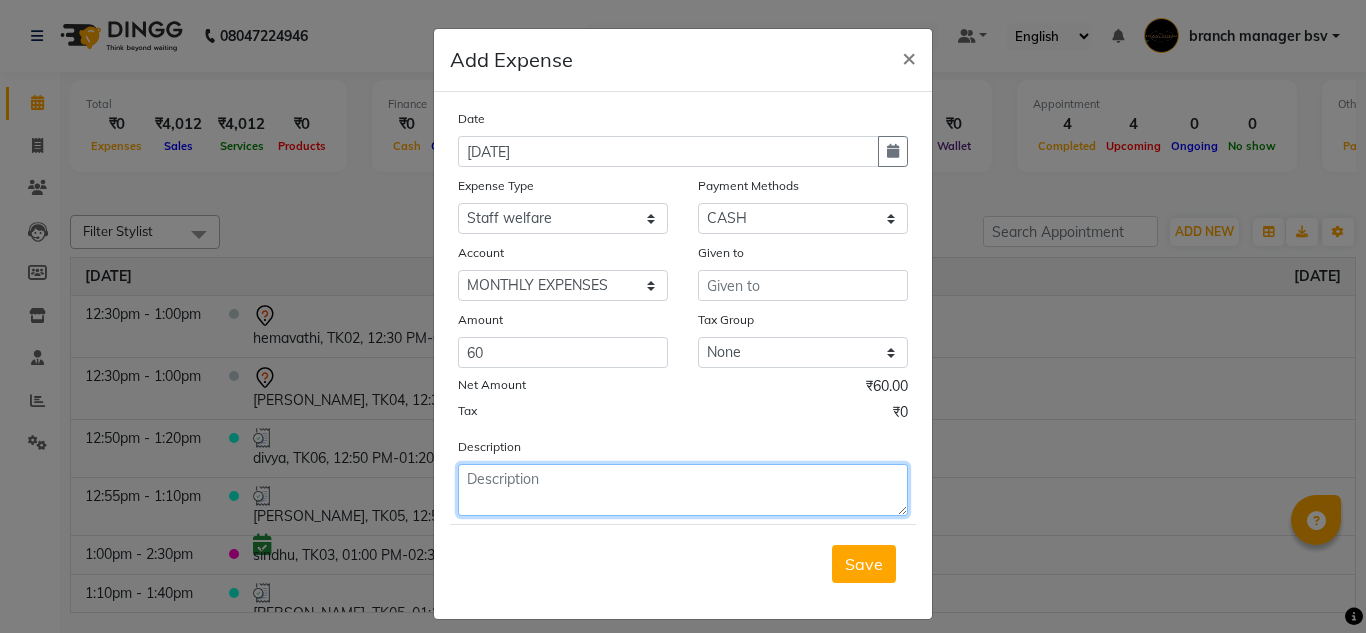 click 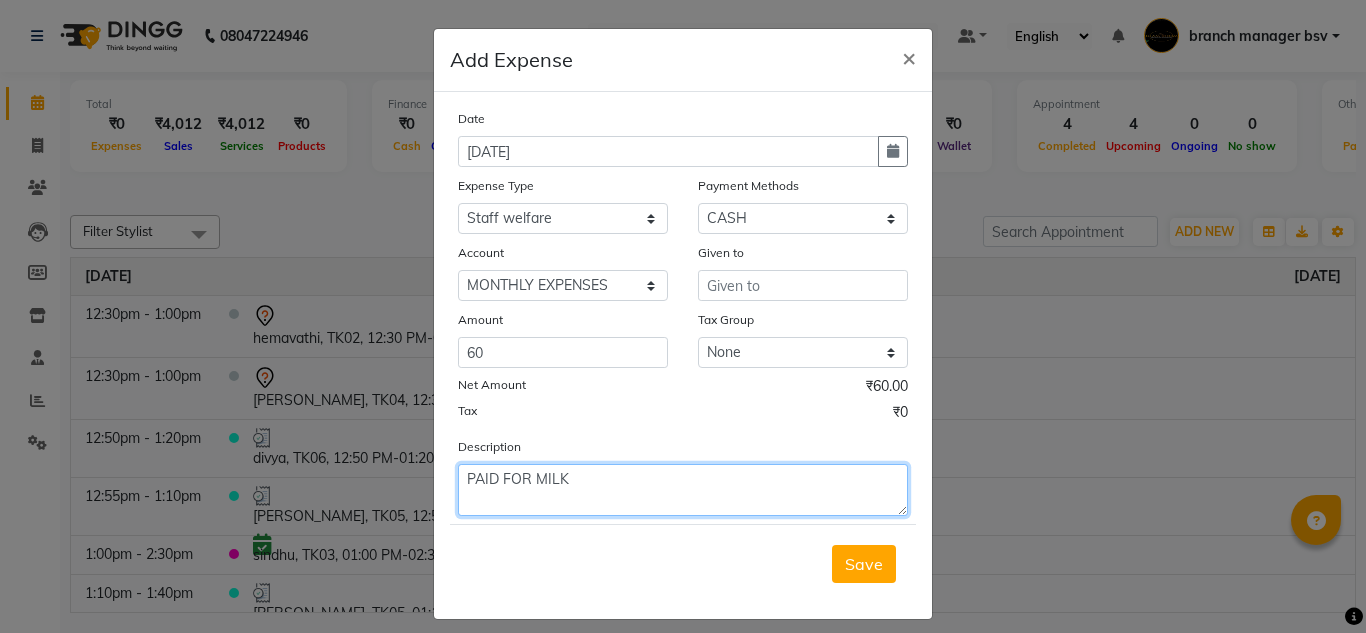 type on "PAID FOR MILK" 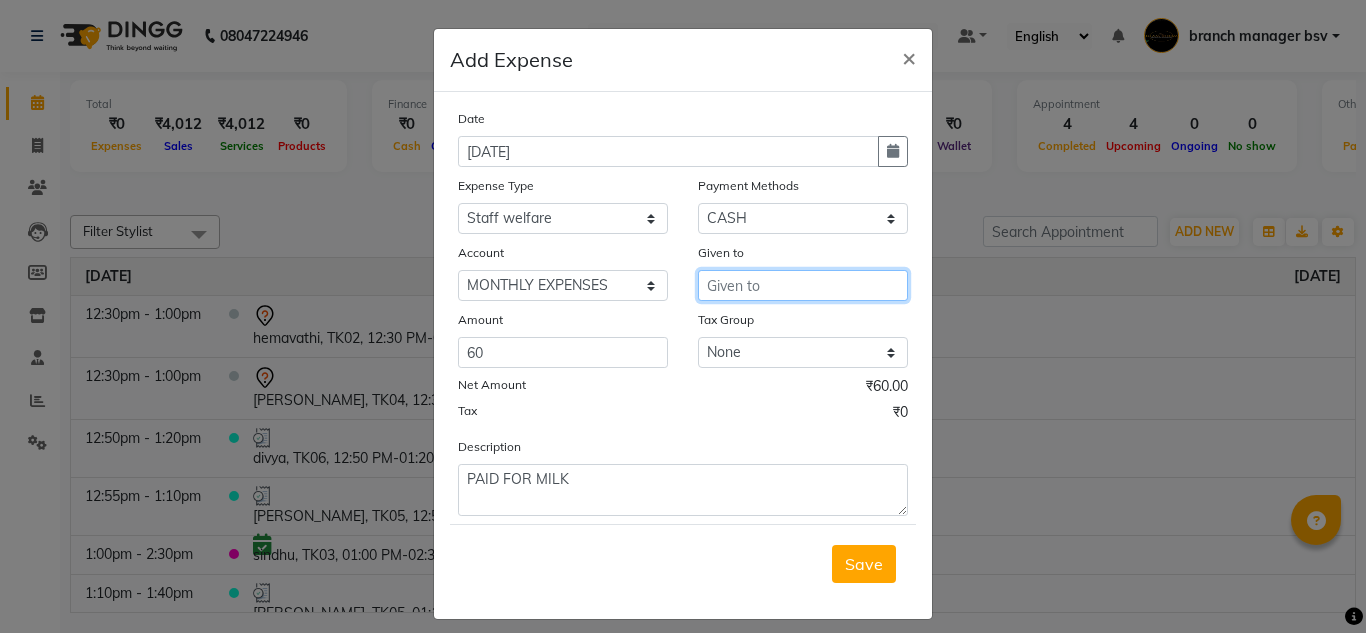click at bounding box center (803, 285) 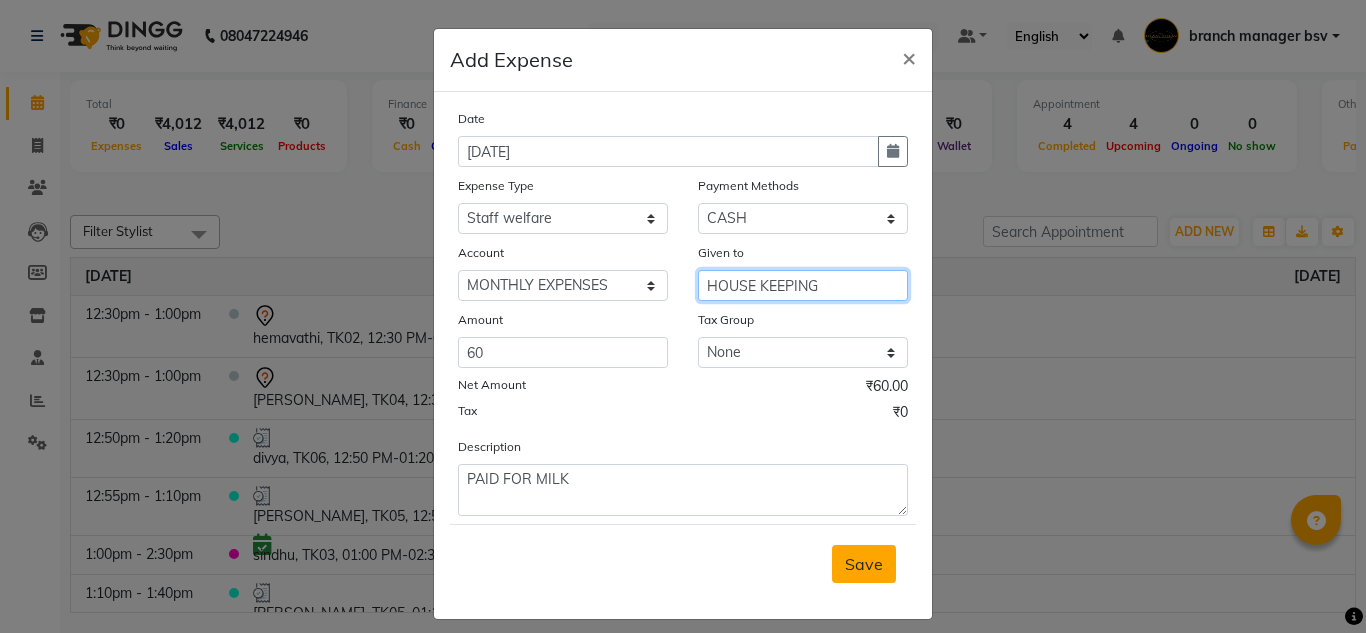 type on "HOUSE KEEPING" 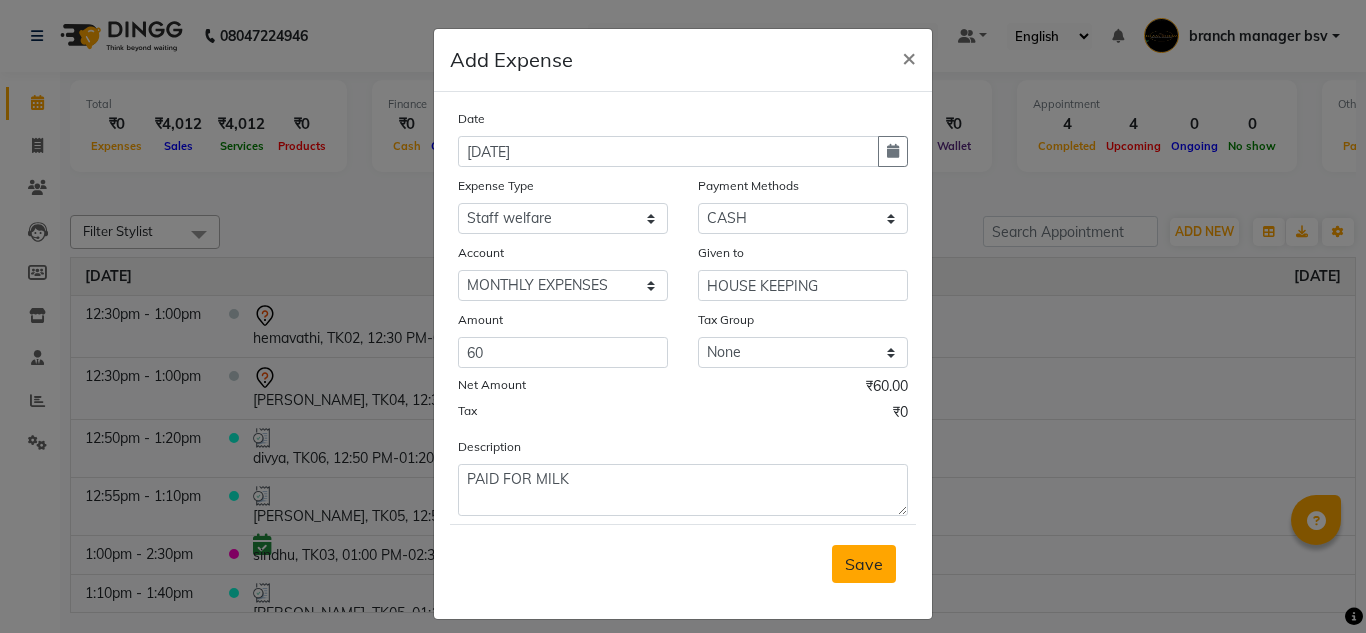 click on "Save" at bounding box center [864, 564] 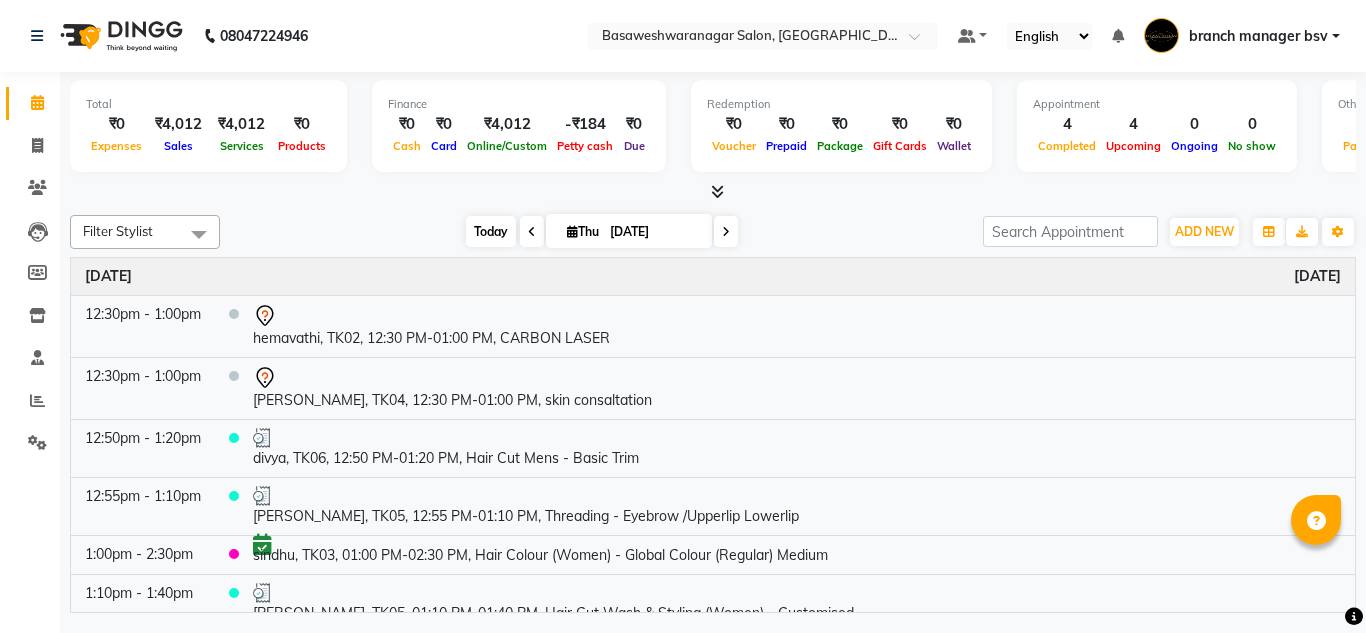 click on "Today" at bounding box center [491, 231] 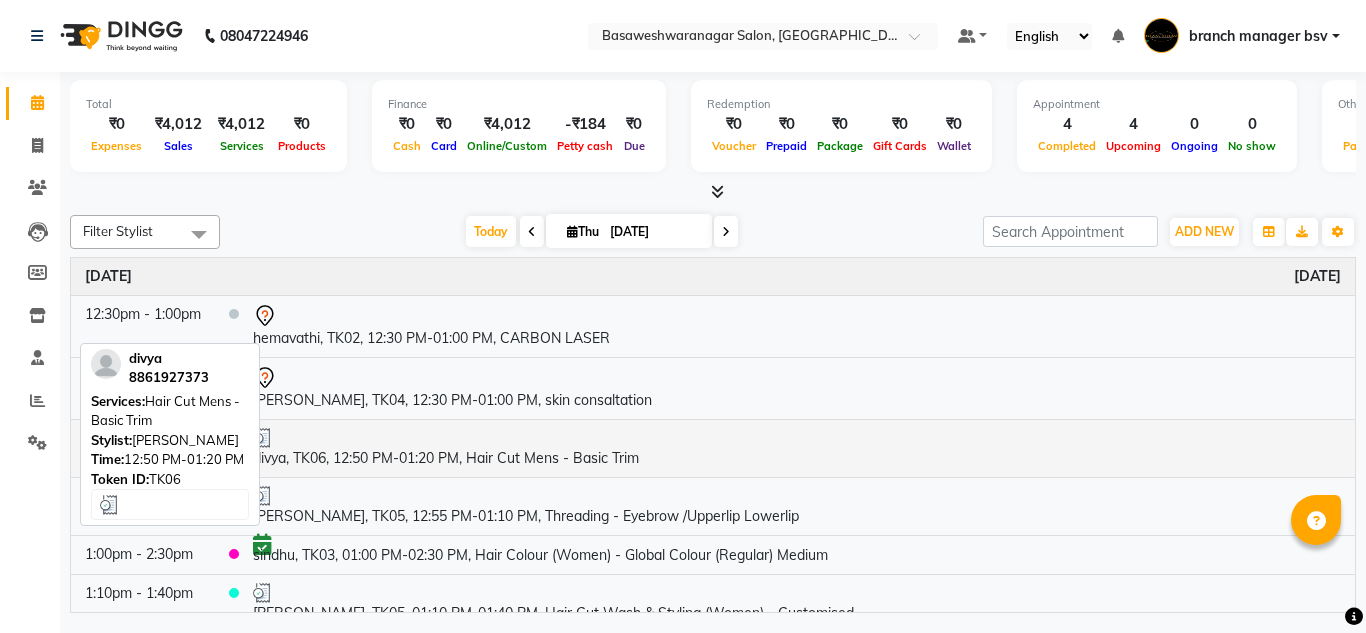 scroll, scrollTop: 117, scrollLeft: 0, axis: vertical 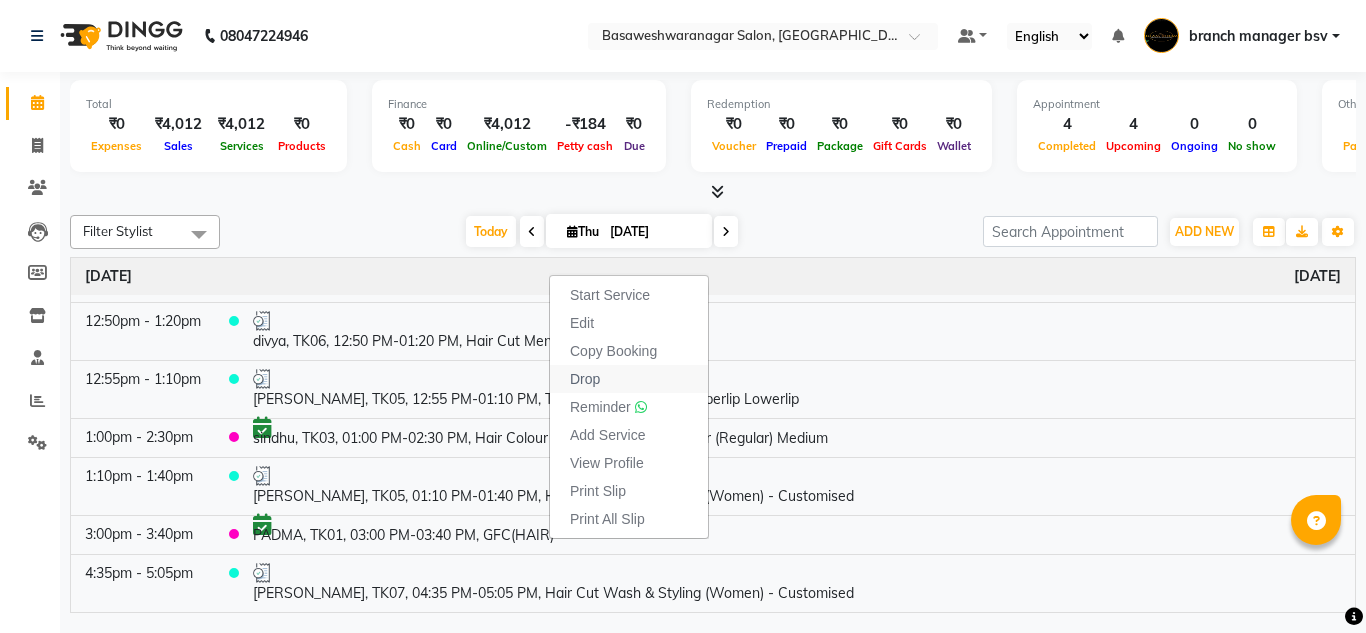 click on "Drop" at bounding box center [629, 379] 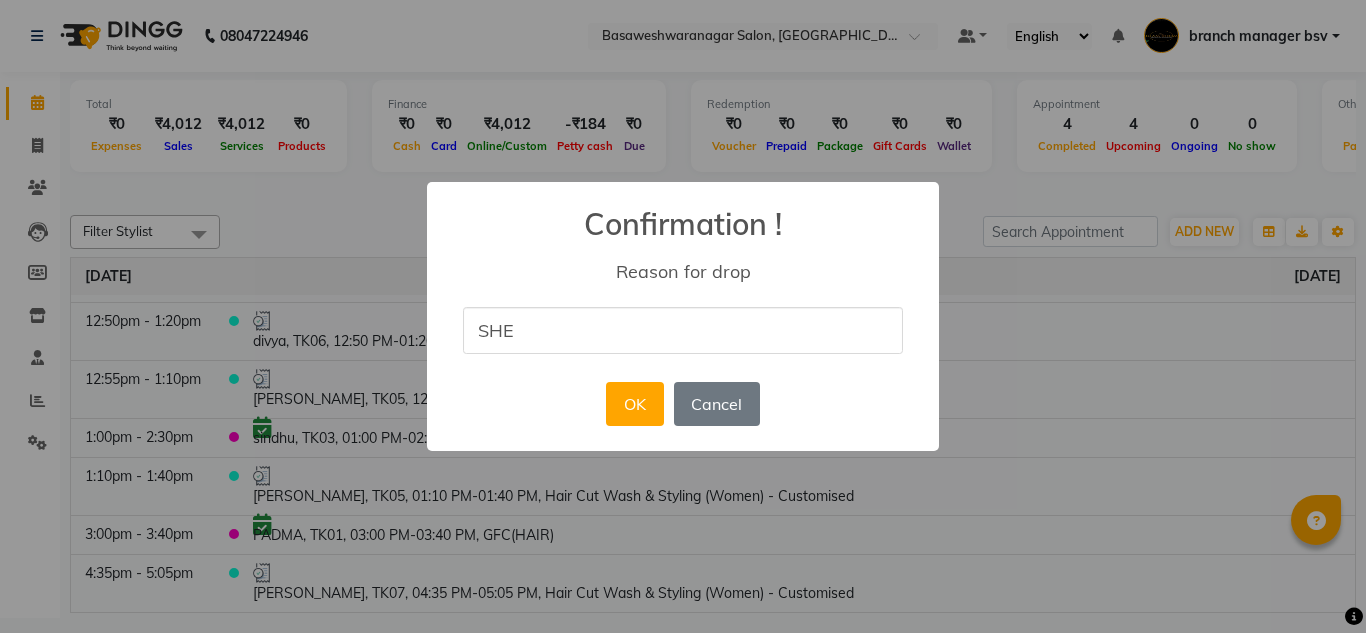 type on "she cant come today" 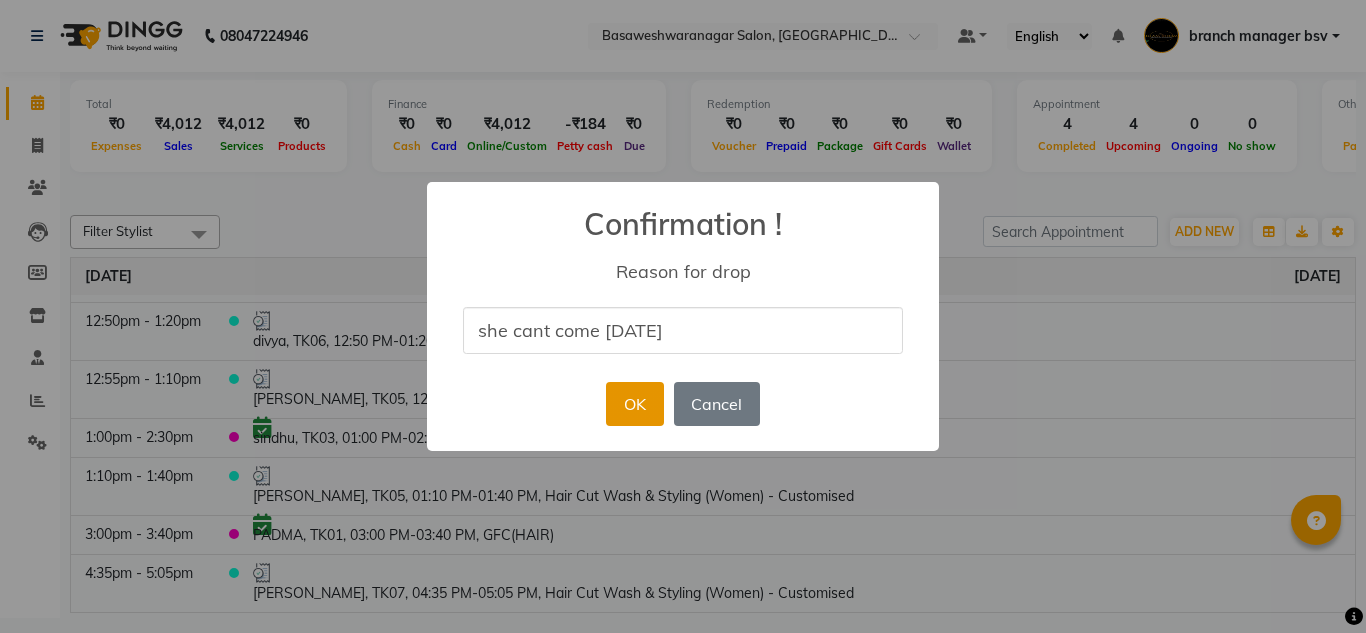 click on "OK" at bounding box center [634, 404] 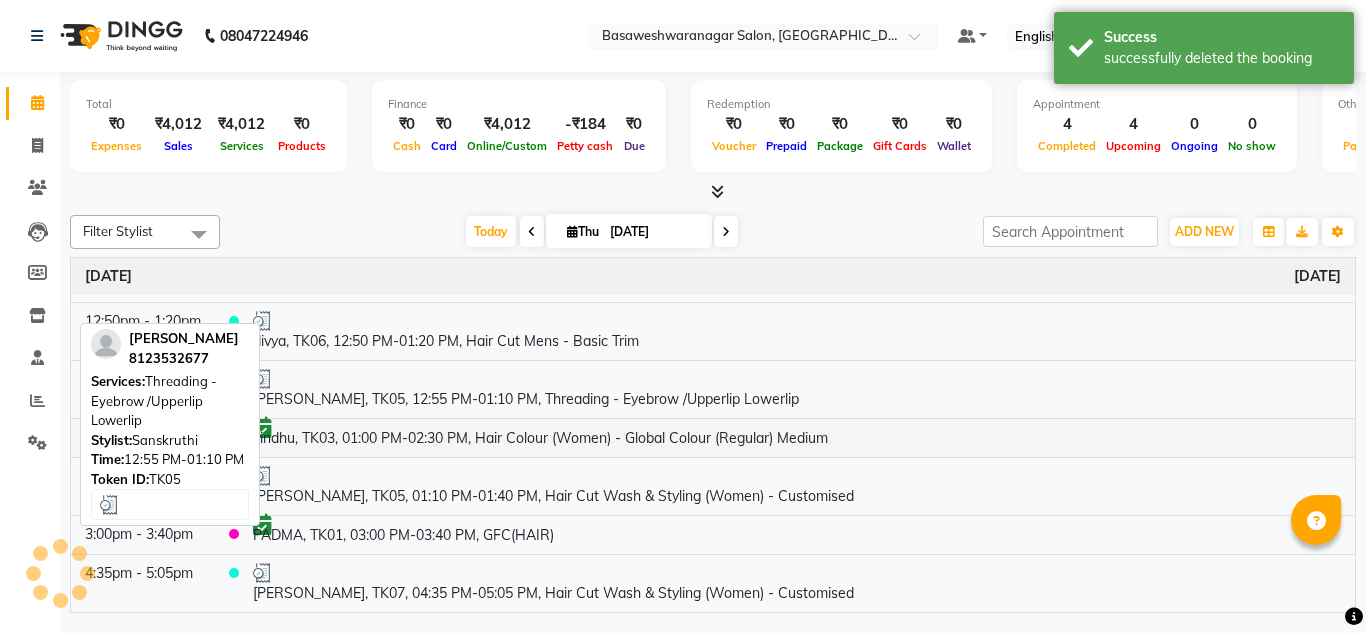 scroll, scrollTop: 116, scrollLeft: 0, axis: vertical 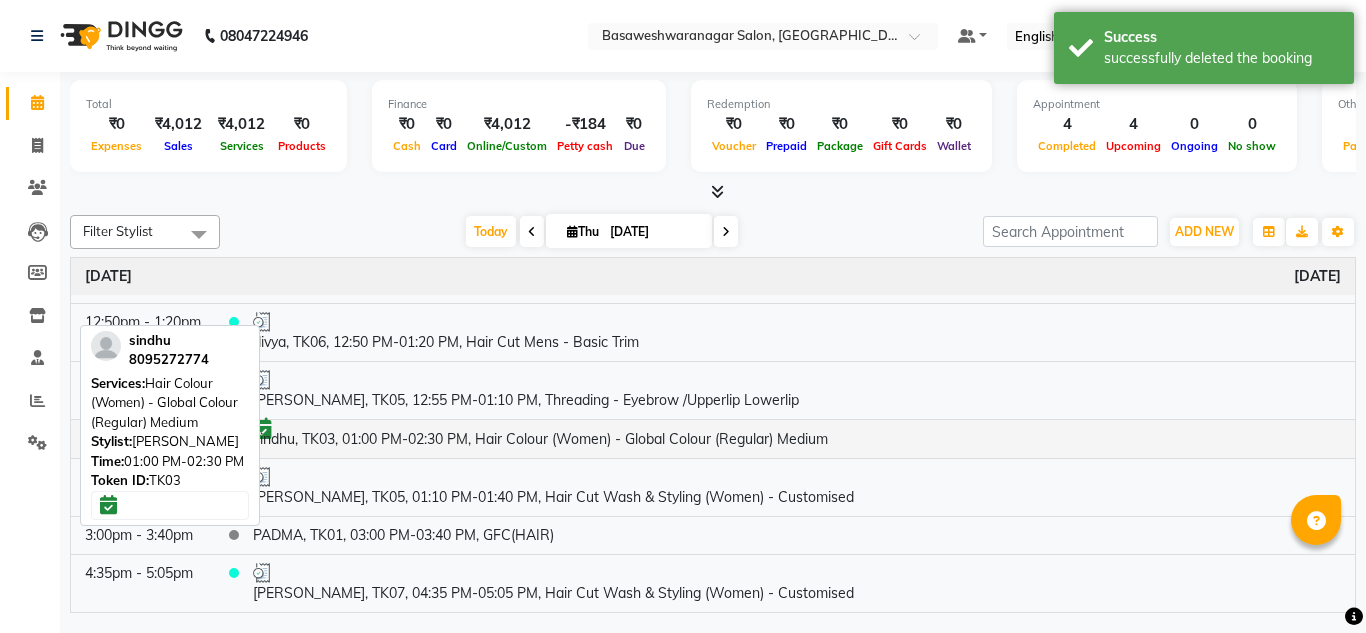click on "sindhu, TK03, 01:00 PM-02:30 PM, Hair Colour (Women) - Global Colour (Regular) Medium" at bounding box center [797, 438] 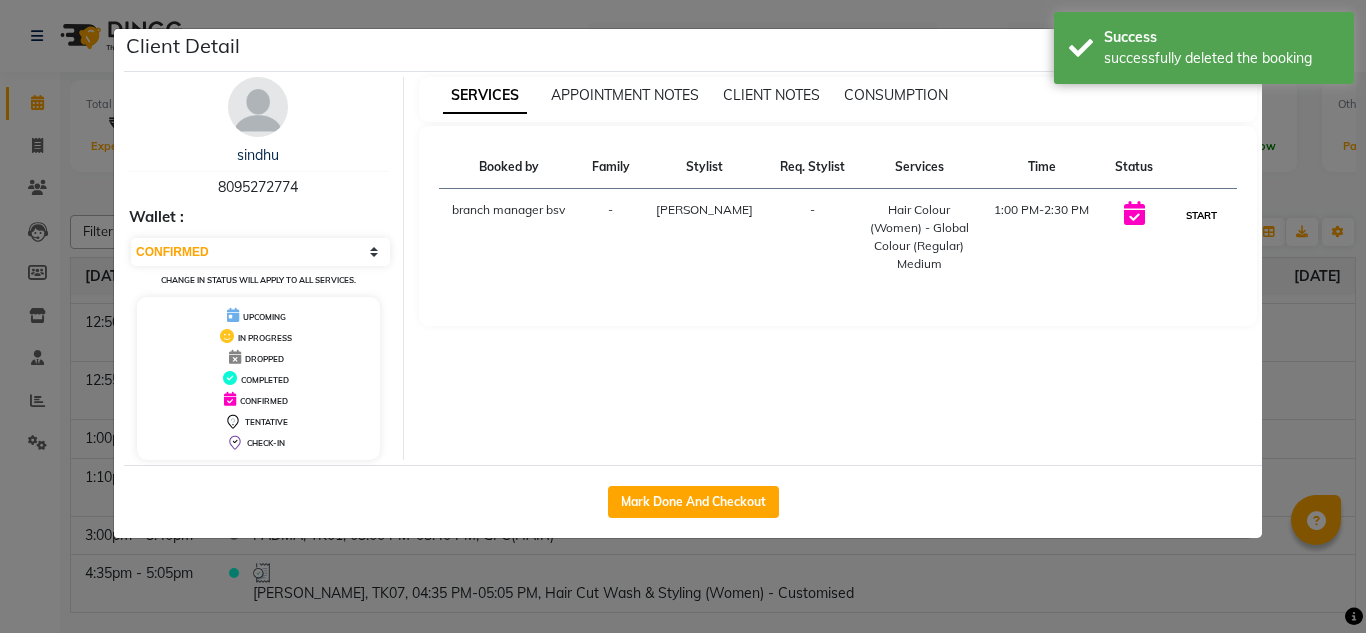 click on "START" at bounding box center [1201, 215] 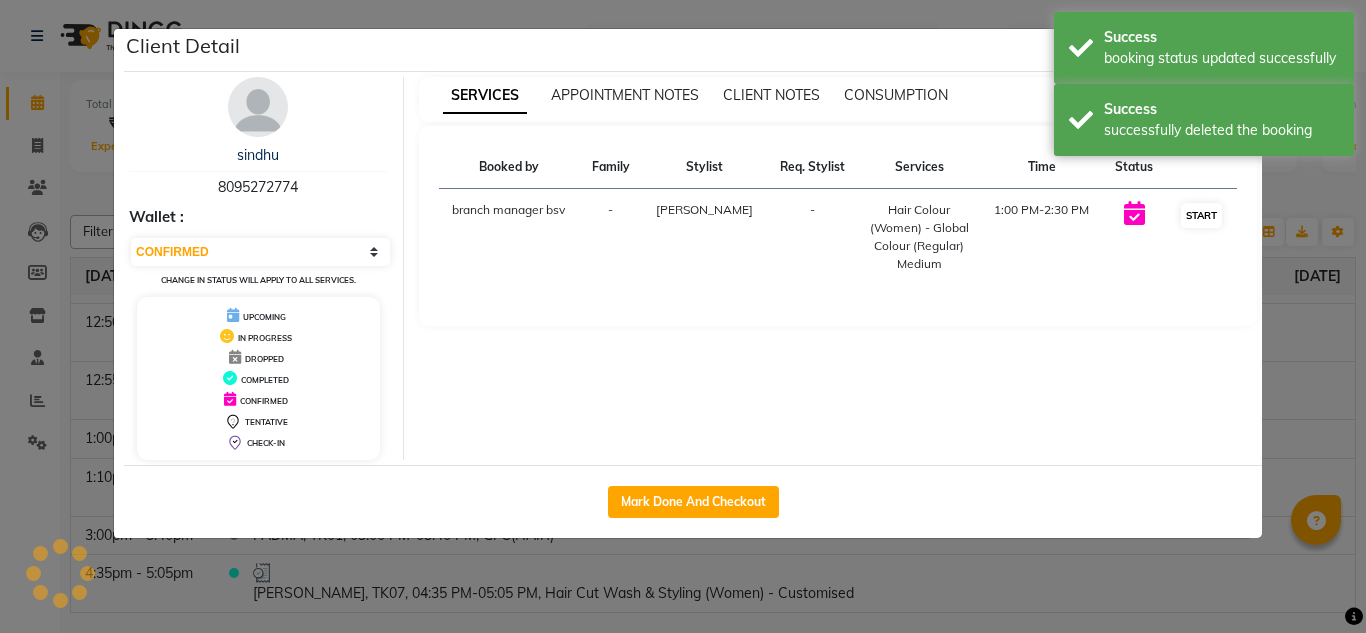select on "1" 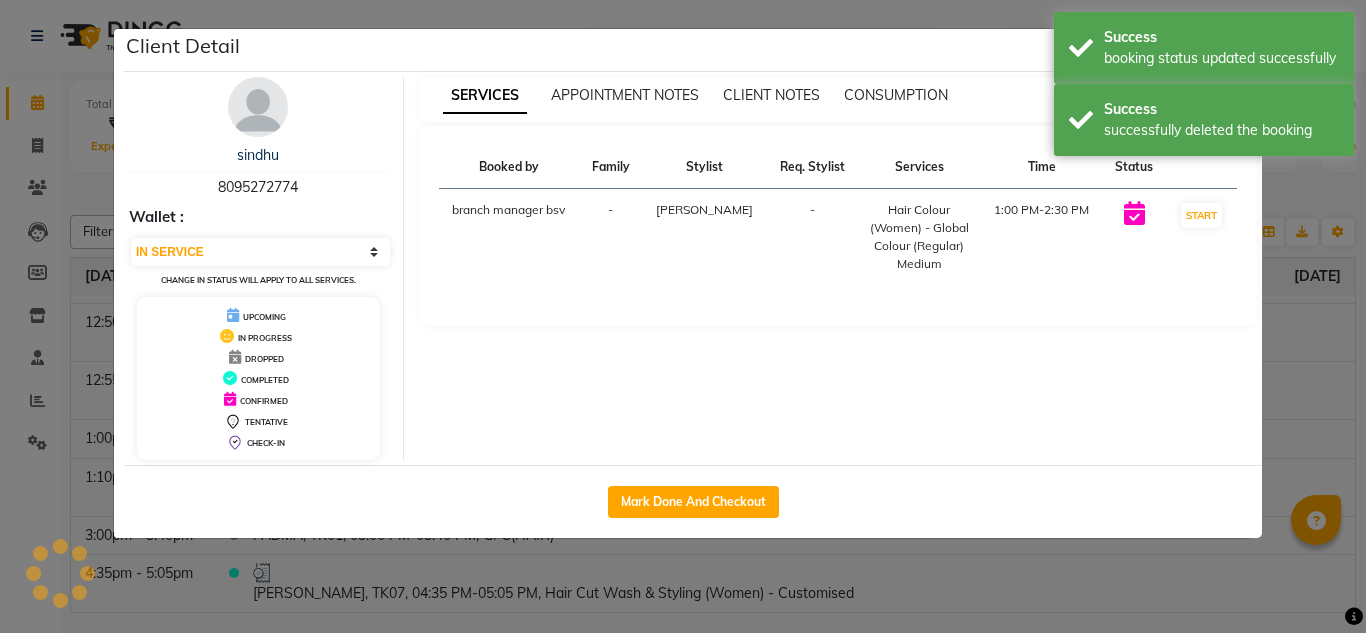 scroll, scrollTop: 115, scrollLeft: 0, axis: vertical 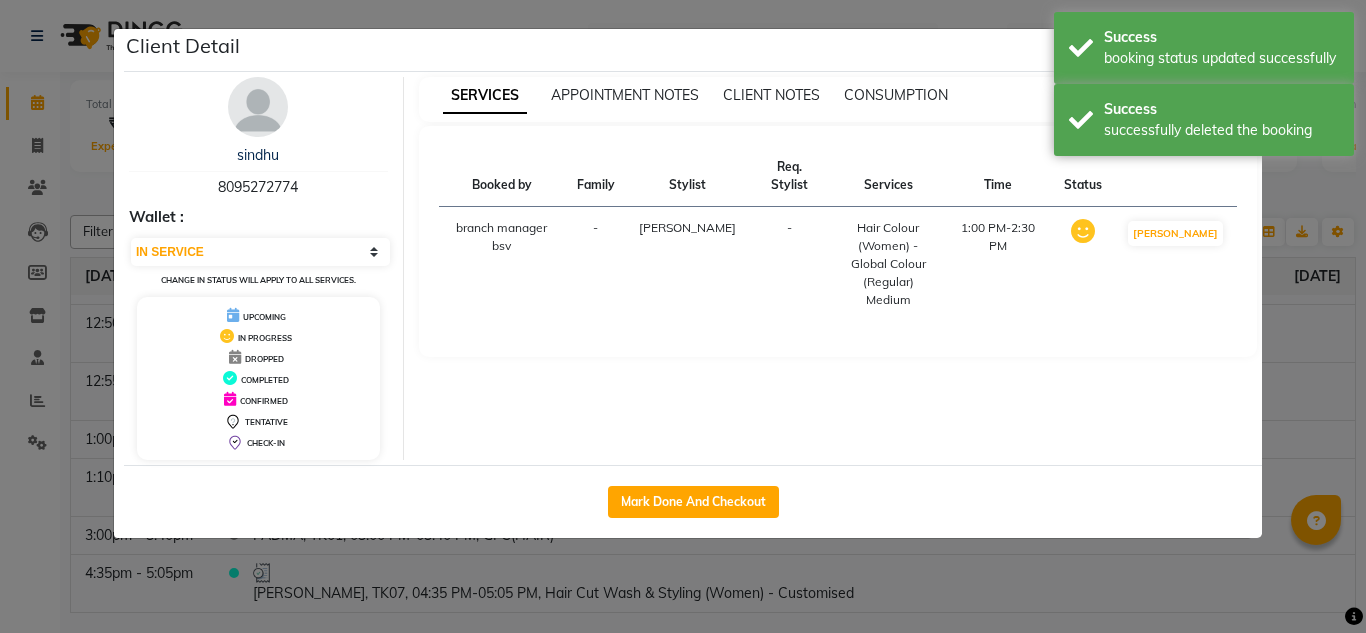 click on "Client Detail  sindhu    8095272774 Wallet : Select IN SERVICE CONFIRMED TENTATIVE CHECK IN MARK DONE DROPPED UPCOMING Change in status will apply to all services. UPCOMING IN PROGRESS DROPPED COMPLETED CONFIRMED TENTATIVE CHECK-IN SERVICES APPOINTMENT NOTES CLIENT NOTES CONSUMPTION Booked by Family Stylist Req. Stylist Services Time Status  branch manager bsv  - JASSI -  Hair Colour (Women) - Global Colour (Regular) Medium   1:00 PM-2:30 PM   MARK DONE   Mark Done And Checkout" 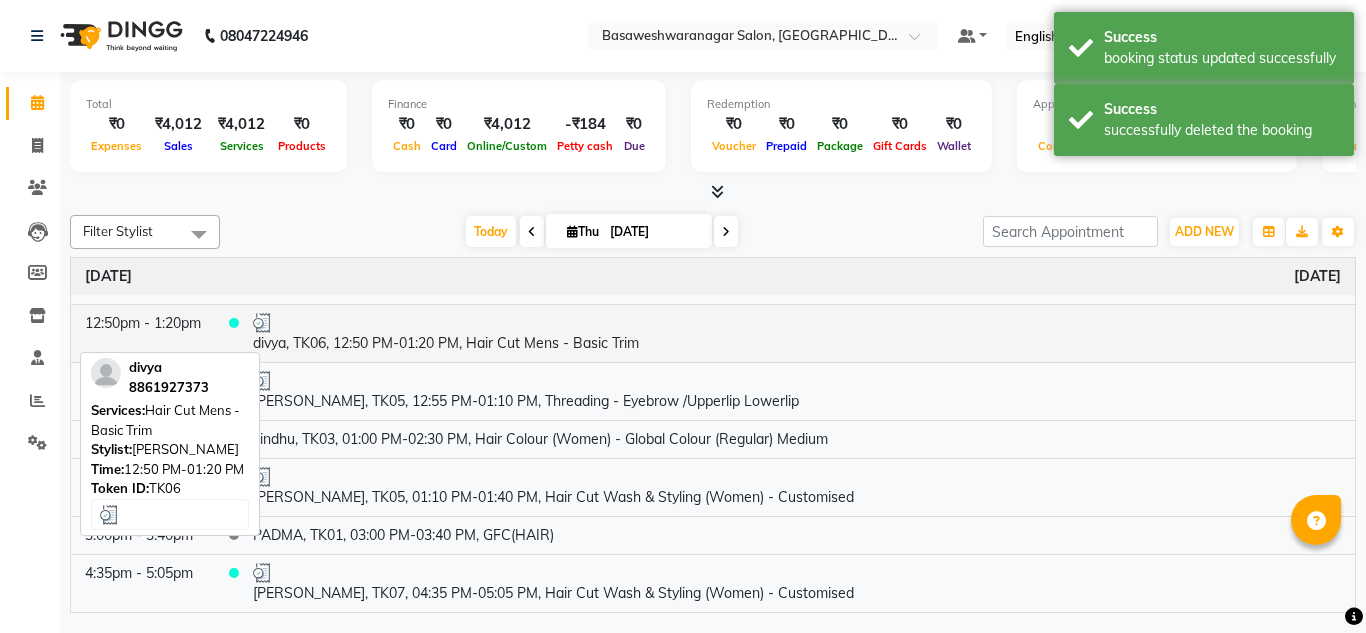 scroll, scrollTop: 0, scrollLeft: 0, axis: both 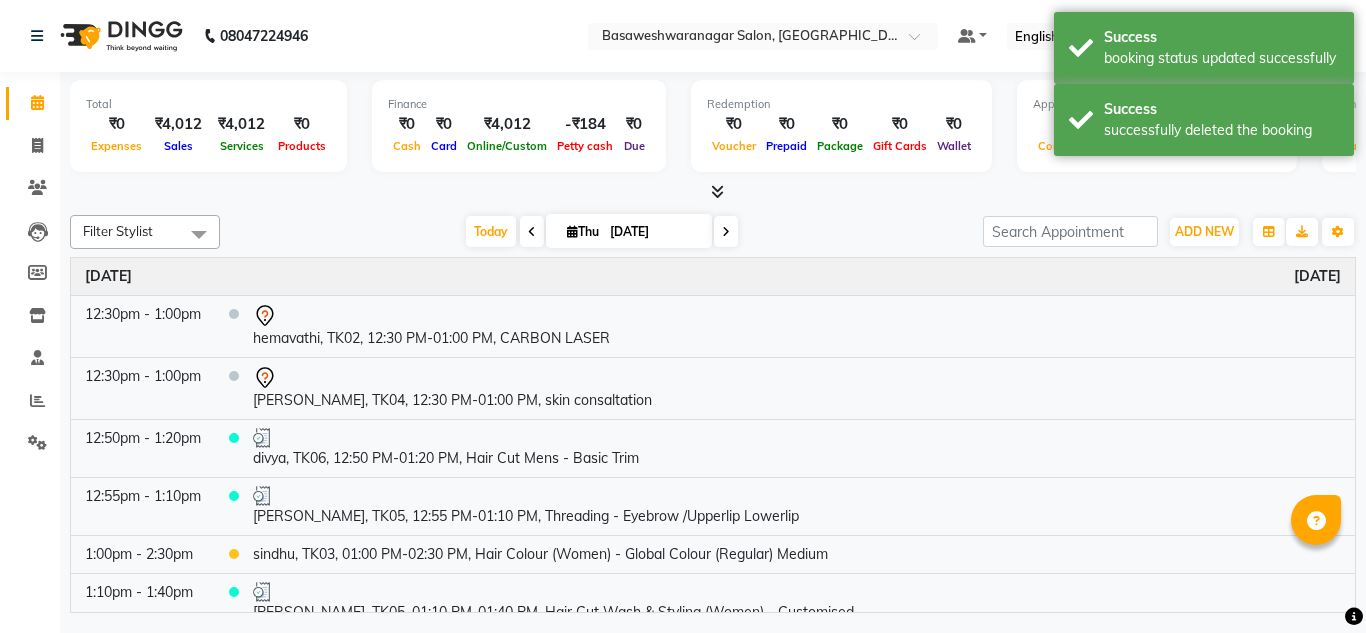 click at bounding box center [726, 231] 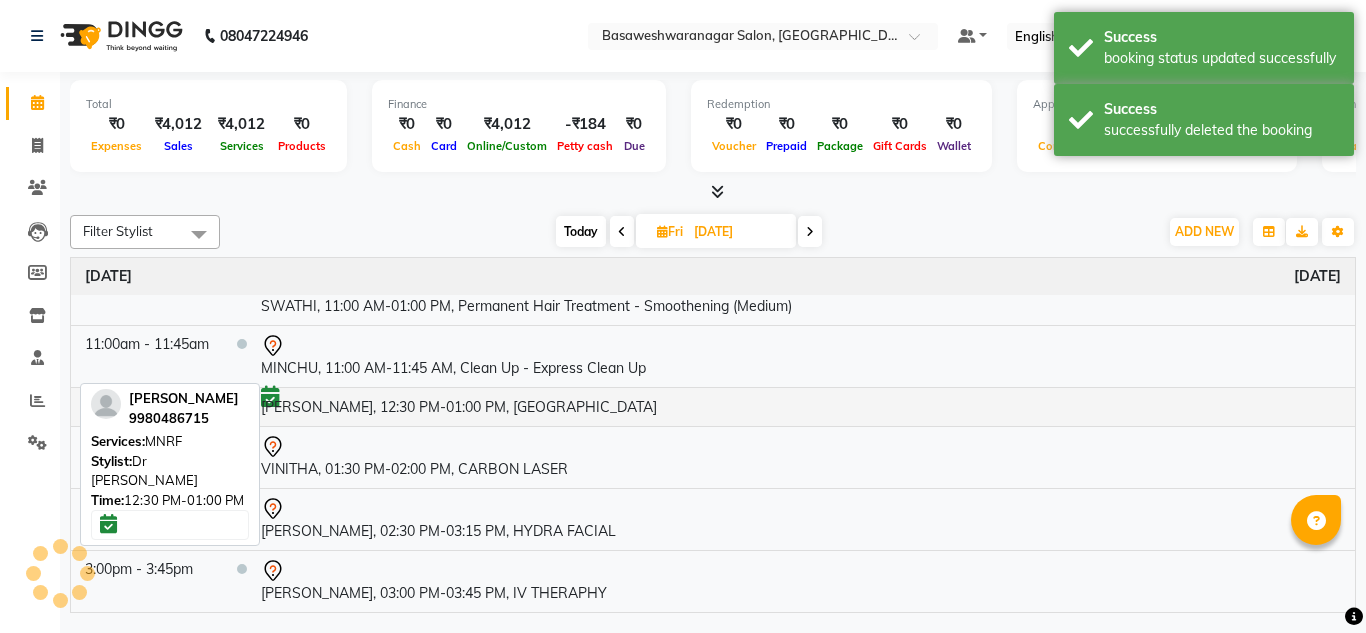 scroll, scrollTop: 0, scrollLeft: 0, axis: both 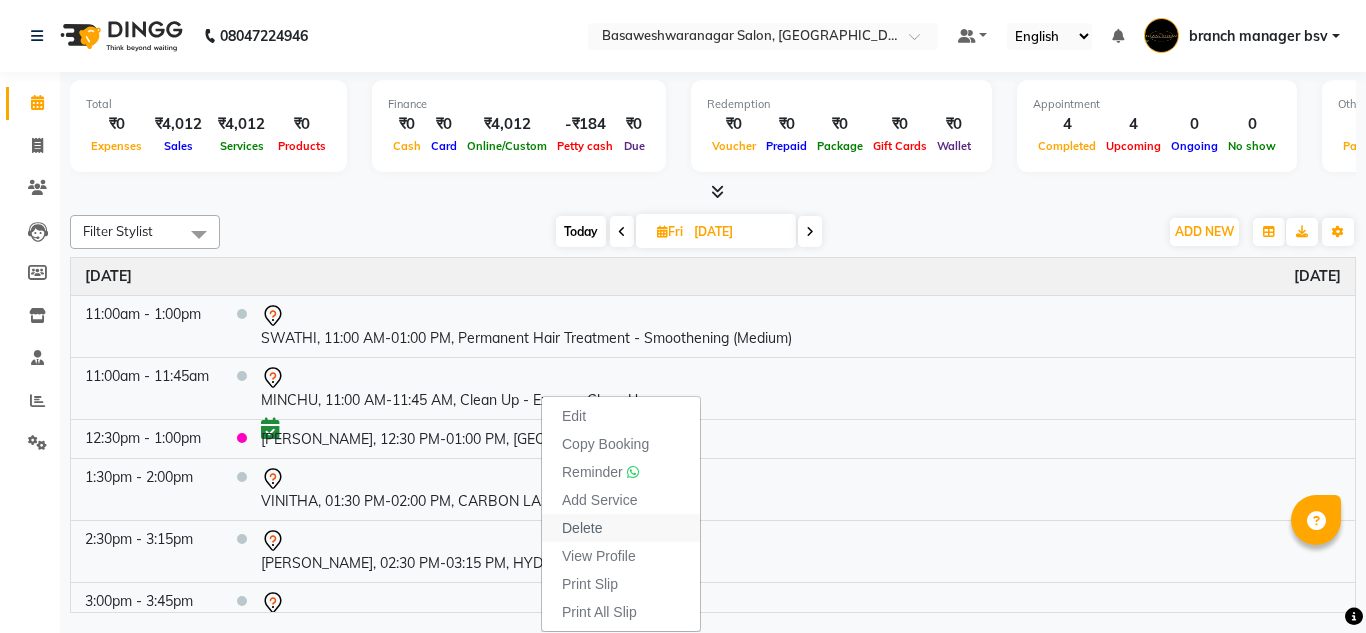 click on "Delete" at bounding box center [582, 528] 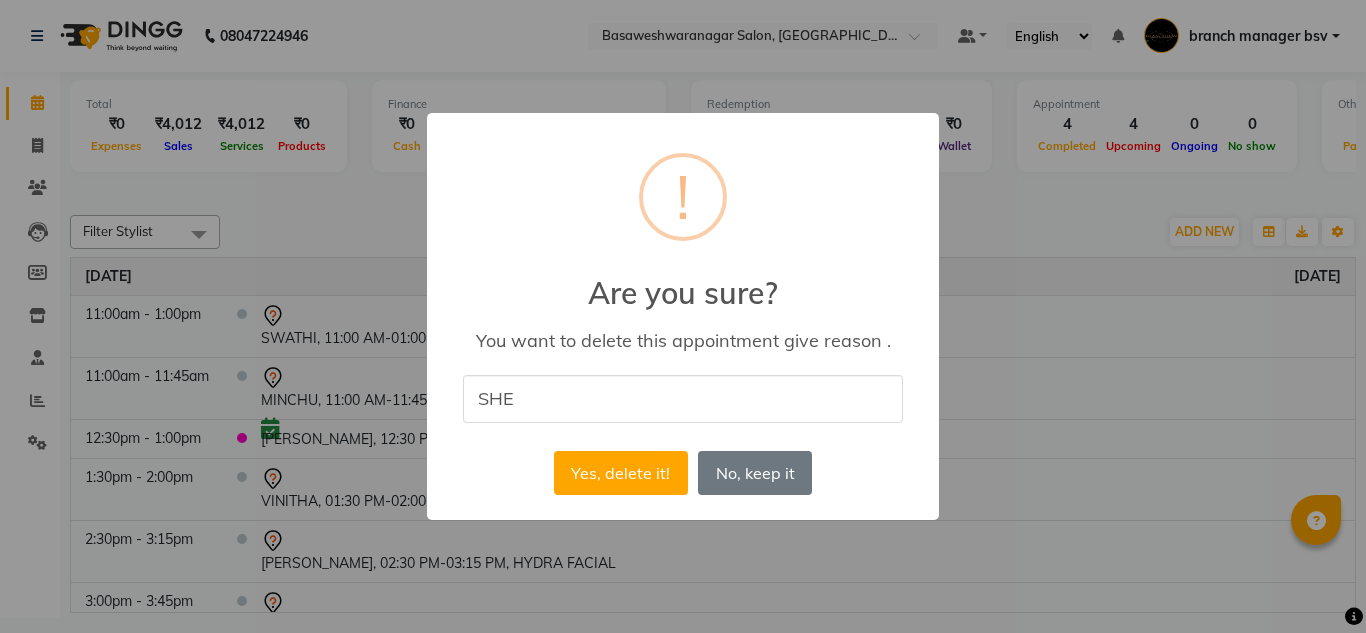 type on "she cant come" 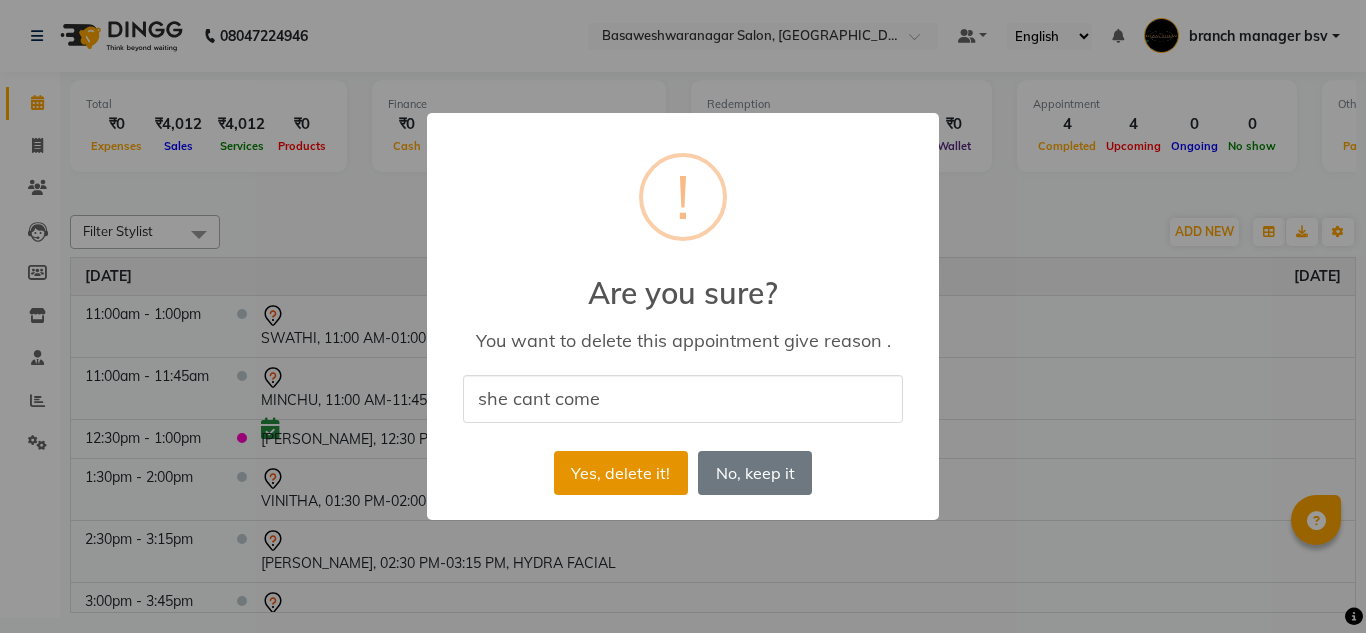 click on "Yes, delete it!" at bounding box center (621, 473) 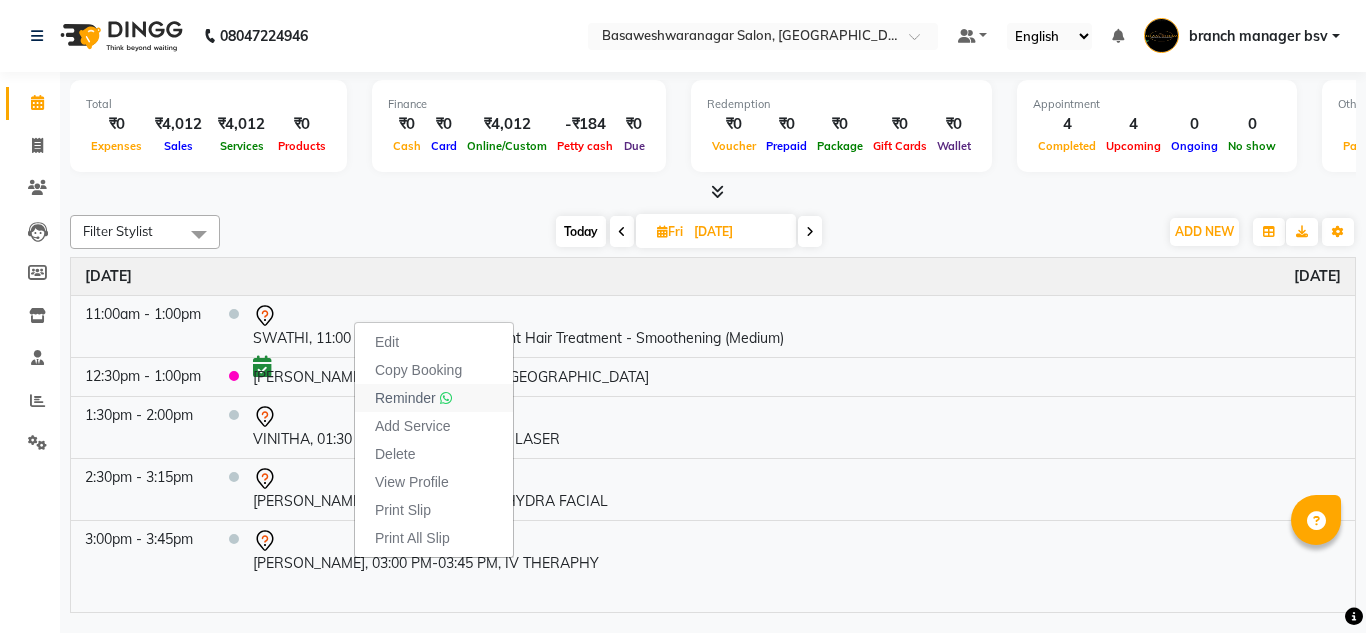click on "Reminder" at bounding box center (405, 398) 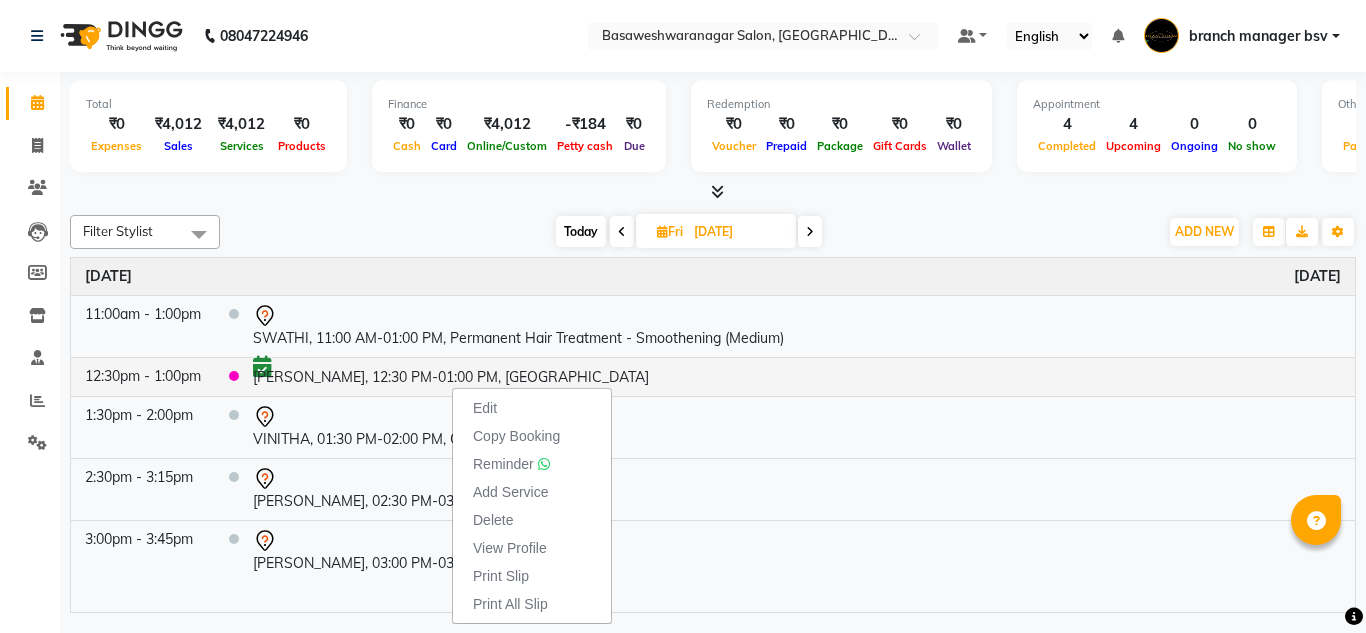 click on "Edit Copy Booking Reminder   Add Service Delete View Profile Print Slip Print All Slip" at bounding box center [532, 505] 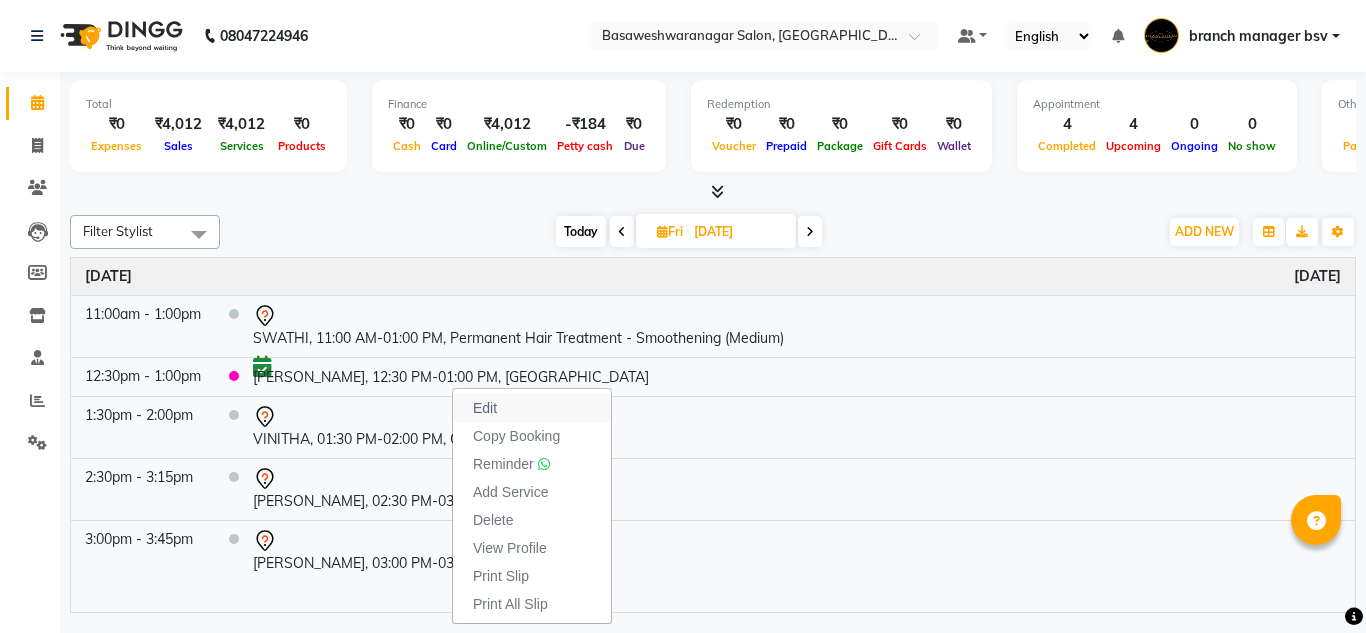click on "Edit" at bounding box center [532, 408] 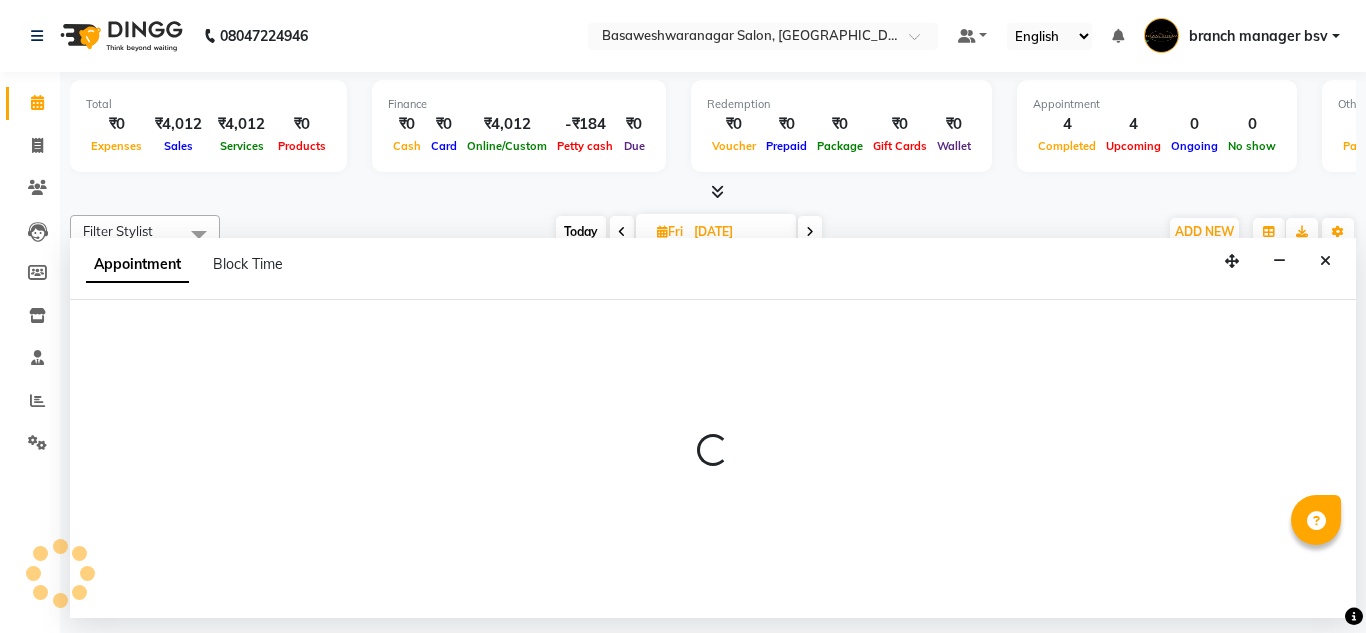 select on "tentative" 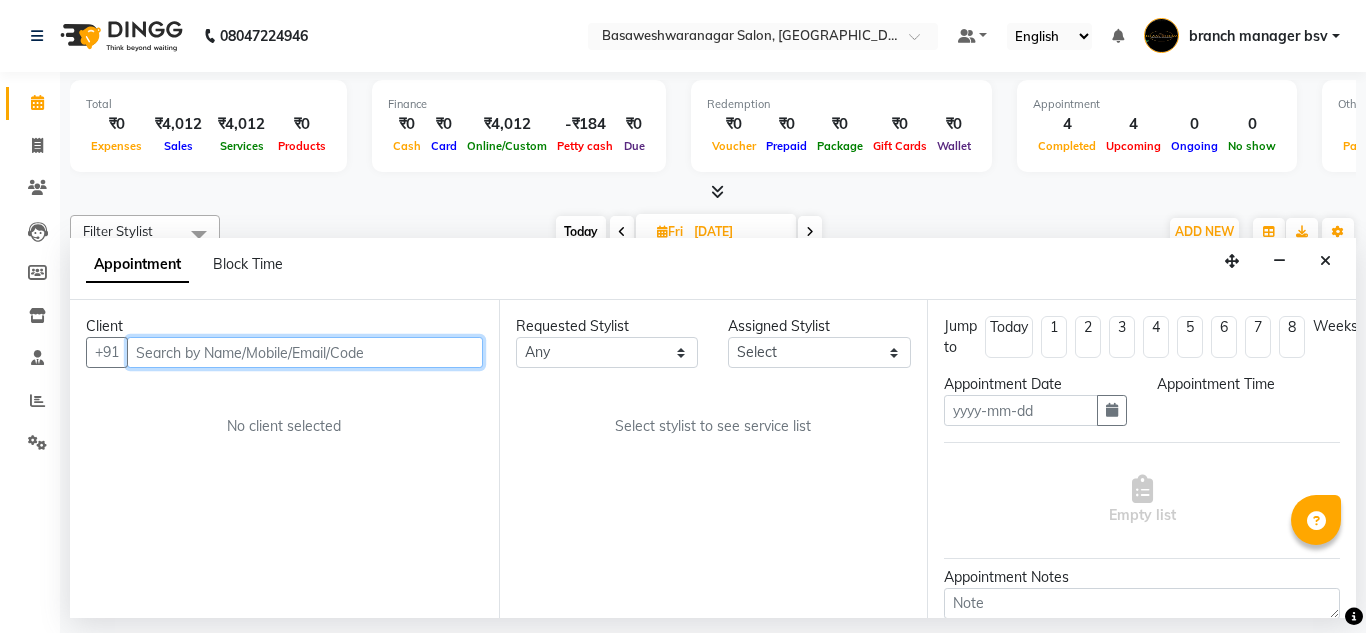 type on "11-07-2025" 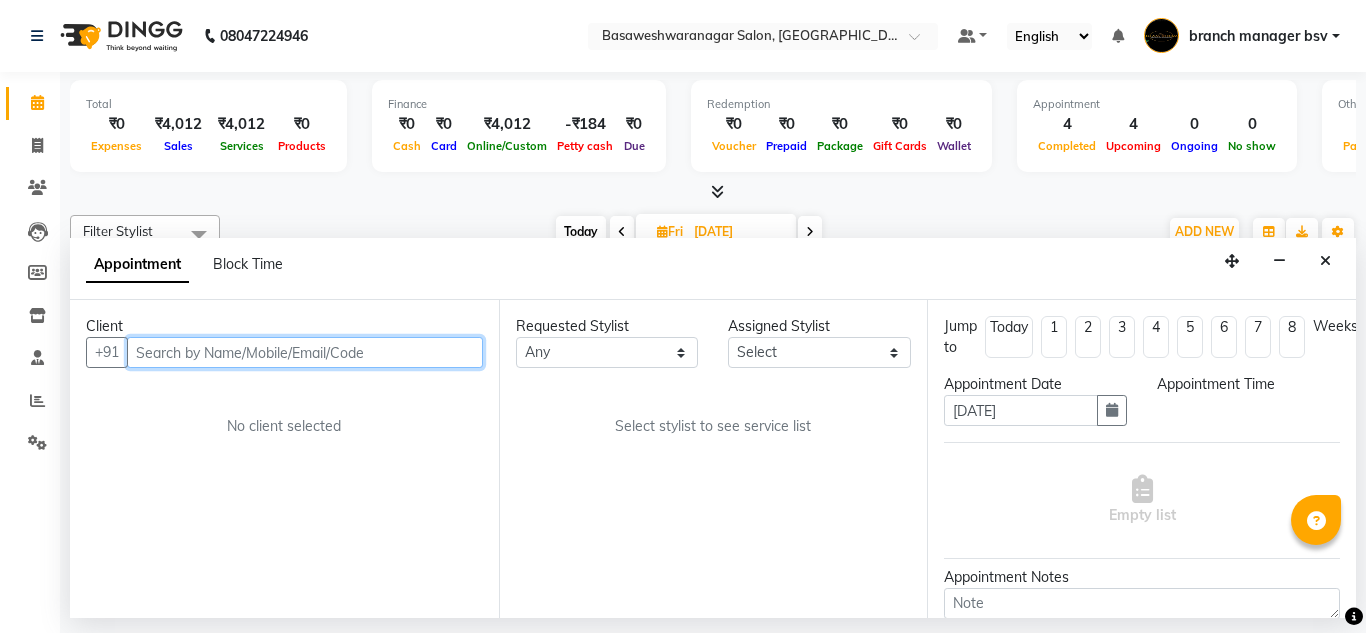 select on "confirm booking" 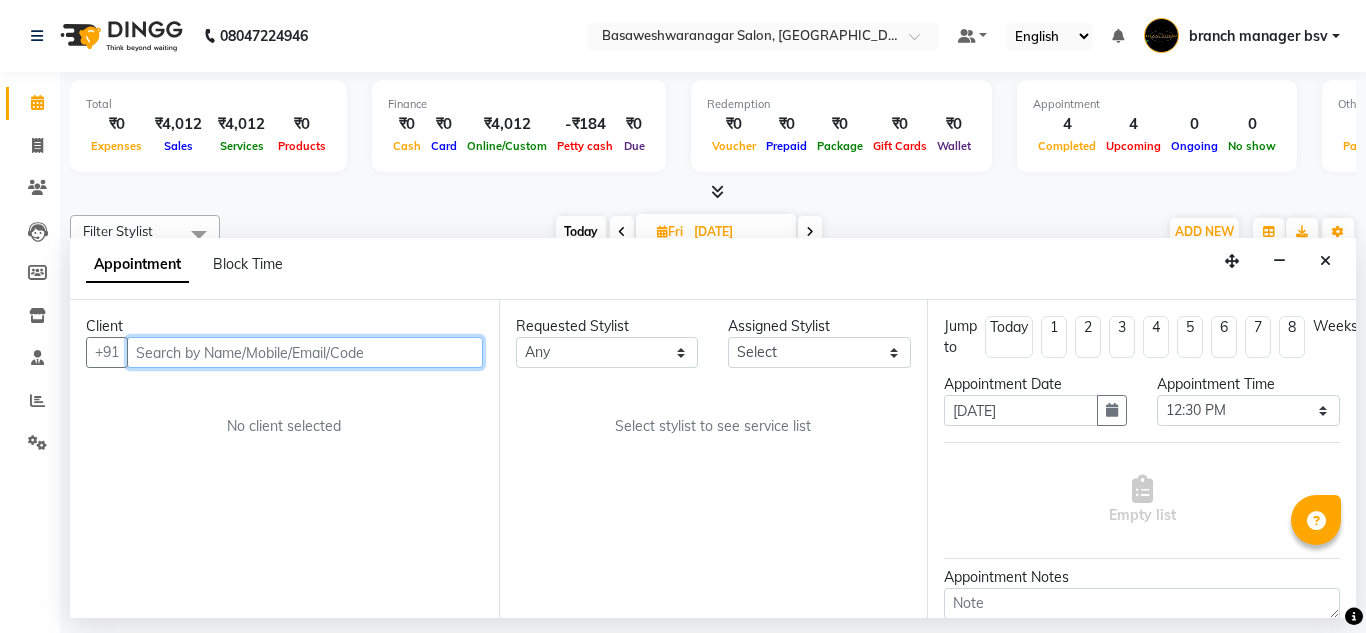 select on "47930" 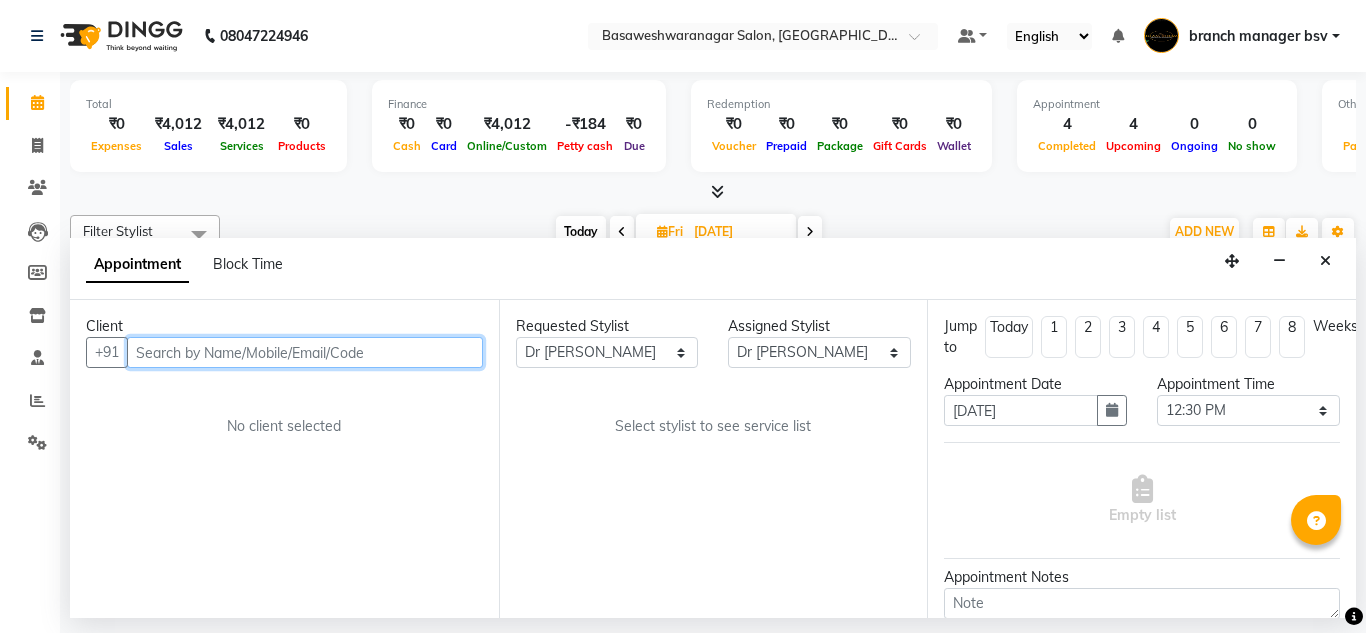 select on "1239" 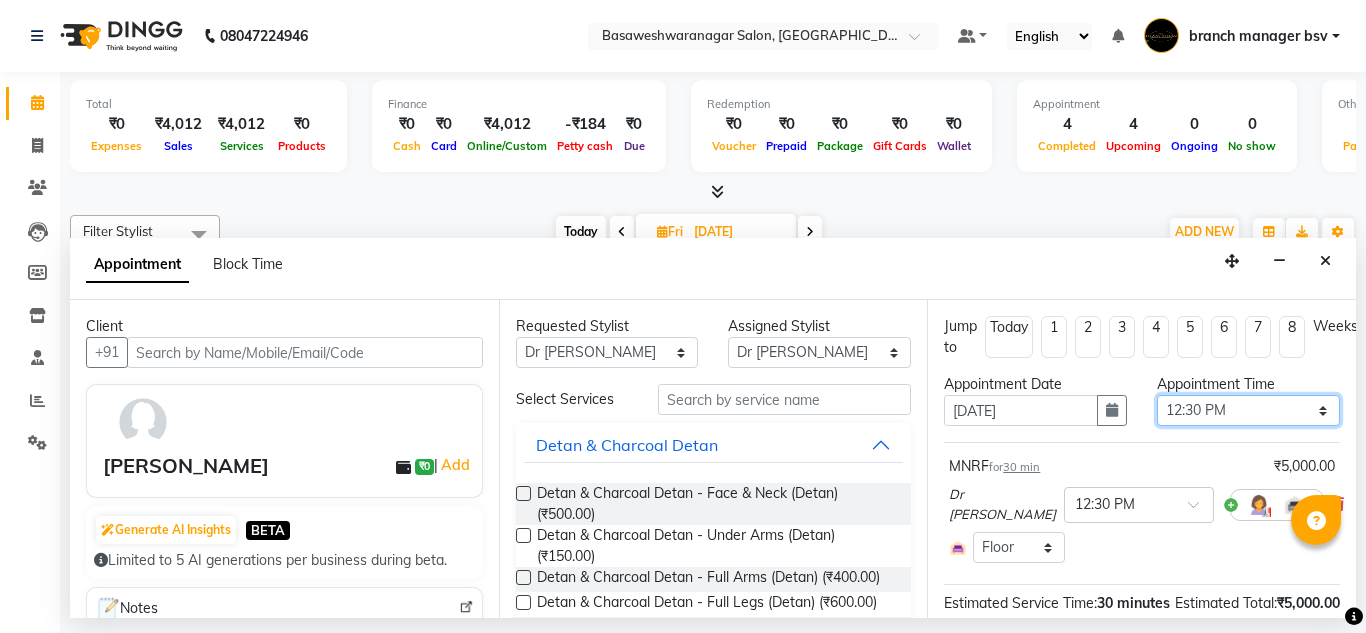 click on "Select 09:00 AM 09:15 AM 09:30 AM 09:45 AM 10:00 AM 10:15 AM 10:30 AM 10:45 AM 11:00 AM 11:15 AM 11:30 AM 11:45 AM 12:00 PM 12:15 PM 12:30 PM 12:45 PM 01:00 PM 01:15 PM 01:30 PM 01:45 PM 02:00 PM 02:15 PM 02:30 PM 02:45 PM 03:00 PM 03:15 PM 03:30 PM 03:45 PM 04:00 PM 04:15 PM 04:30 PM 04:45 PM 05:00 PM 05:15 PM 05:30 PM 05:45 PM 06:00 PM 06:15 PM 06:30 PM 06:45 PM 07:00 PM 07:15 PM 07:30 PM 07:45 PM 08:00 PM" at bounding box center [1248, 410] 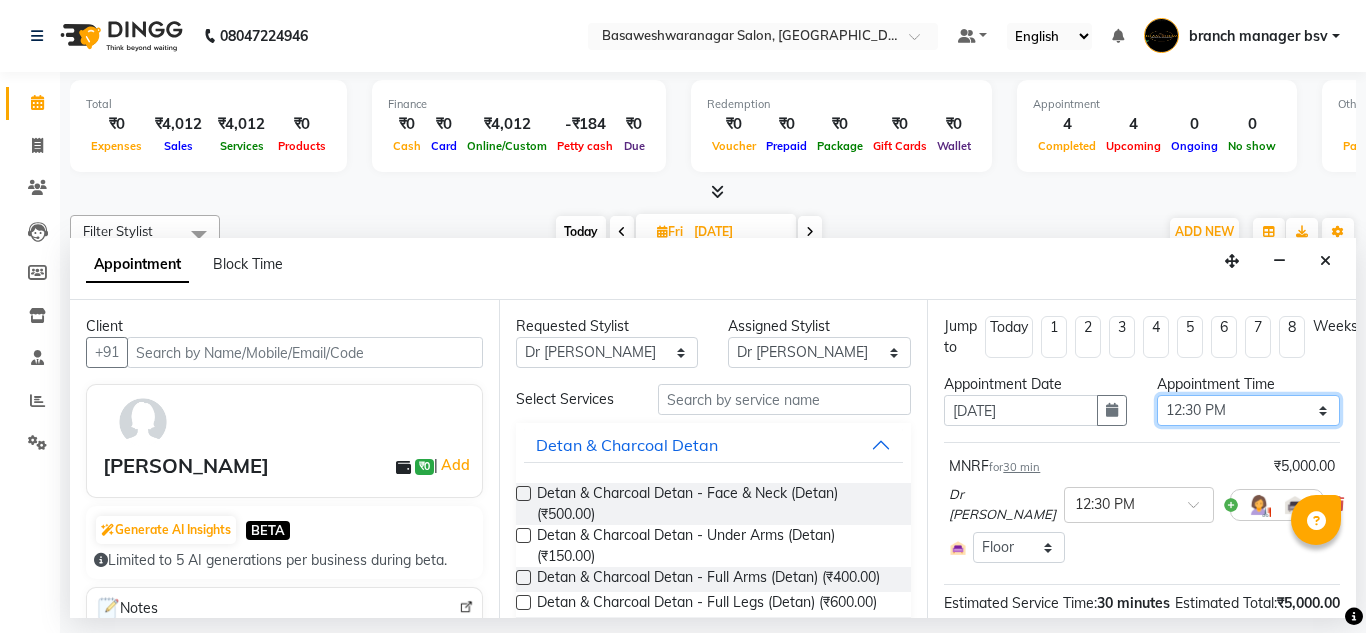 select on "840" 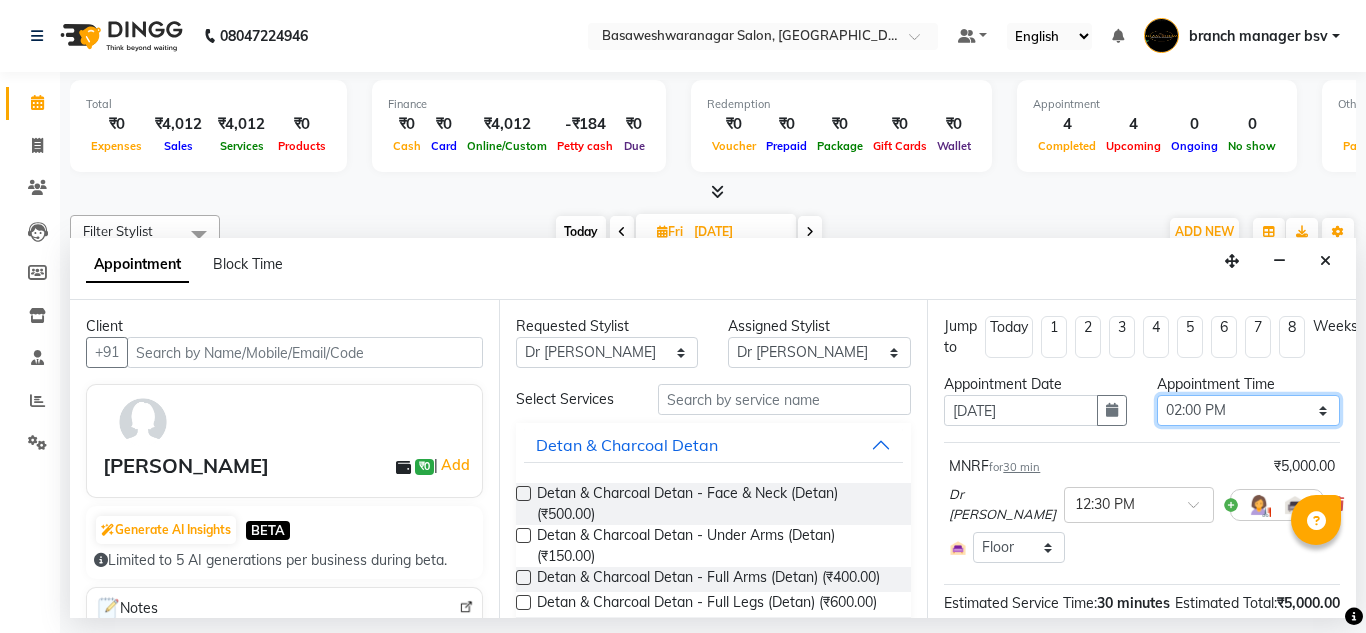 click on "Select 09:00 AM 09:15 AM 09:30 AM 09:45 AM 10:00 AM 10:15 AM 10:30 AM 10:45 AM 11:00 AM 11:15 AM 11:30 AM 11:45 AM 12:00 PM 12:15 PM 12:30 PM 12:45 PM 01:00 PM 01:15 PM 01:30 PM 01:45 PM 02:00 PM 02:15 PM 02:30 PM 02:45 PM 03:00 PM 03:15 PM 03:30 PM 03:45 PM 04:00 PM 04:15 PM 04:30 PM 04:45 PM 05:00 PM 05:15 PM 05:30 PM 05:45 PM 06:00 PM 06:15 PM 06:30 PM 06:45 PM 07:00 PM 07:15 PM 07:30 PM 07:45 PM 08:00 PM" at bounding box center (1248, 410) 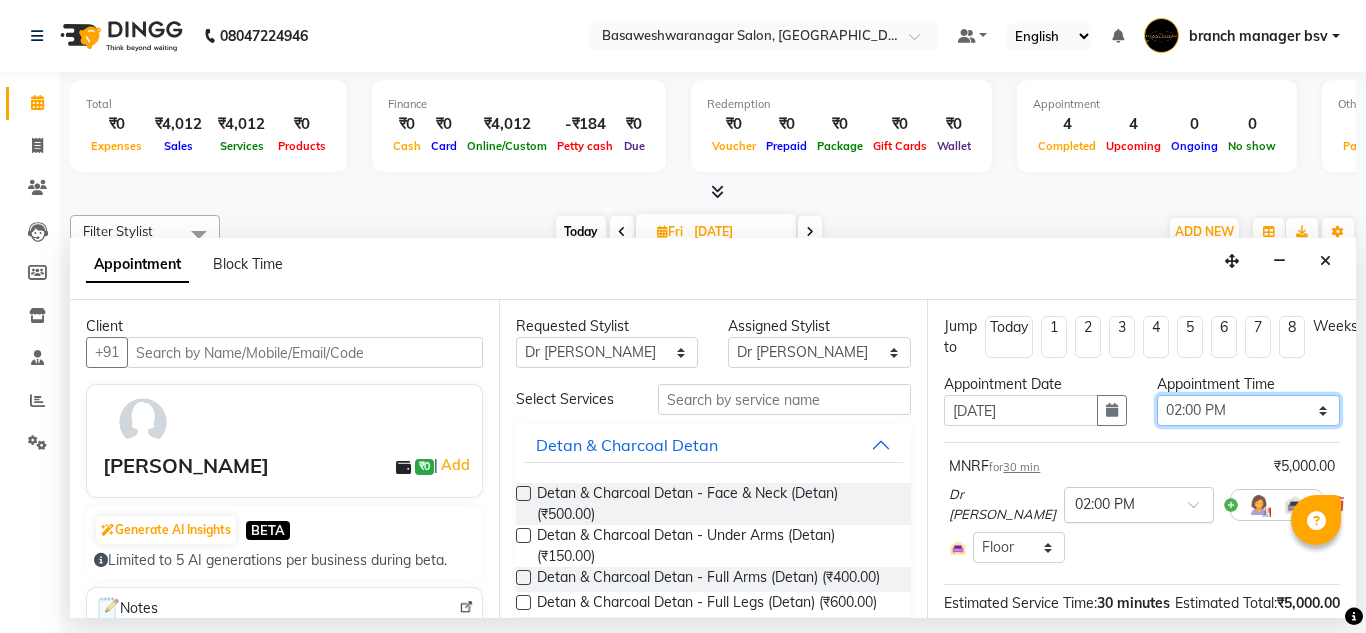 scroll, scrollTop: 217, scrollLeft: 0, axis: vertical 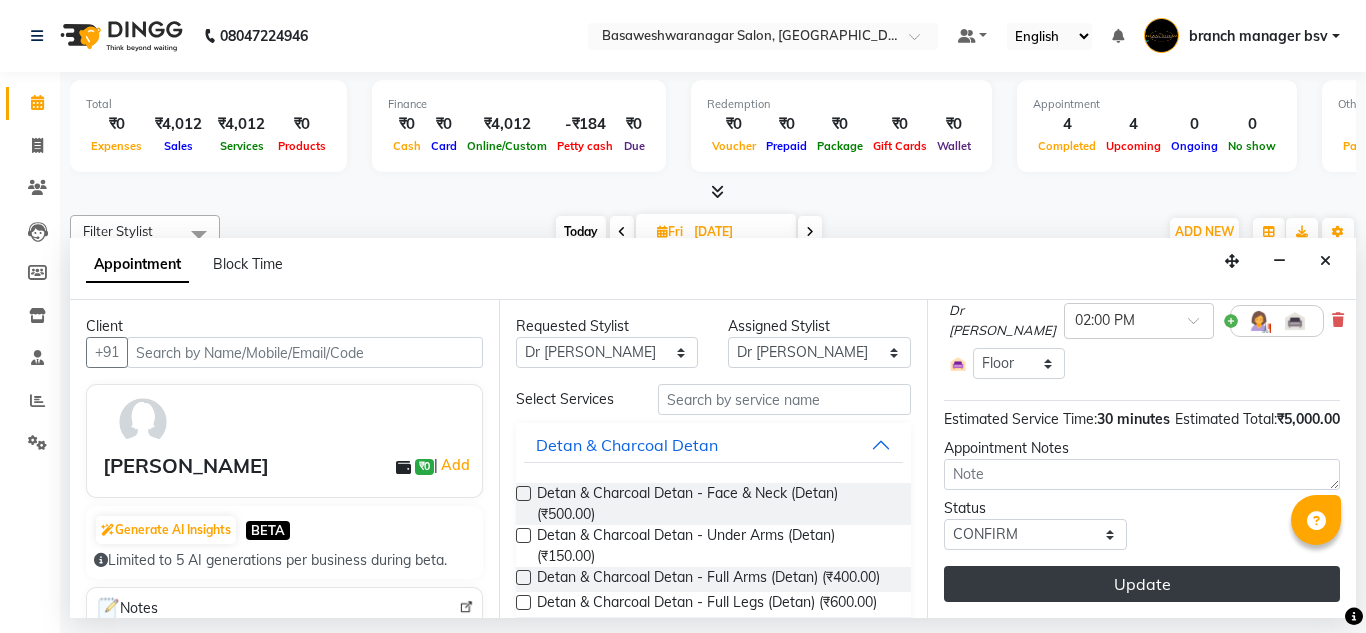 click on "Update" at bounding box center (1142, 584) 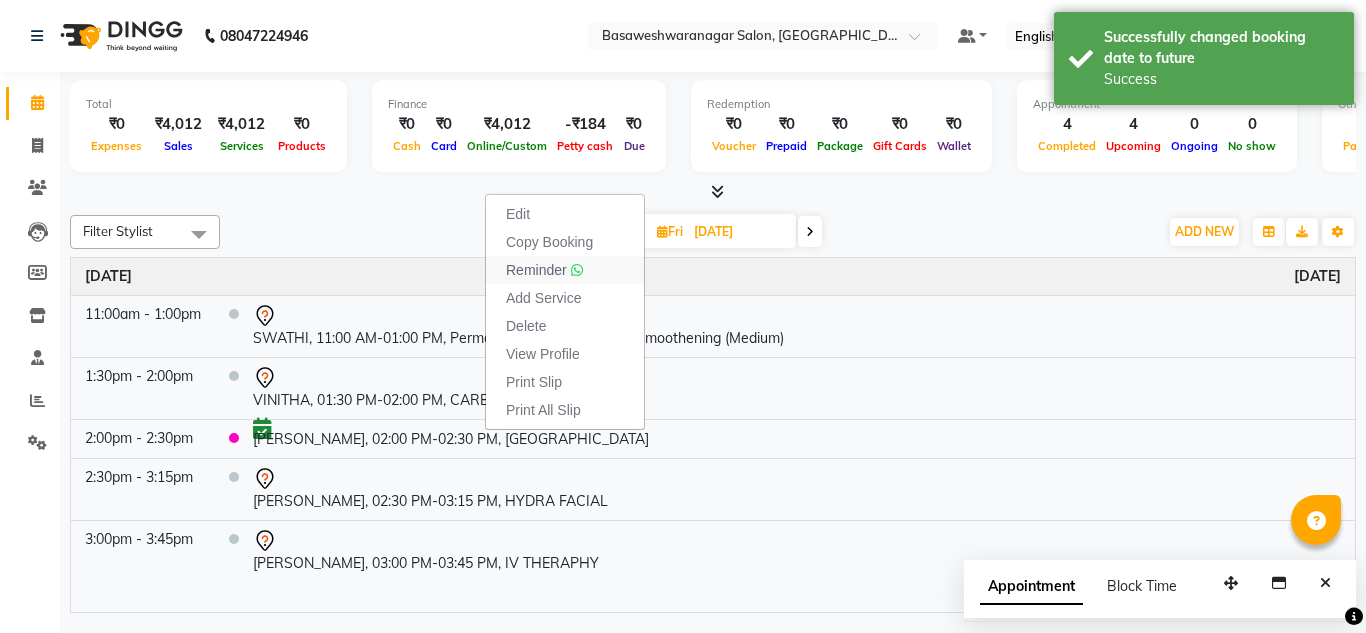 click on "Reminder" at bounding box center (565, 270) 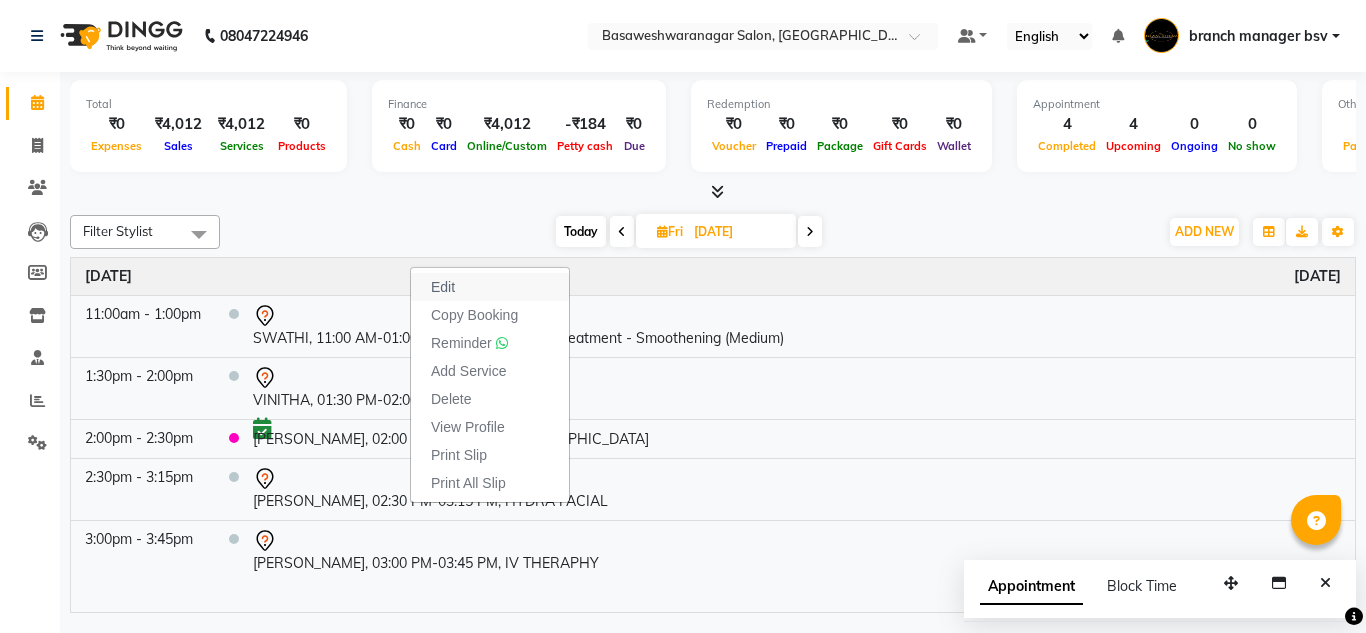 click on "Edit" at bounding box center [490, 287] 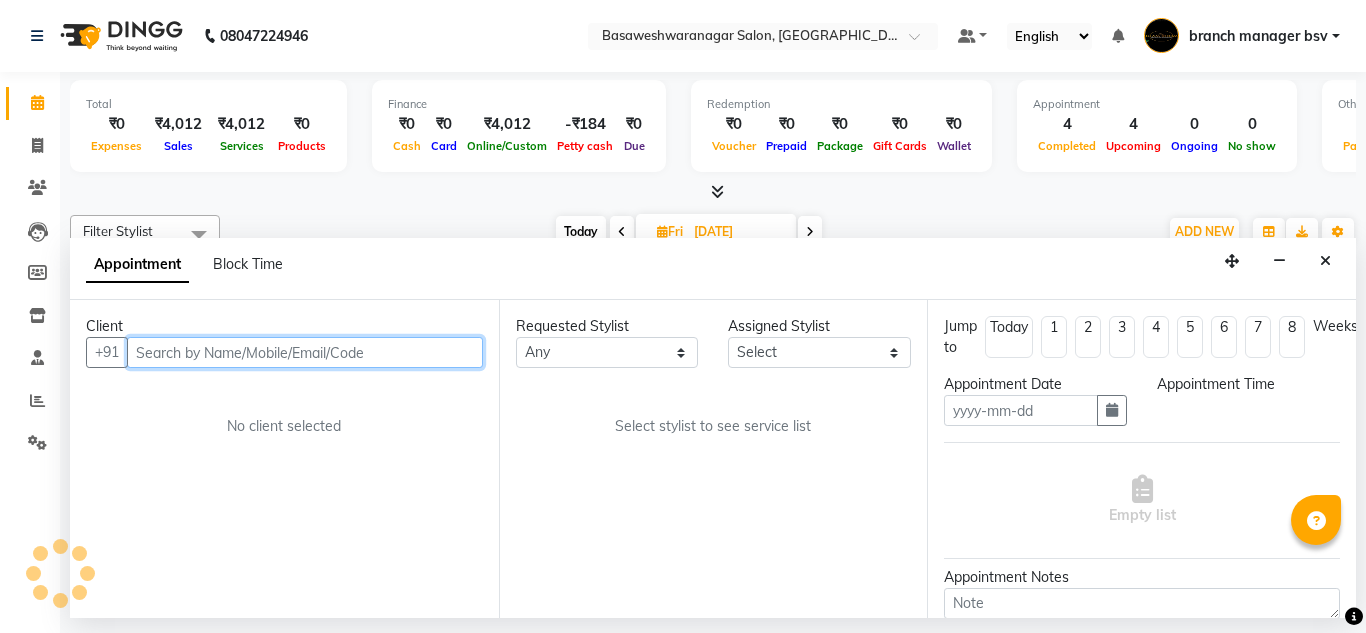 type on "11-07-2025" 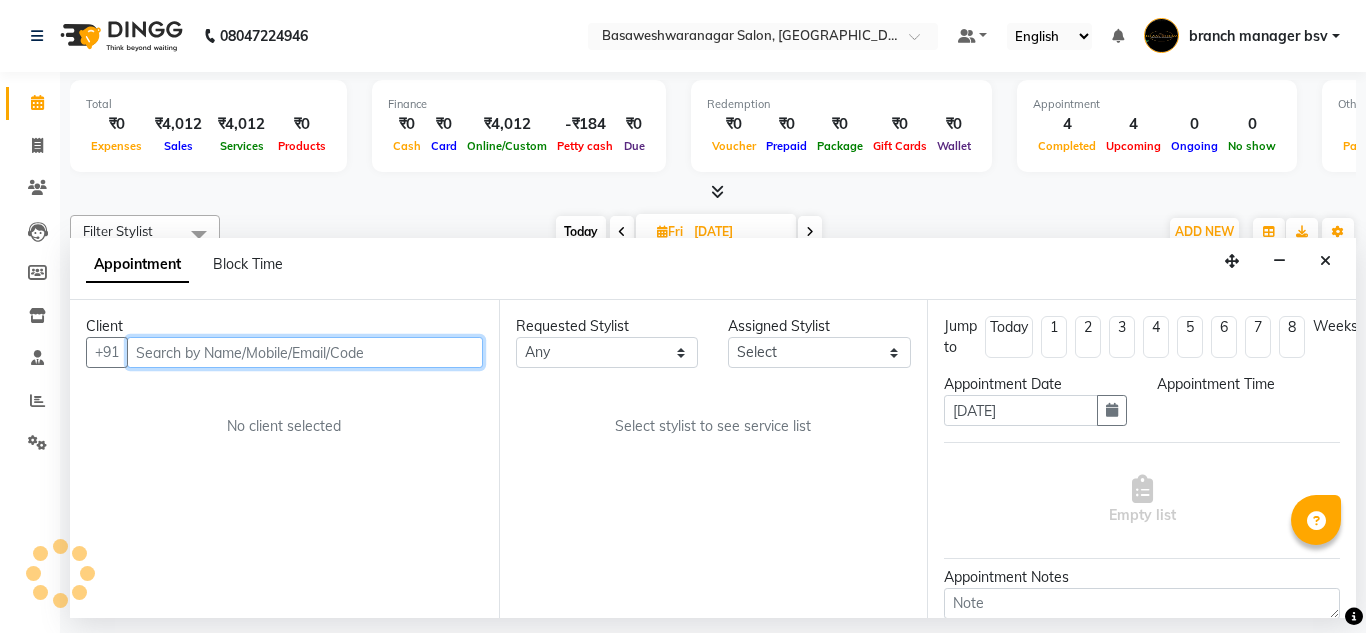 select on "47930" 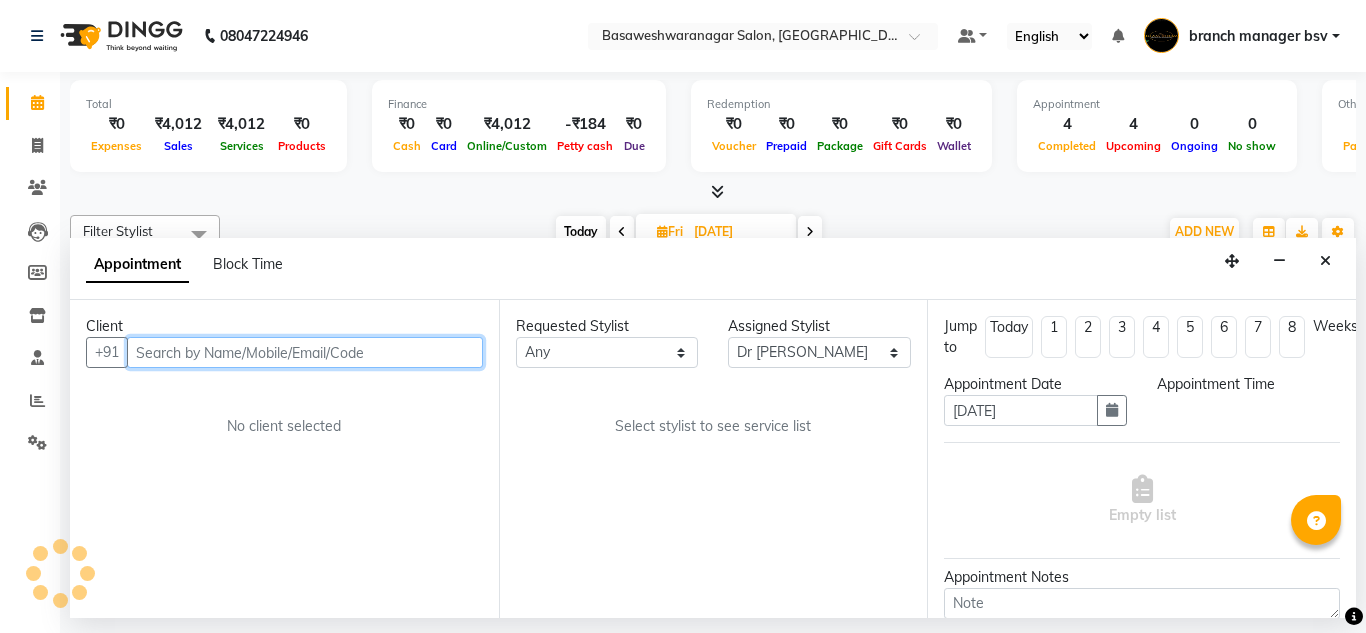 select on "870" 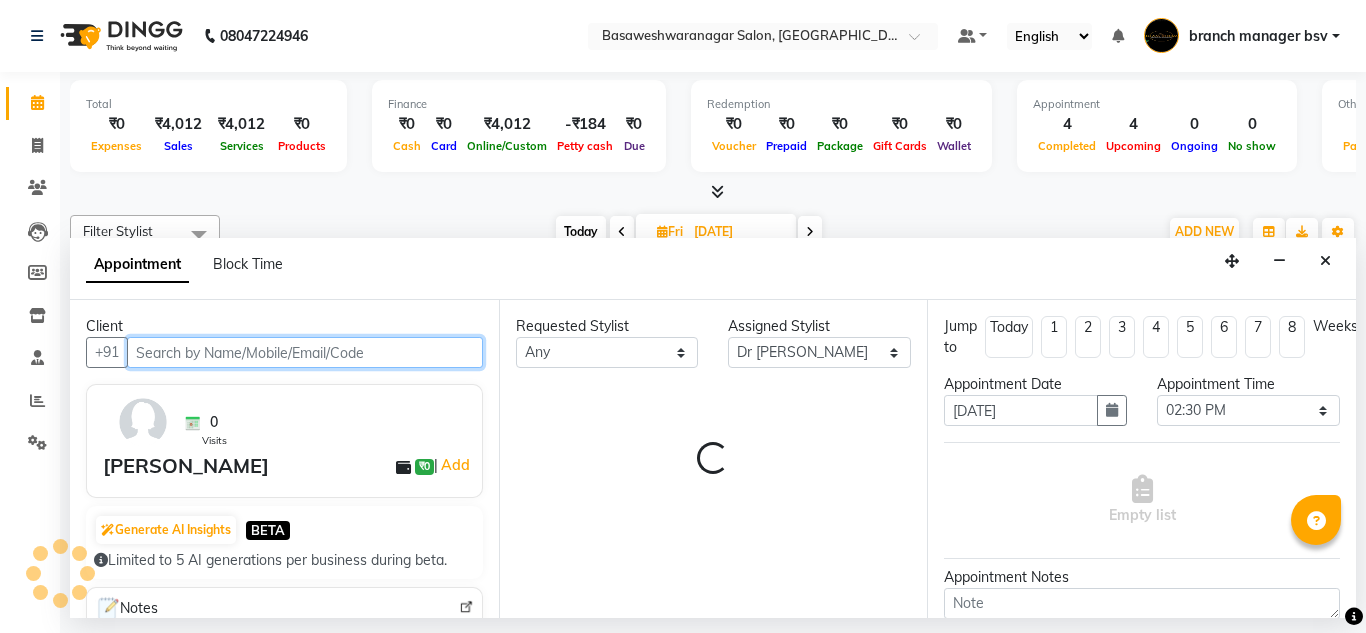 select on "1239" 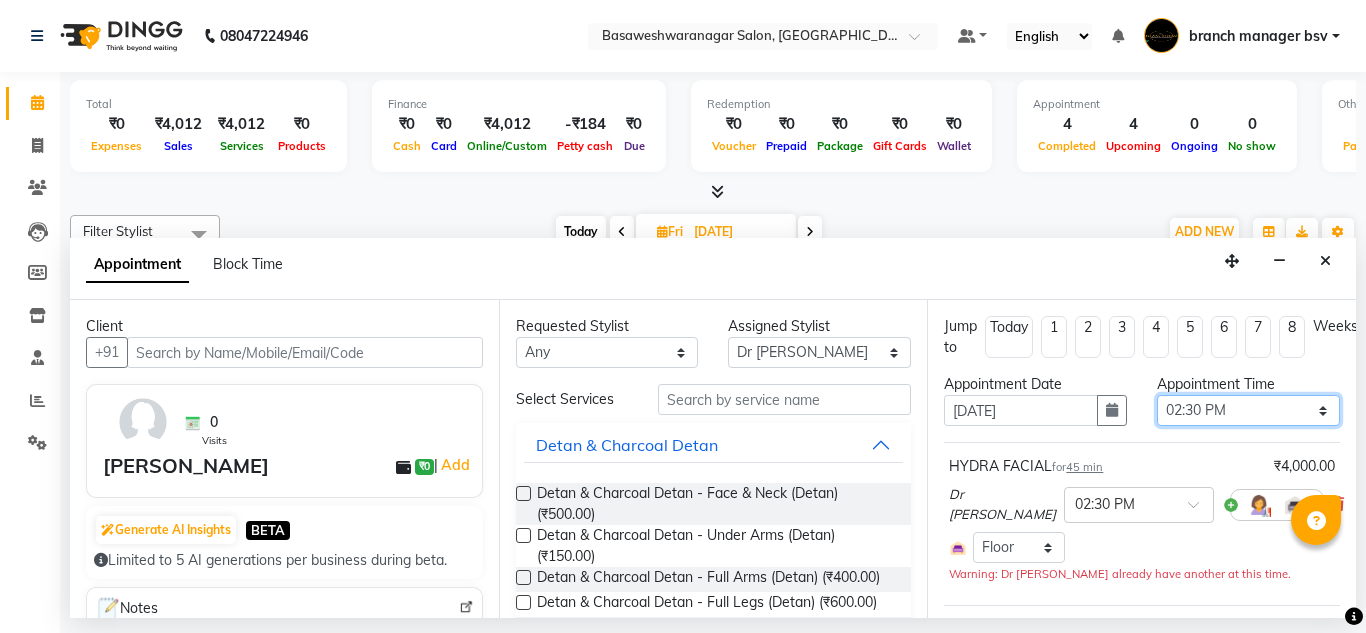click on "Select 09:00 AM 09:15 AM 09:30 AM 09:45 AM 10:00 AM 10:15 AM 10:30 AM 10:45 AM 11:00 AM 11:15 AM 11:30 AM 11:45 AM 12:00 PM 12:15 PM 12:30 PM 12:45 PM 01:00 PM 01:15 PM 01:30 PM 01:45 PM 02:00 PM 02:15 PM 02:30 PM 02:45 PM 03:00 PM 03:15 PM 03:30 PM 03:45 PM 04:00 PM 04:15 PM 04:30 PM 04:45 PM 05:00 PM 05:15 PM 05:30 PM 05:45 PM 06:00 PM 06:15 PM 06:30 PM 06:45 PM 07:00 PM 07:15 PM 07:30 PM 07:45 PM 08:00 PM" at bounding box center [1248, 410] 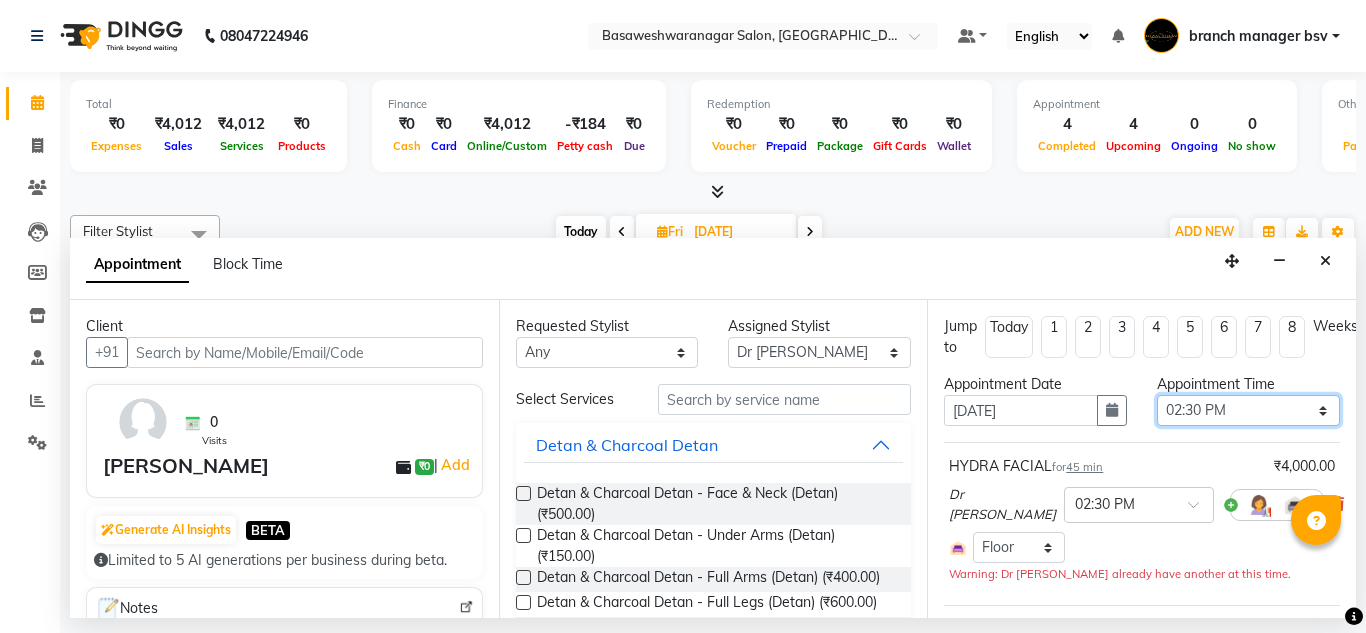 select on "750" 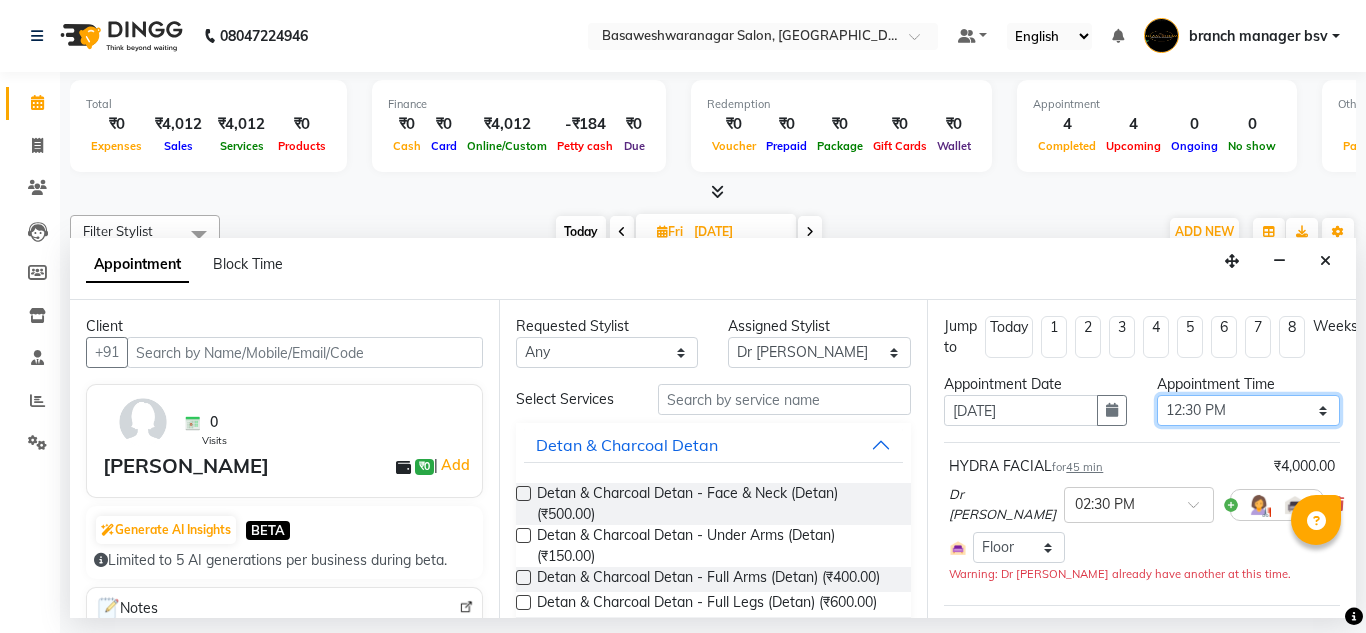 click on "Select 09:00 AM 09:15 AM 09:30 AM 09:45 AM 10:00 AM 10:15 AM 10:30 AM 10:45 AM 11:00 AM 11:15 AM 11:30 AM 11:45 AM 12:00 PM 12:15 PM 12:30 PM 12:45 PM 01:00 PM 01:15 PM 01:30 PM 01:45 PM 02:00 PM 02:15 PM 02:30 PM 02:45 PM 03:00 PM 03:15 PM 03:30 PM 03:45 PM 04:00 PM 04:15 PM 04:30 PM 04:45 PM 05:00 PM 05:15 PM 05:30 PM 05:45 PM 06:00 PM 06:15 PM 06:30 PM 06:45 PM 07:00 PM 07:15 PM 07:30 PM 07:45 PM 08:00 PM" at bounding box center (1248, 410) 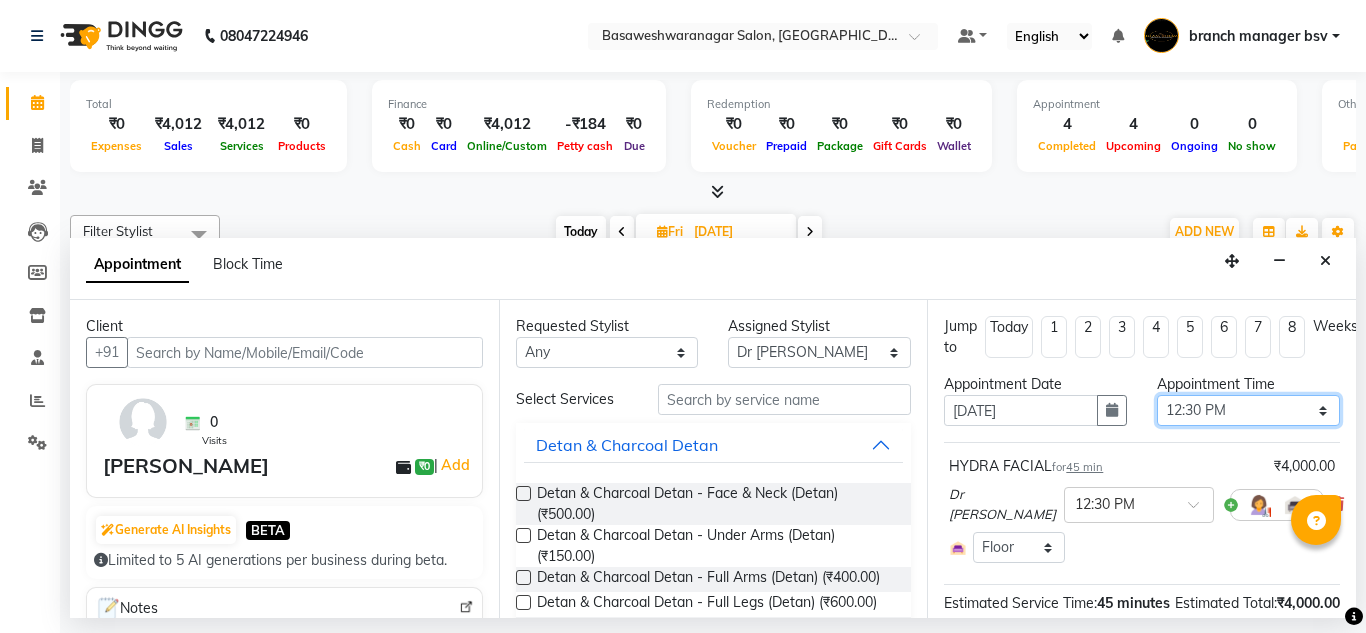 scroll, scrollTop: 217, scrollLeft: 0, axis: vertical 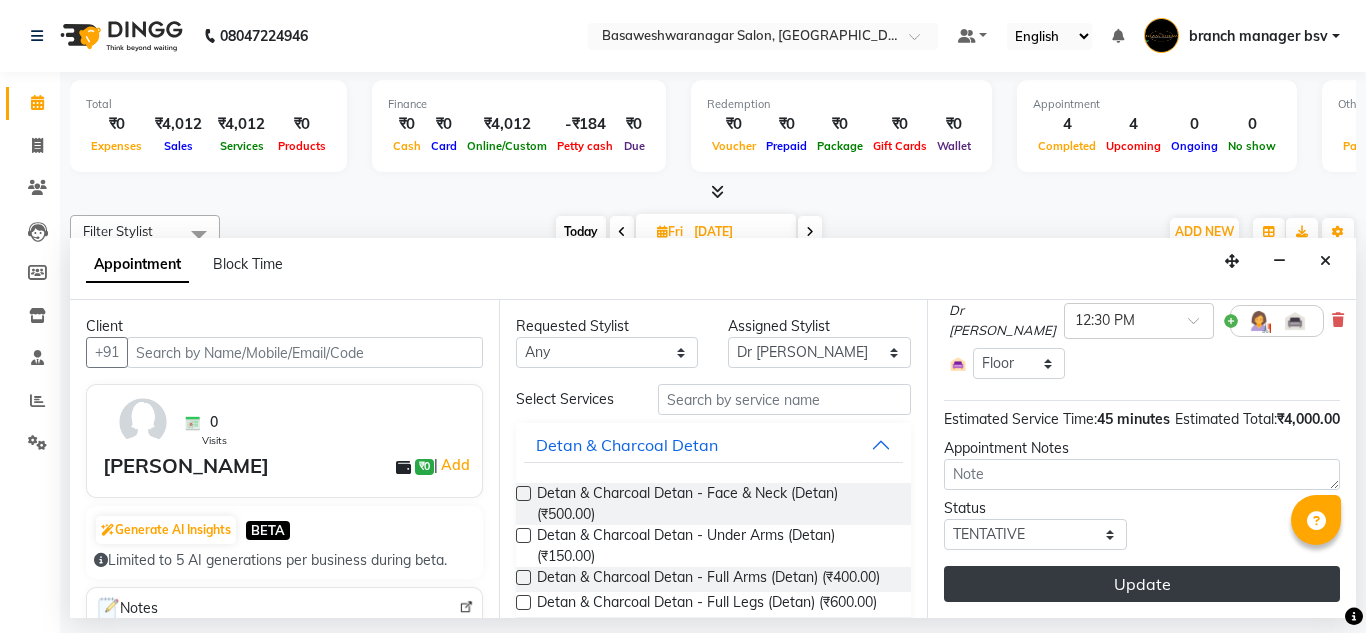 click on "Update" at bounding box center [1142, 584] 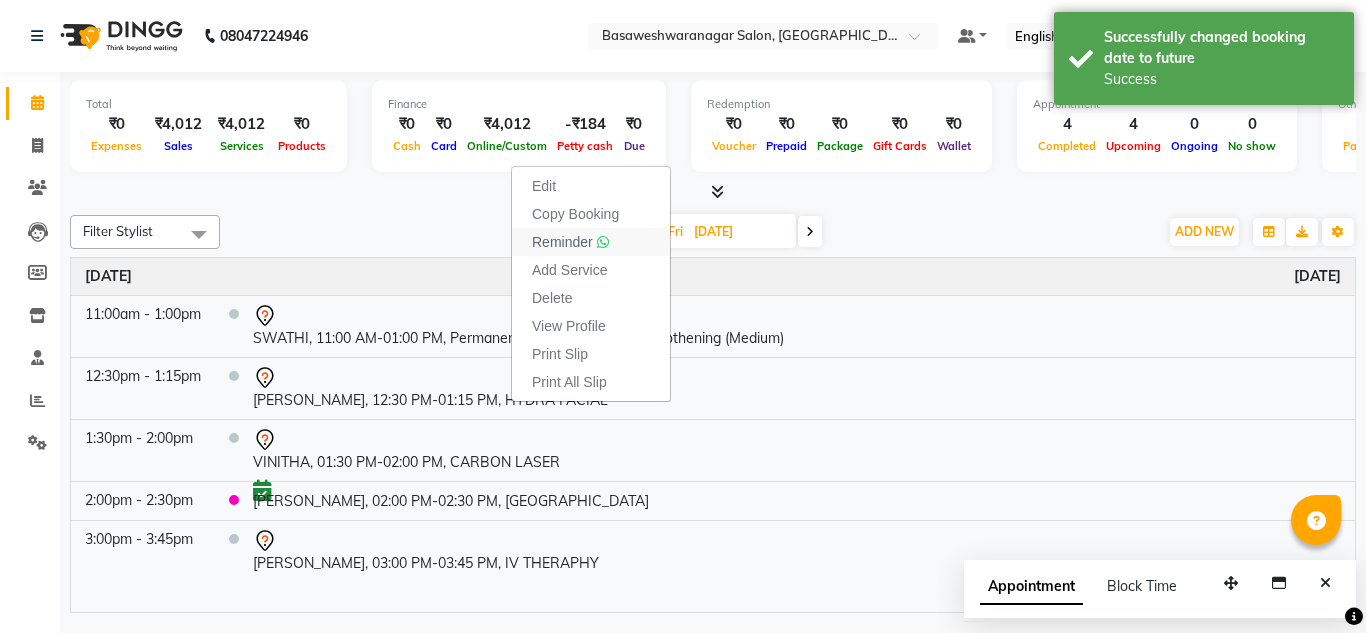 click on "Reminder" at bounding box center [591, 242] 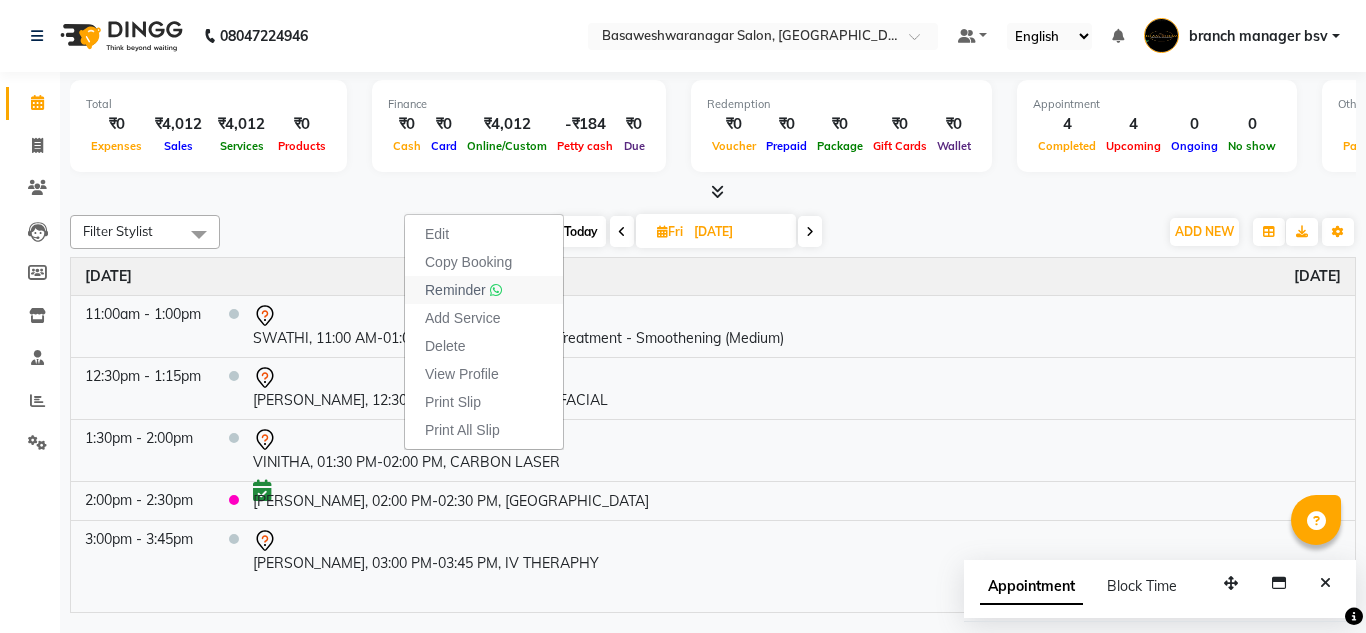 click on "Reminder" at bounding box center (455, 290) 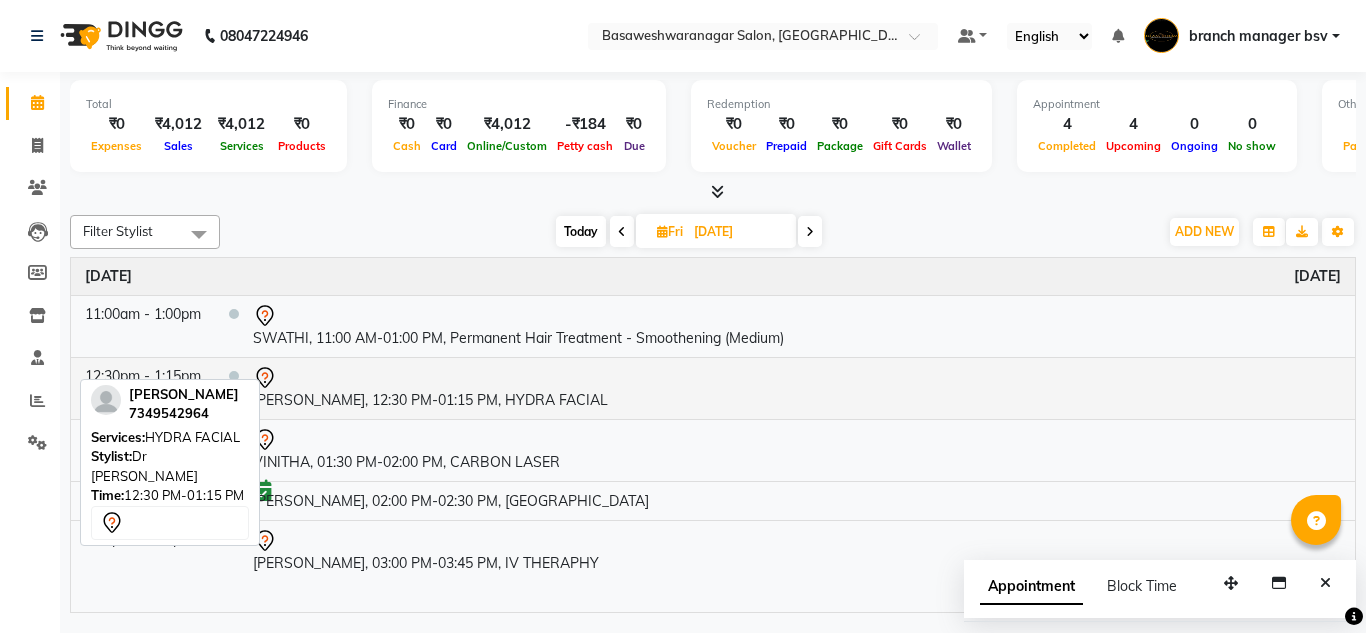 click on "Jyothi, 12:30 PM-01:15 PM, HYDRA FACIAL" at bounding box center [797, 388] 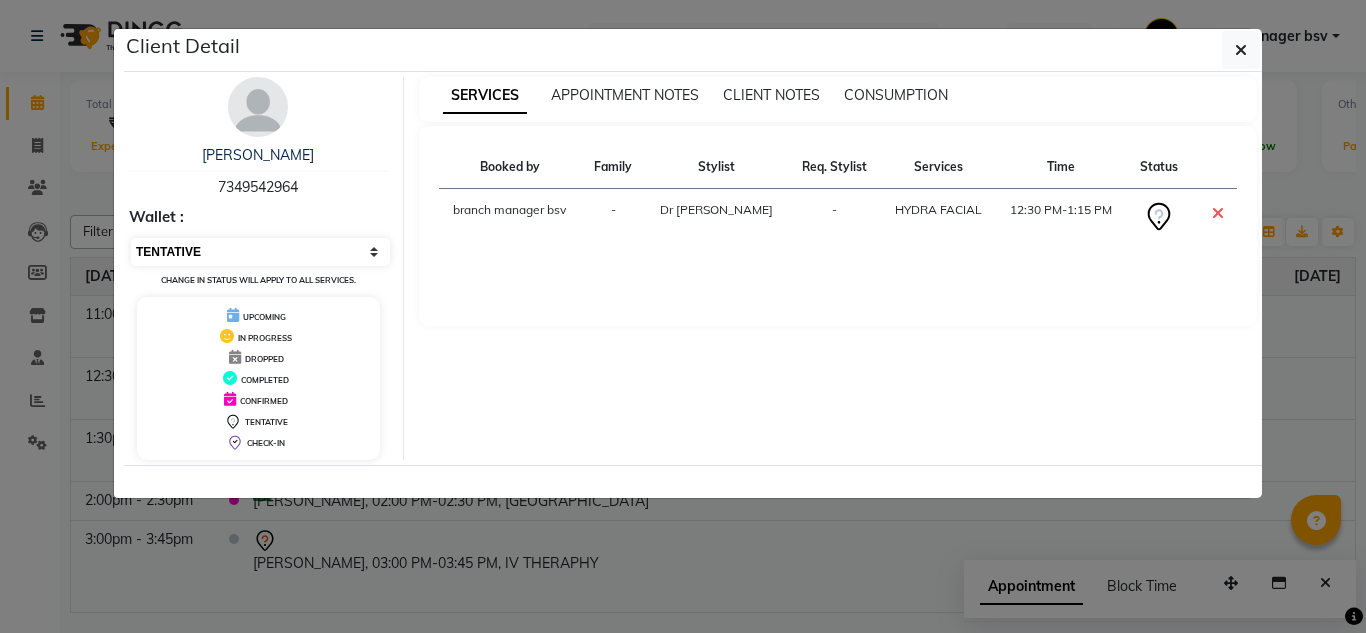 click on "Select CONFIRMED TENTATIVE" at bounding box center [260, 252] 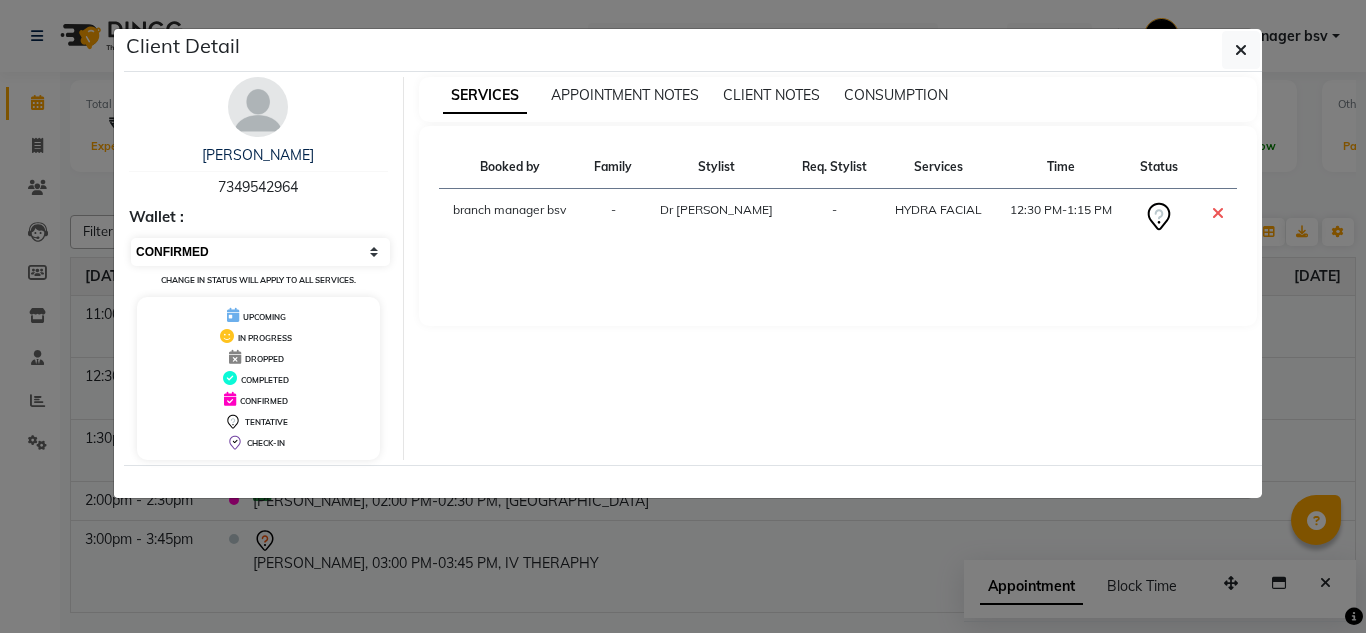 click on "Select CONFIRMED TENTATIVE" at bounding box center (260, 252) 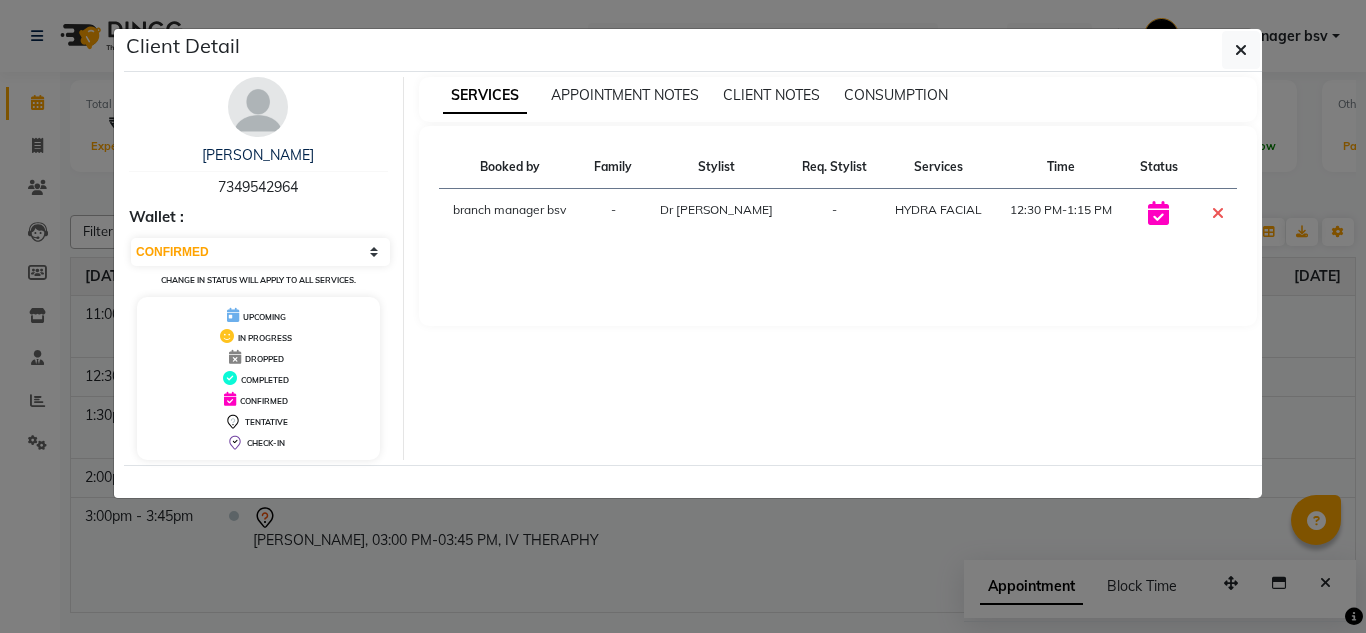 click on "Client Detail  Jyothi    7349542964 Wallet : Select CONFIRMED TENTATIVE Change in status will apply to all services. UPCOMING IN PROGRESS DROPPED COMPLETED CONFIRMED TENTATIVE CHECK-IN SERVICES APPOINTMENT NOTES CLIENT NOTES CONSUMPTION Booked by Family Stylist Req. Stylist Services Time Status  branch manager bsv  - Dr mehzabin -  HYDRA FACIAL   12:30 PM-1:15 PM" 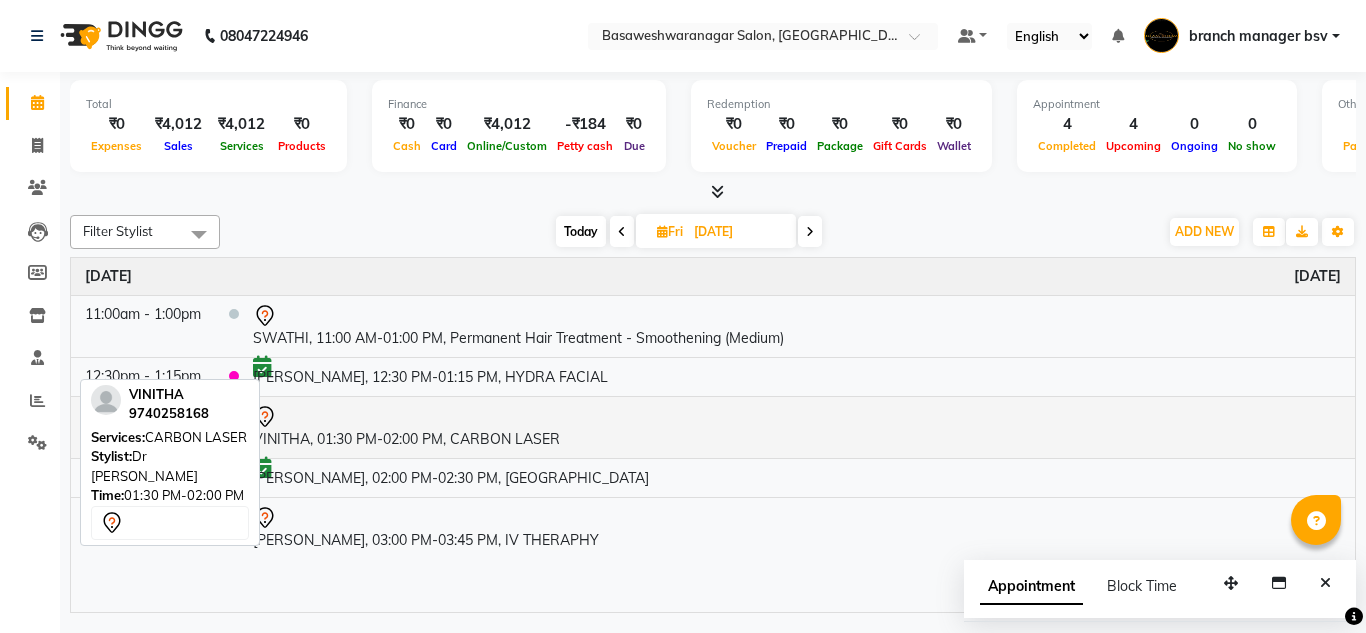 click at bounding box center (797, 417) 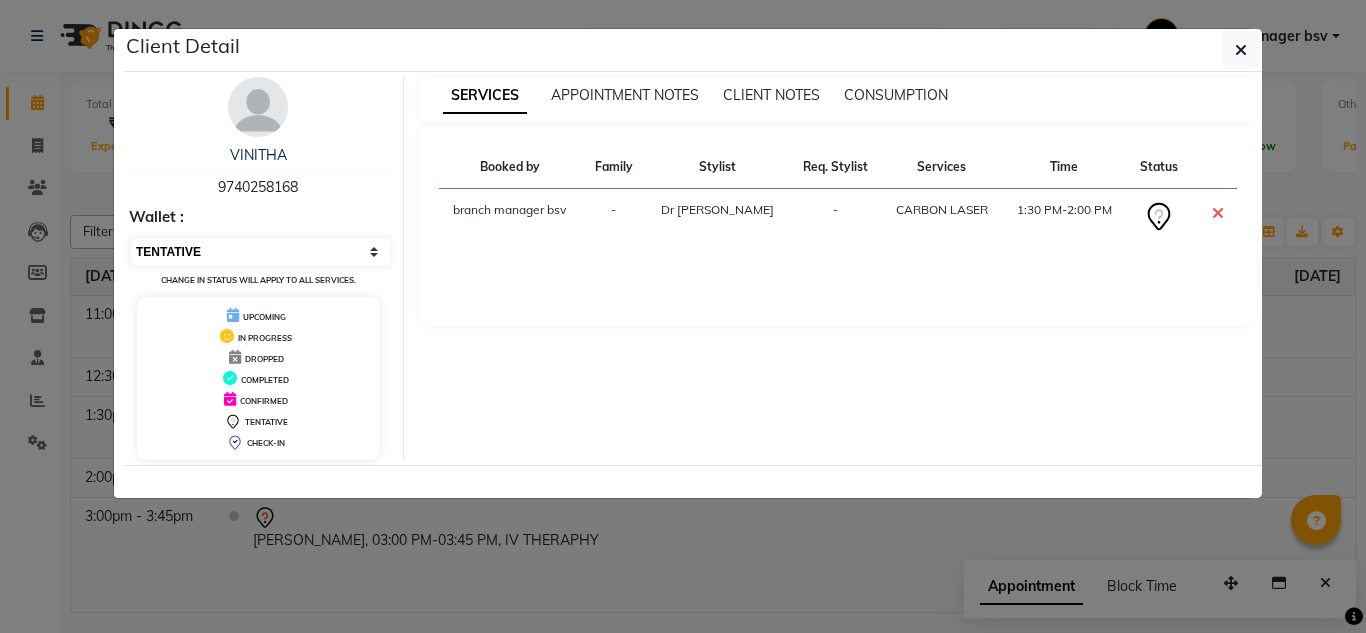 click on "Select CONFIRMED TENTATIVE" at bounding box center [260, 252] 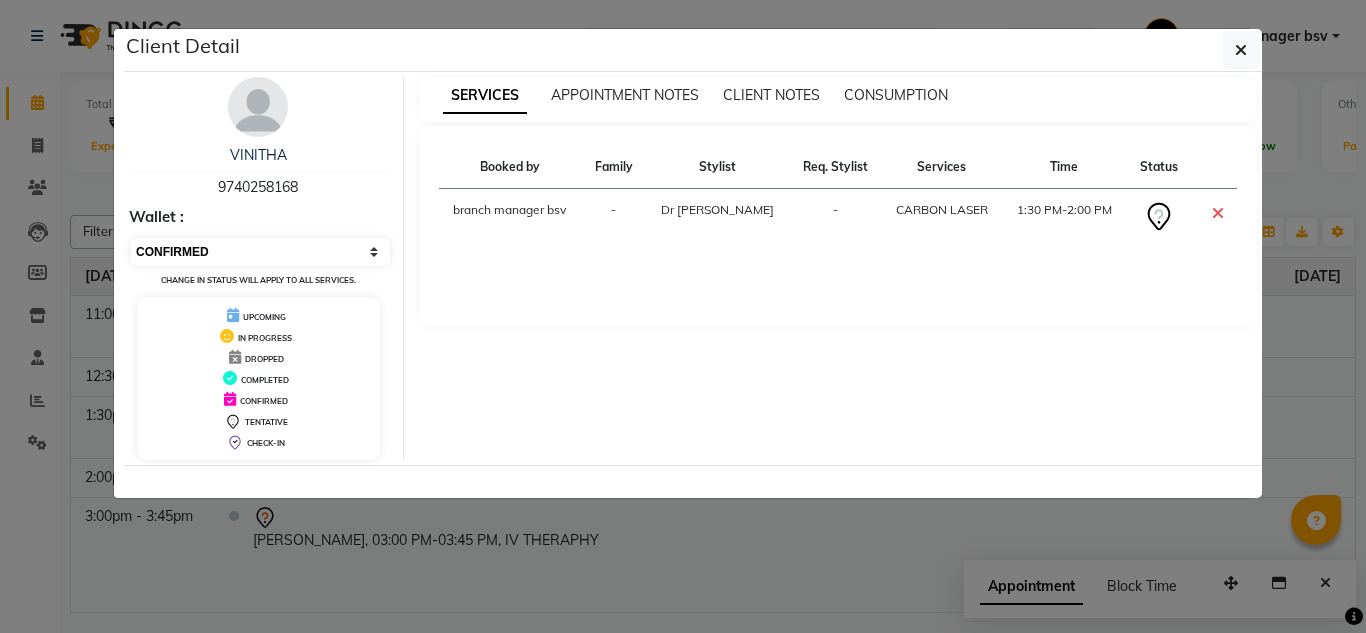 click on "Select CONFIRMED TENTATIVE" at bounding box center [260, 252] 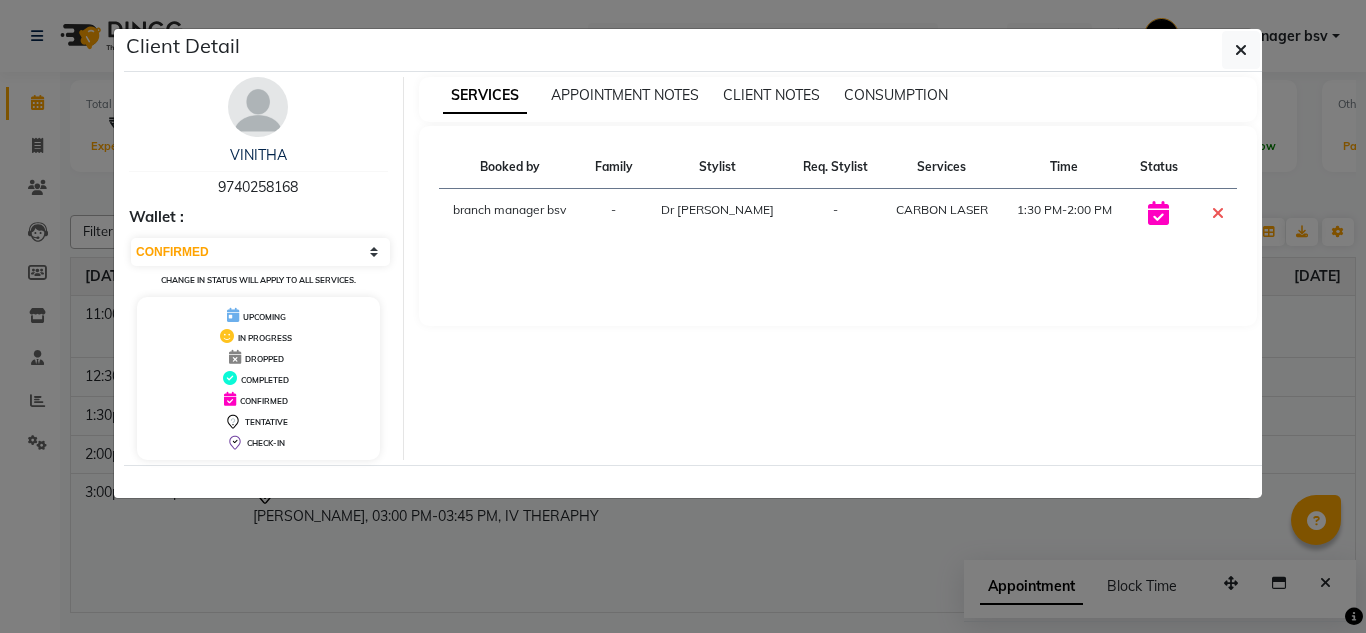 click on "Client Detail  VINITHA    9740258168 Wallet : Select CONFIRMED TENTATIVE Change in status will apply to all services. UPCOMING IN PROGRESS DROPPED COMPLETED CONFIRMED TENTATIVE CHECK-IN SERVICES APPOINTMENT NOTES CLIENT NOTES CONSUMPTION Booked by Family Stylist Req. Stylist Services Time Status  branch manager bsv  - Dr mehzabin -  CARBON LASER   1:30 PM-2:00 PM" 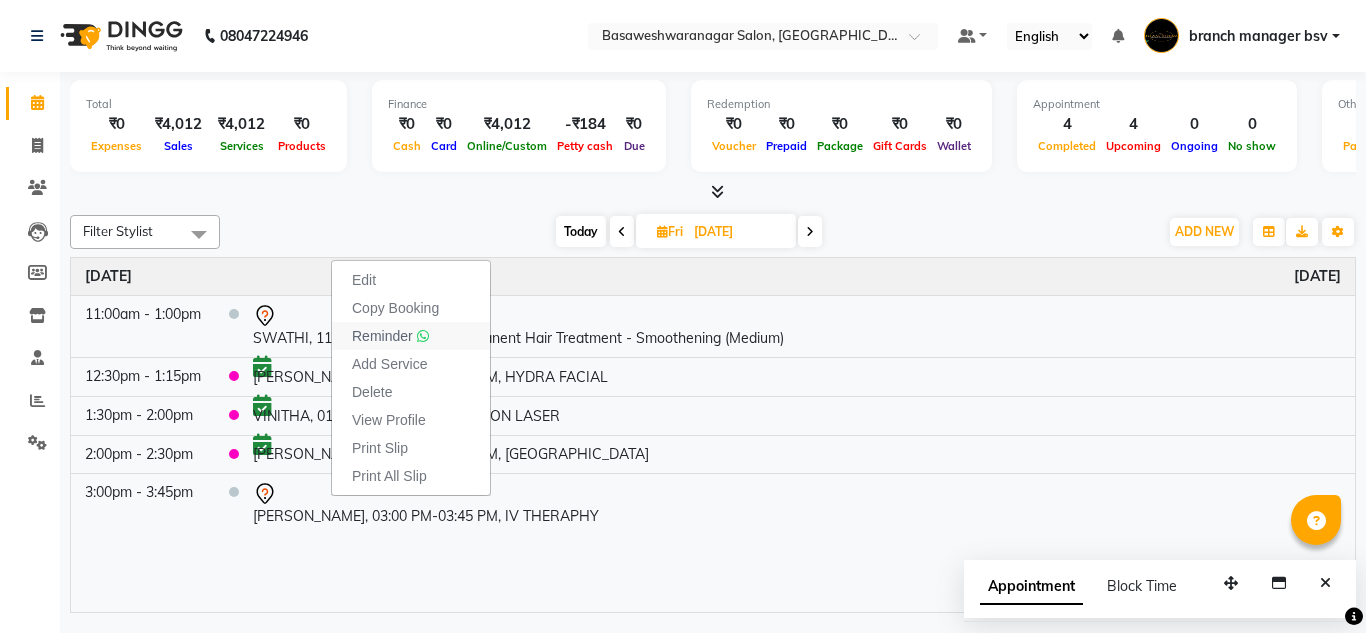 click on "Reminder" at bounding box center [411, 336] 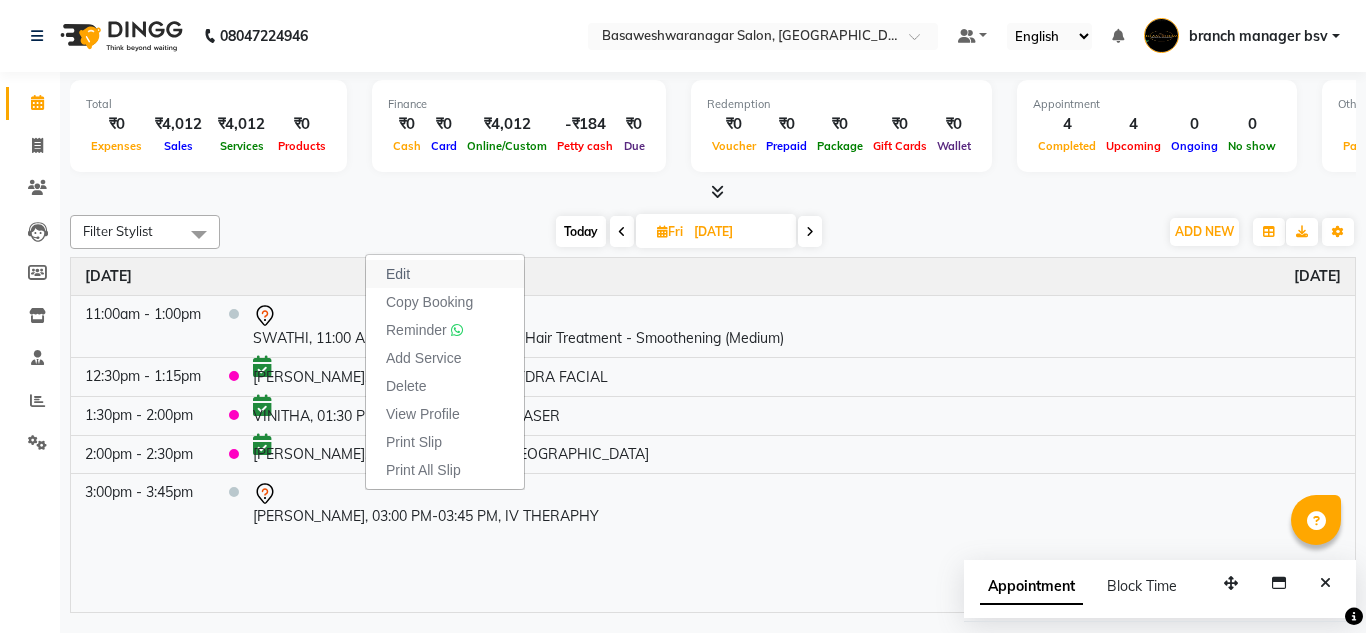 click on "Edit" at bounding box center (445, 274) 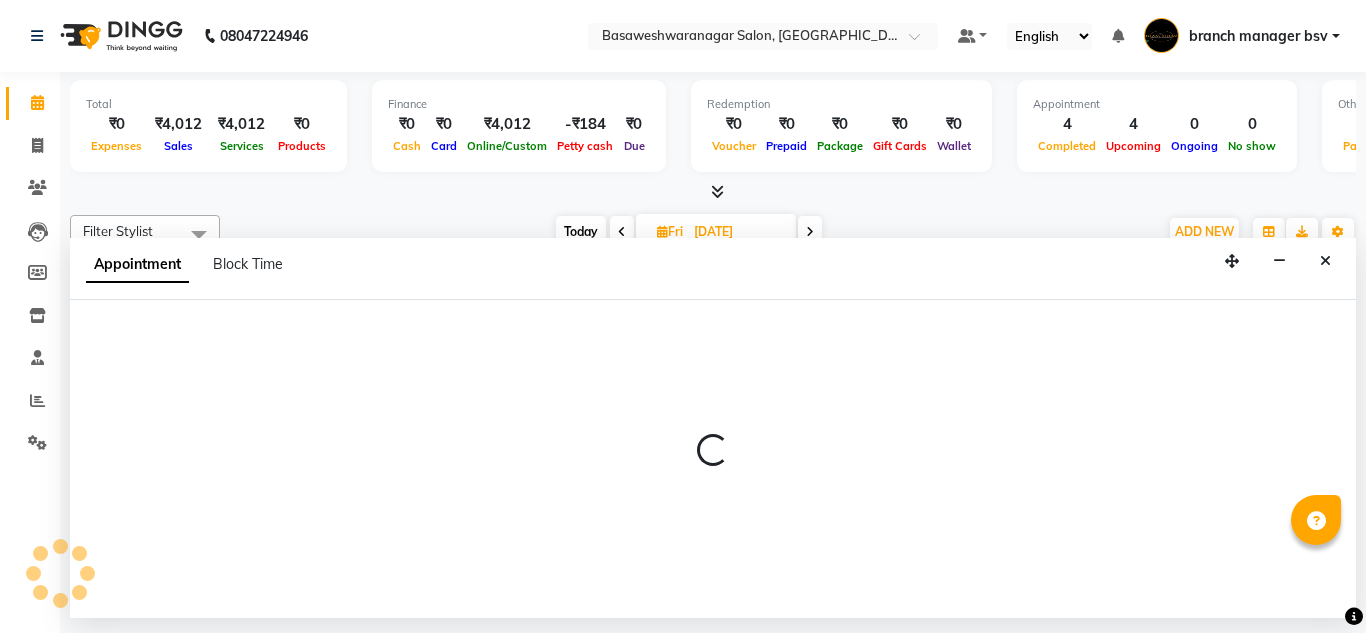 select on "tentative" 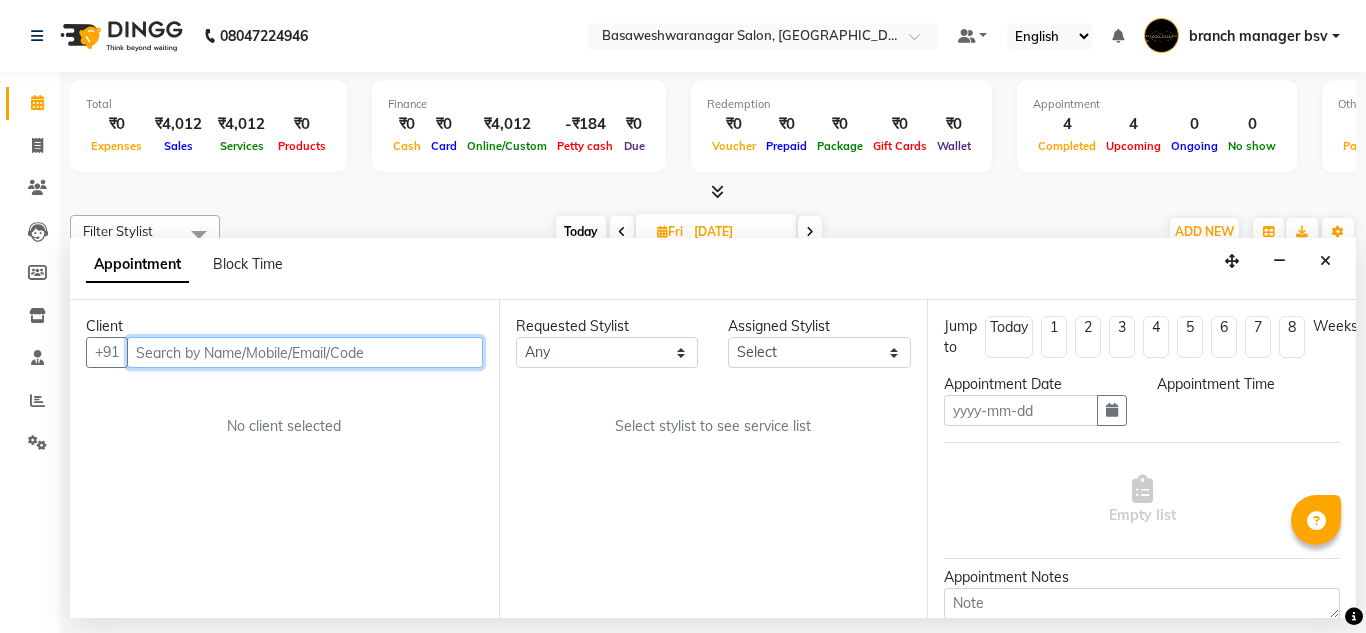 type on "11-07-2025" 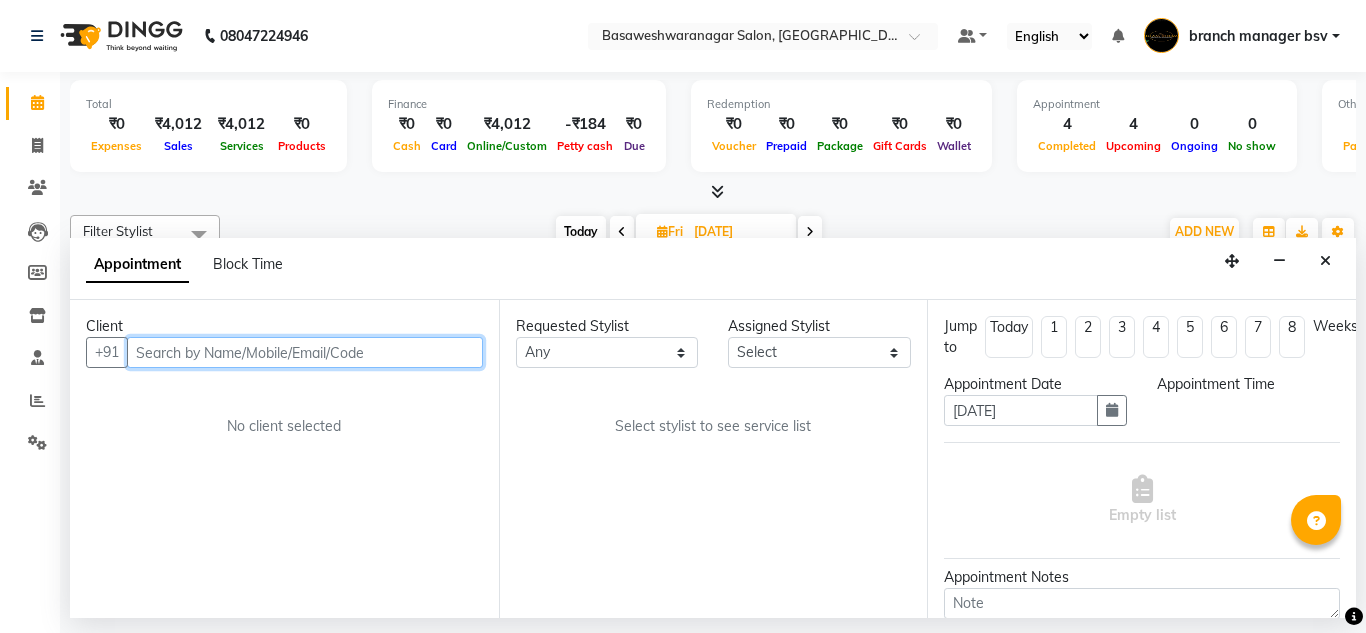 select on "47930" 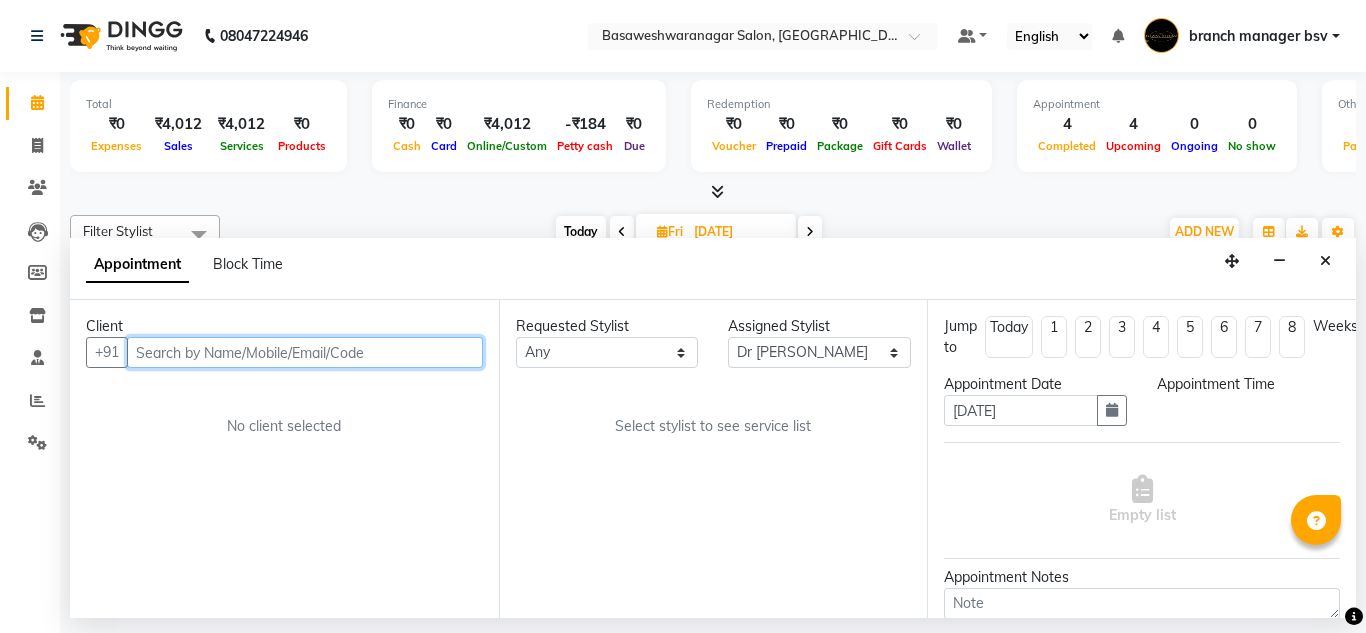 select on "900" 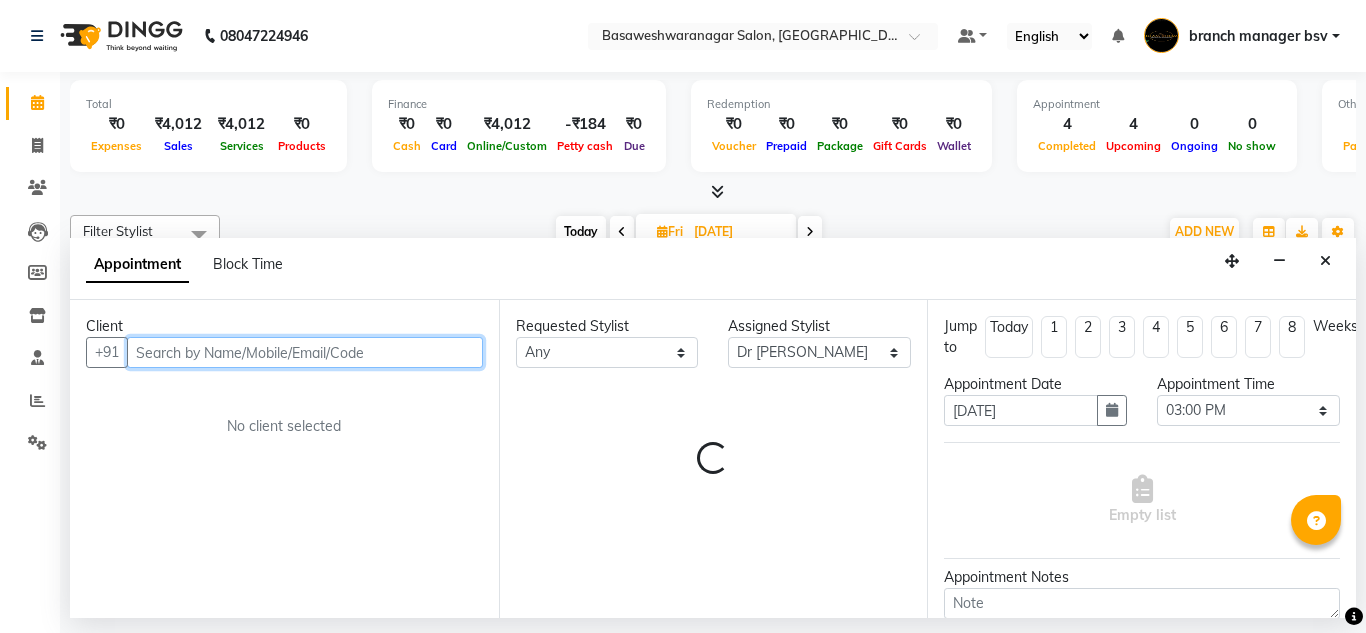 select on "1239" 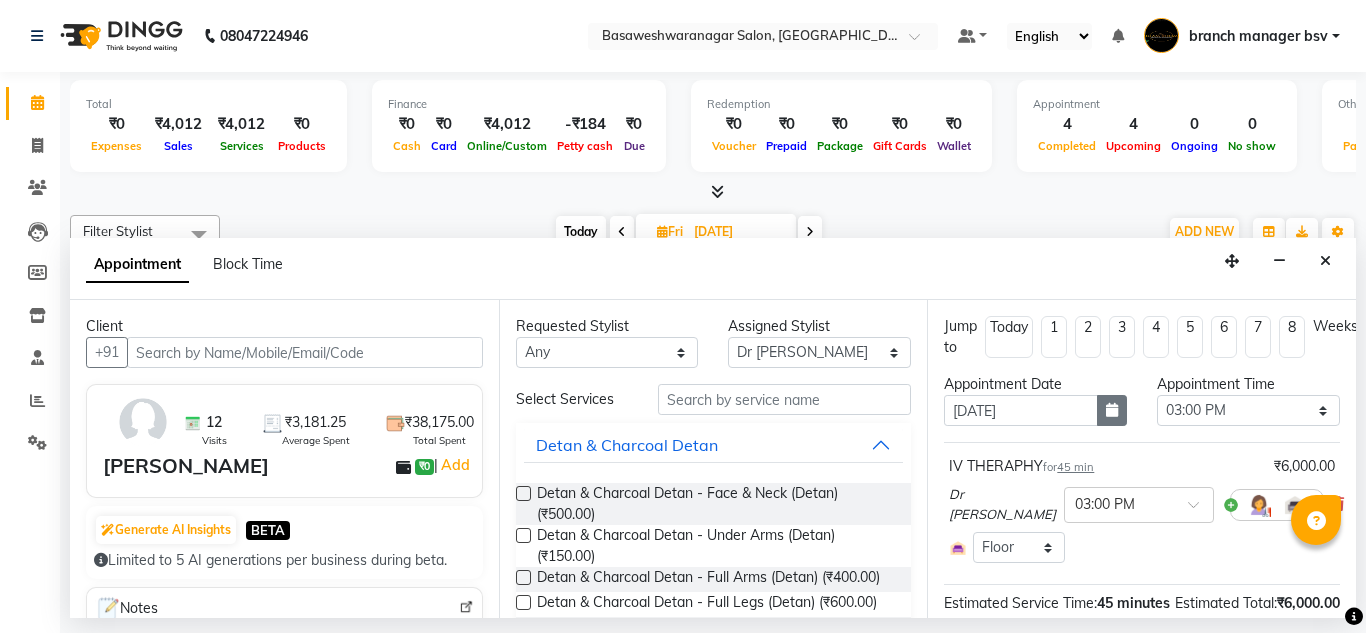 click at bounding box center [1112, 410] 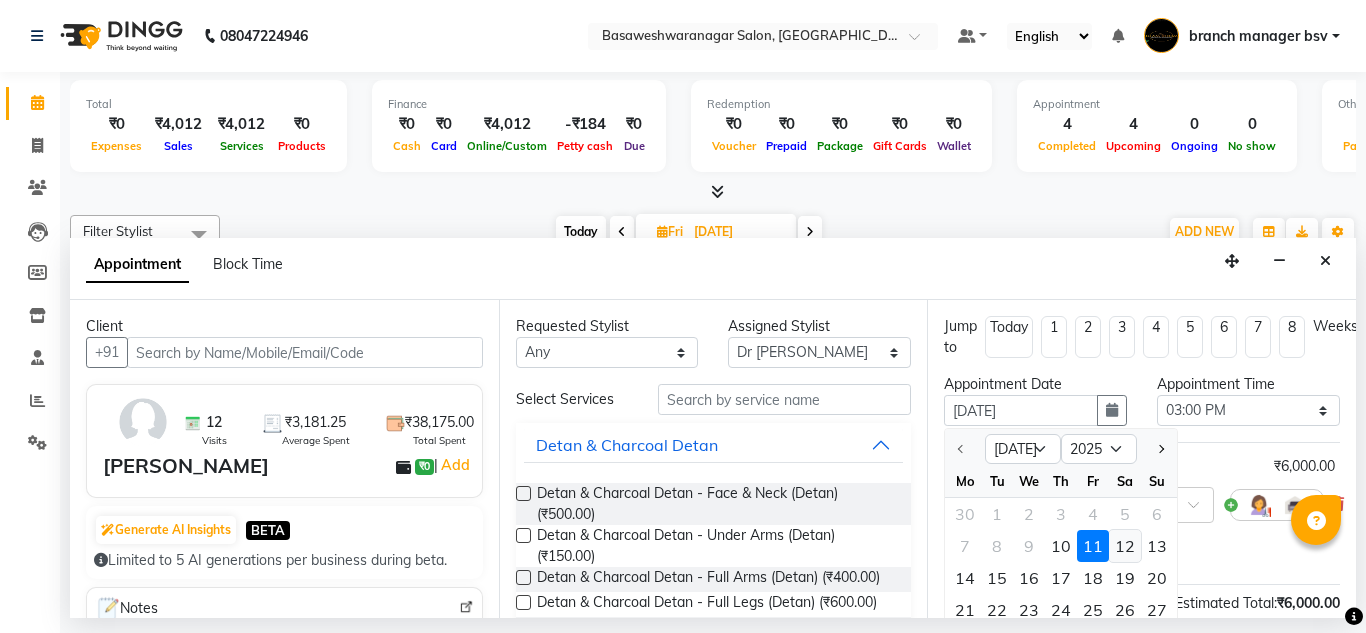 click on "12" at bounding box center (1125, 546) 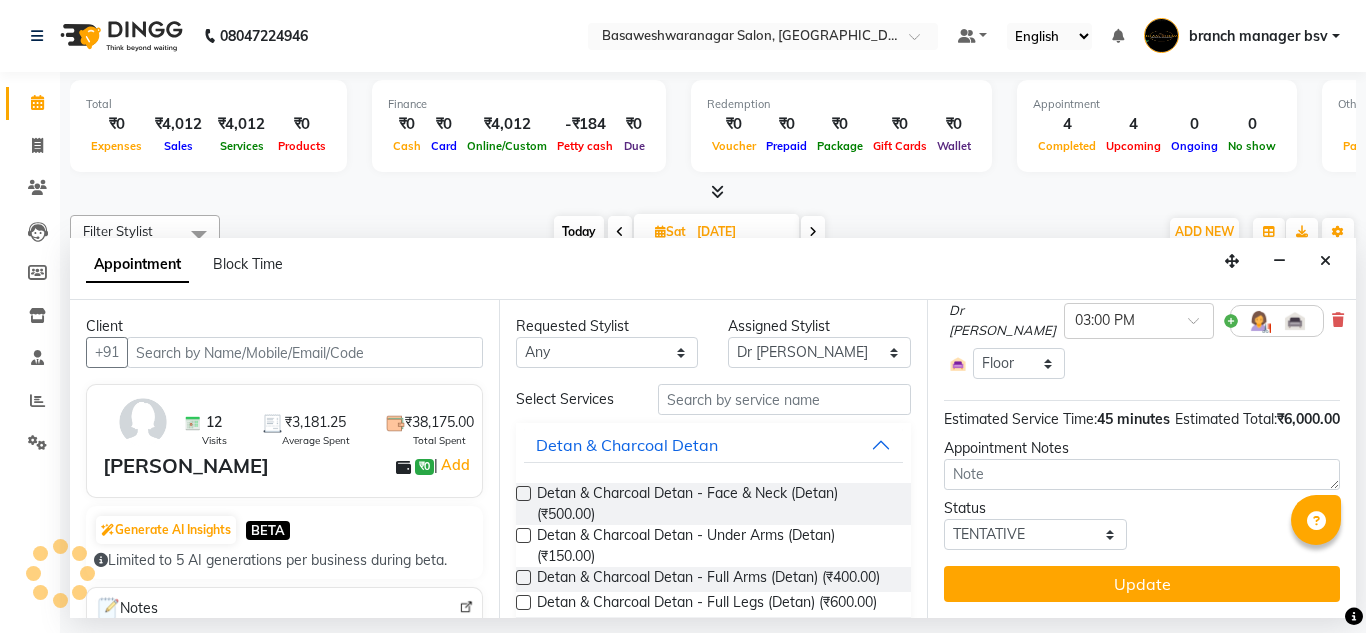 scroll, scrollTop: 217, scrollLeft: 0, axis: vertical 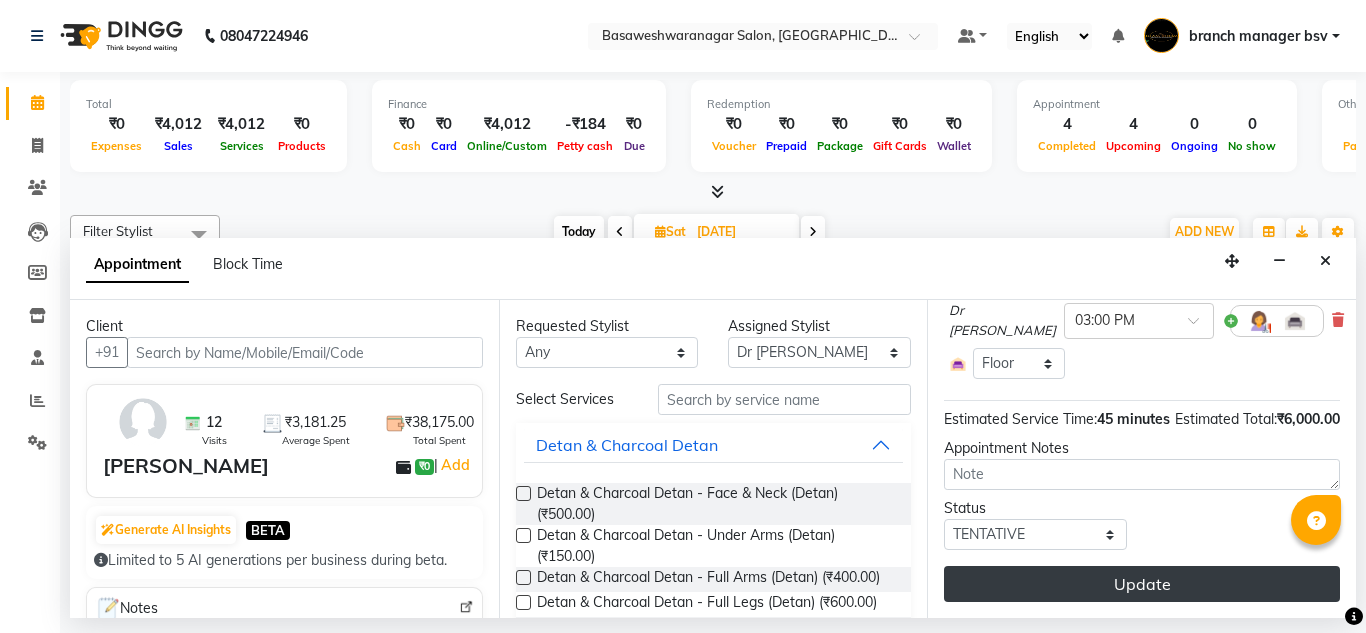 click on "Update" at bounding box center [1142, 584] 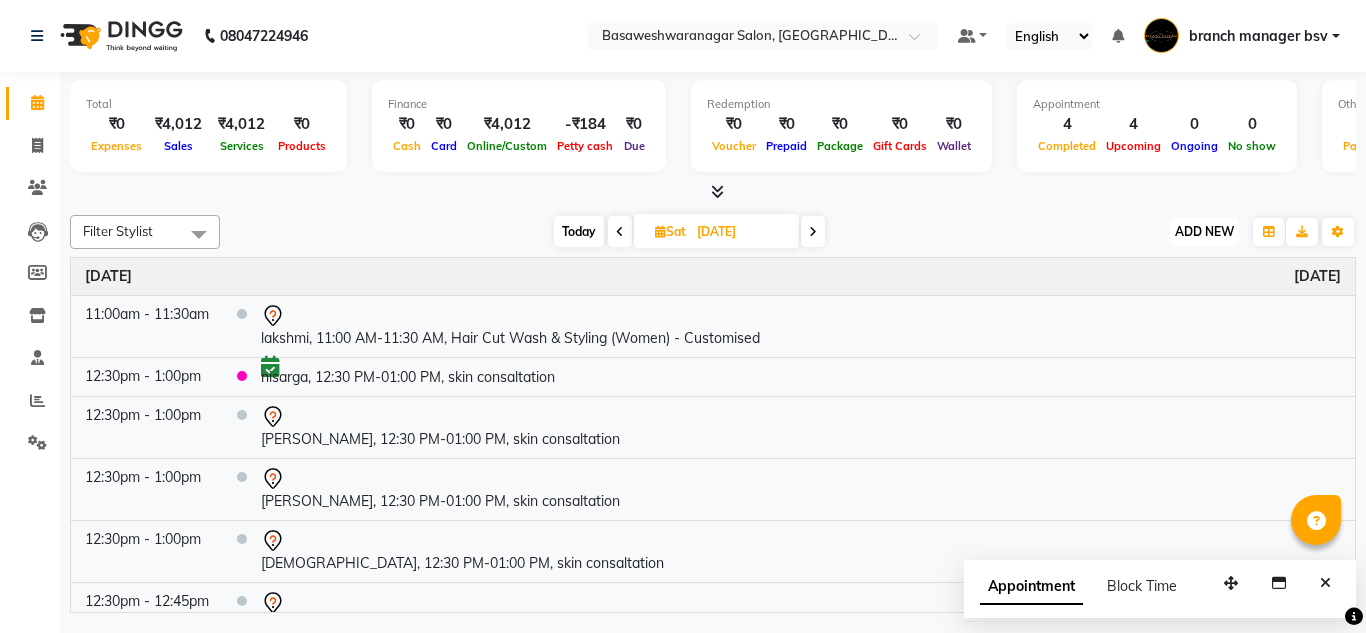 click on "ADD NEW" at bounding box center (1204, 231) 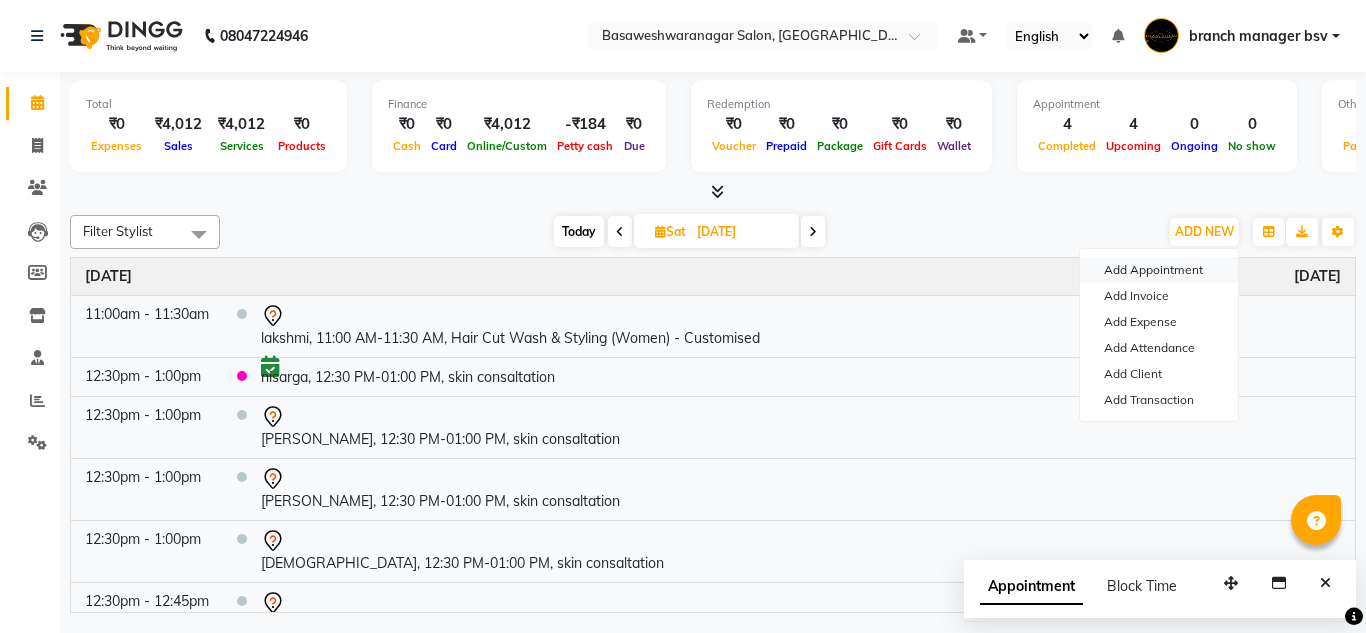 click on "Add Appointment" at bounding box center (1159, 270) 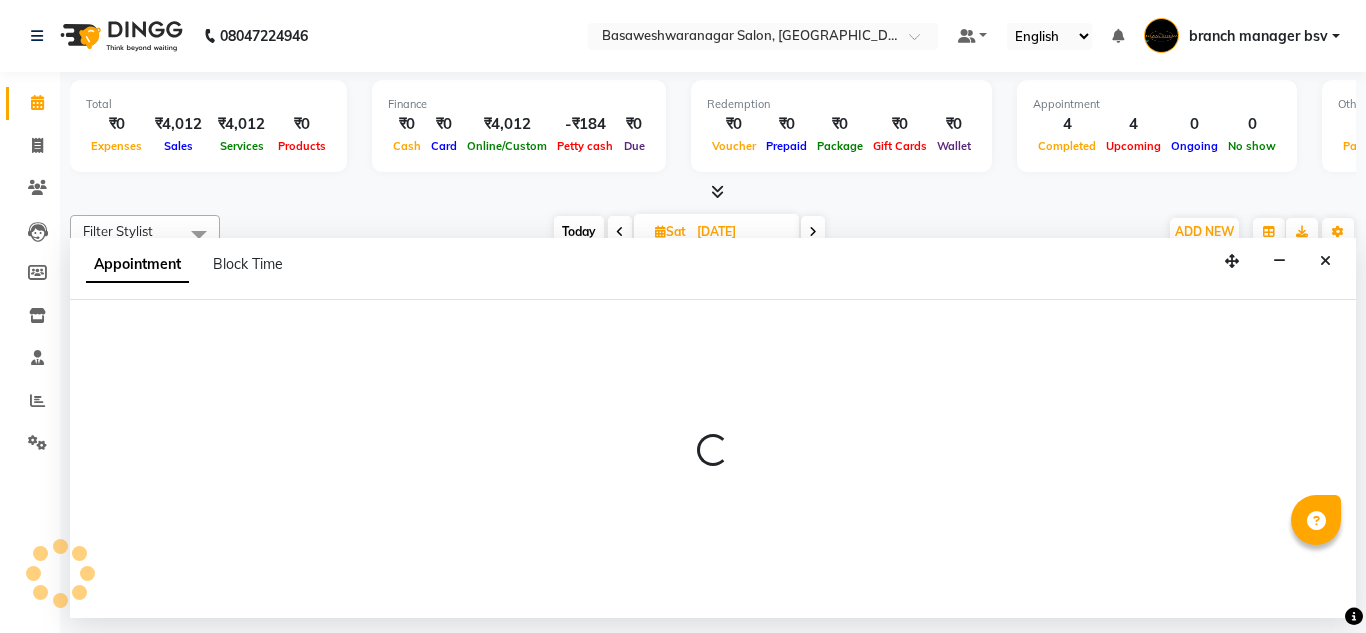 select on "540" 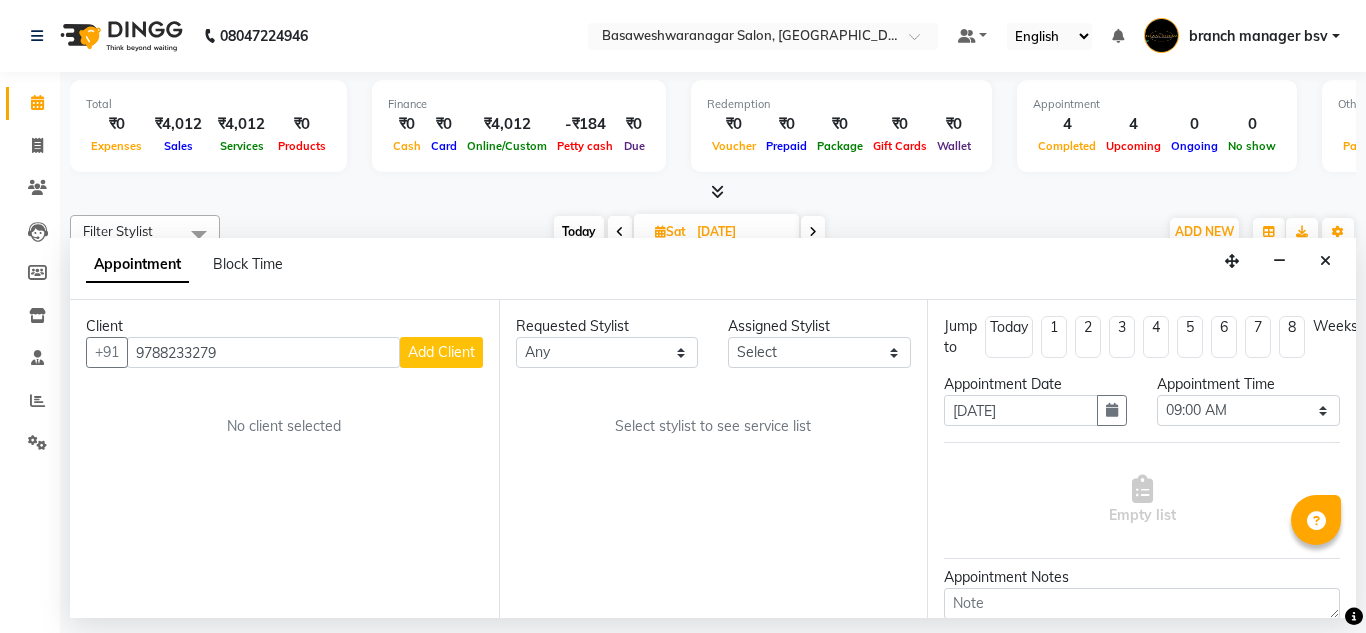 type on "9788233279" 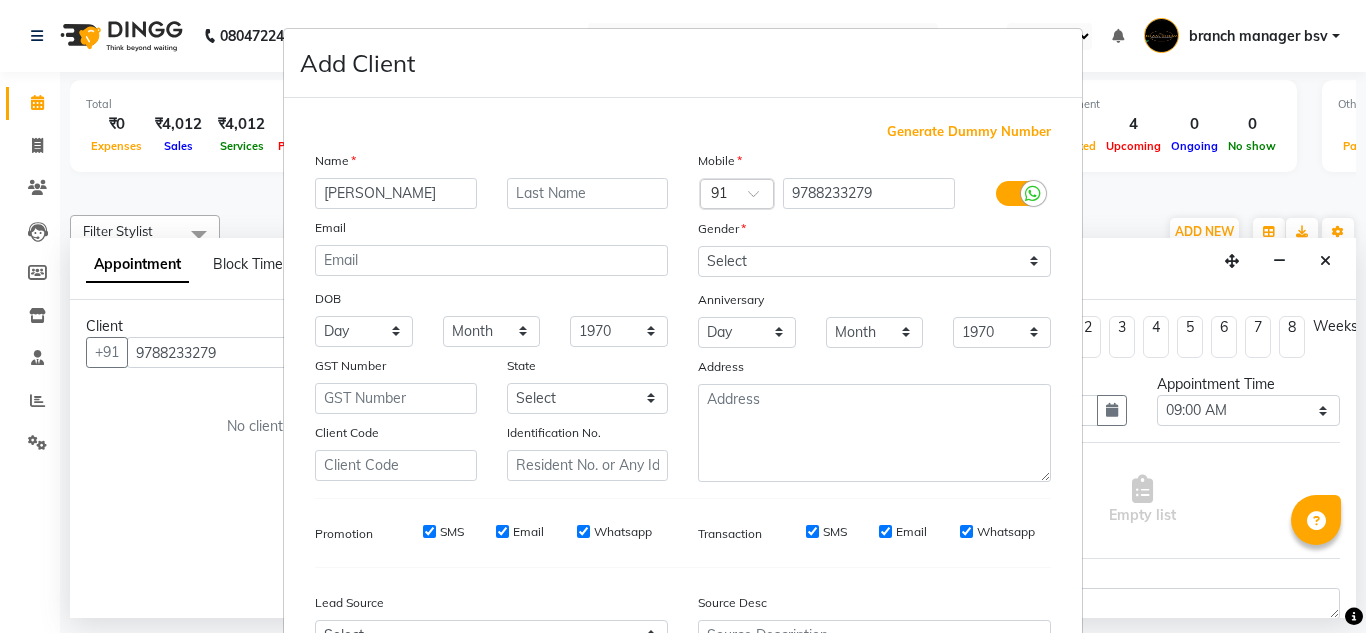 type on "VIJAYA LAKSHMI" 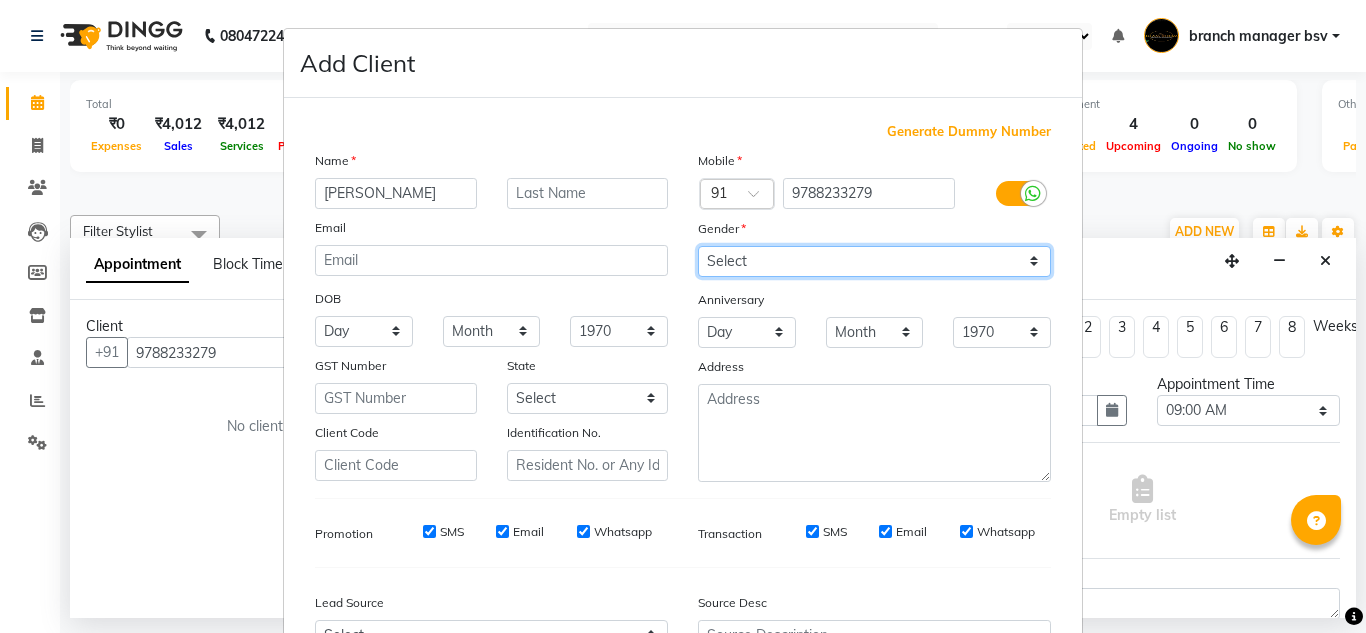 click on "Select Male Female Other Prefer Not To Say" at bounding box center (874, 261) 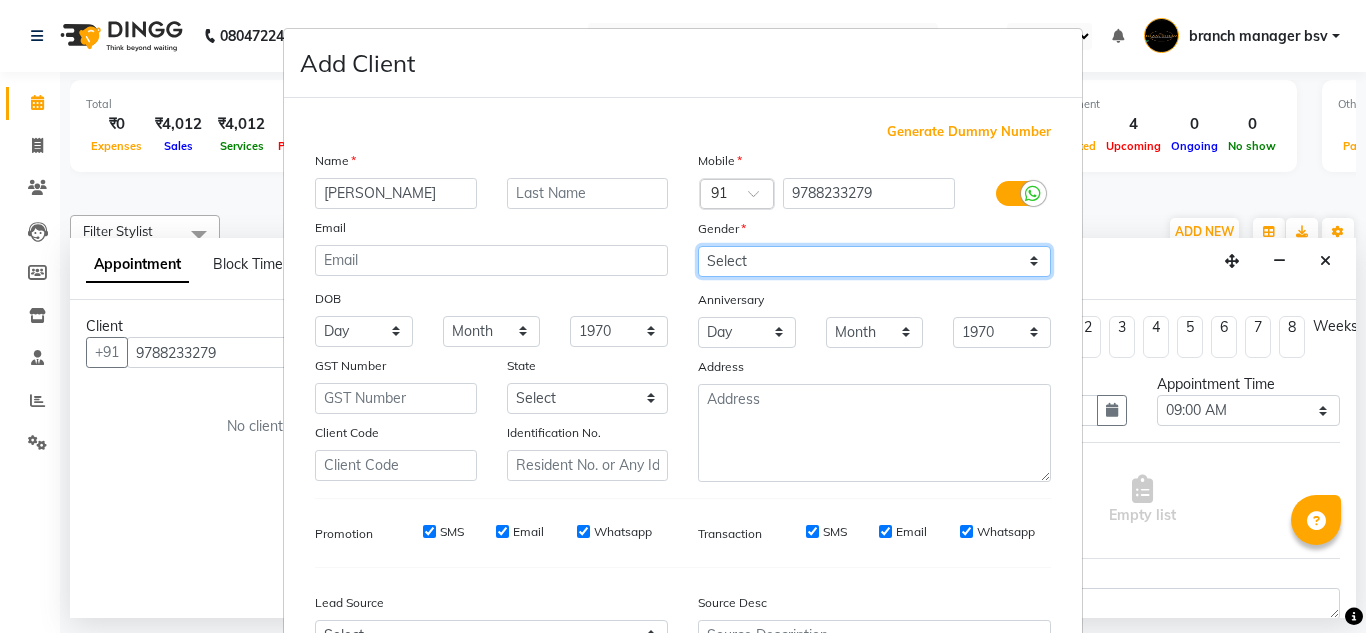 scroll, scrollTop: 216, scrollLeft: 0, axis: vertical 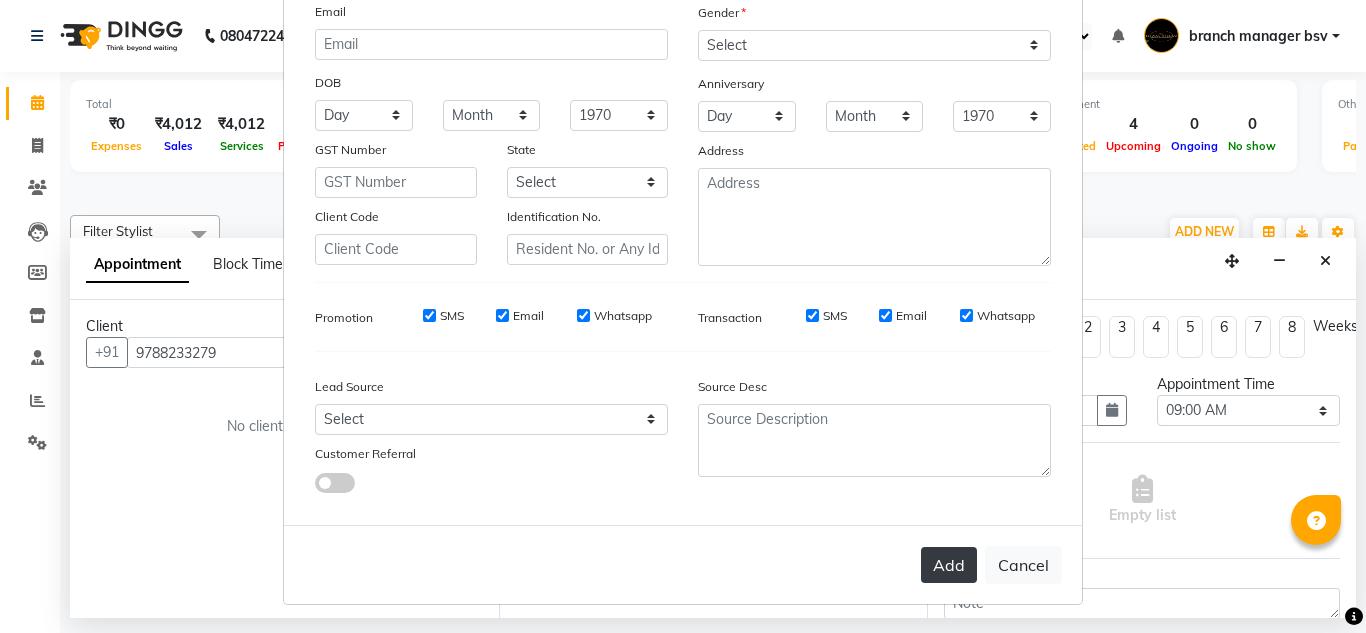 click on "Add" at bounding box center (949, 565) 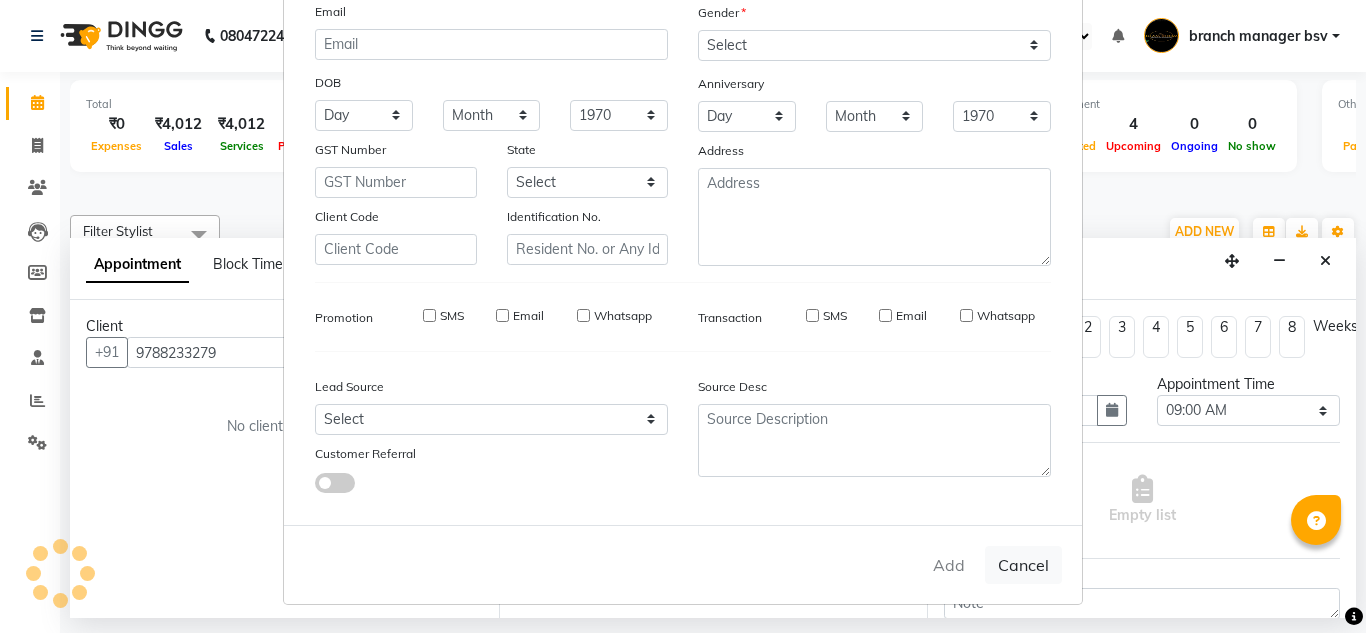 type 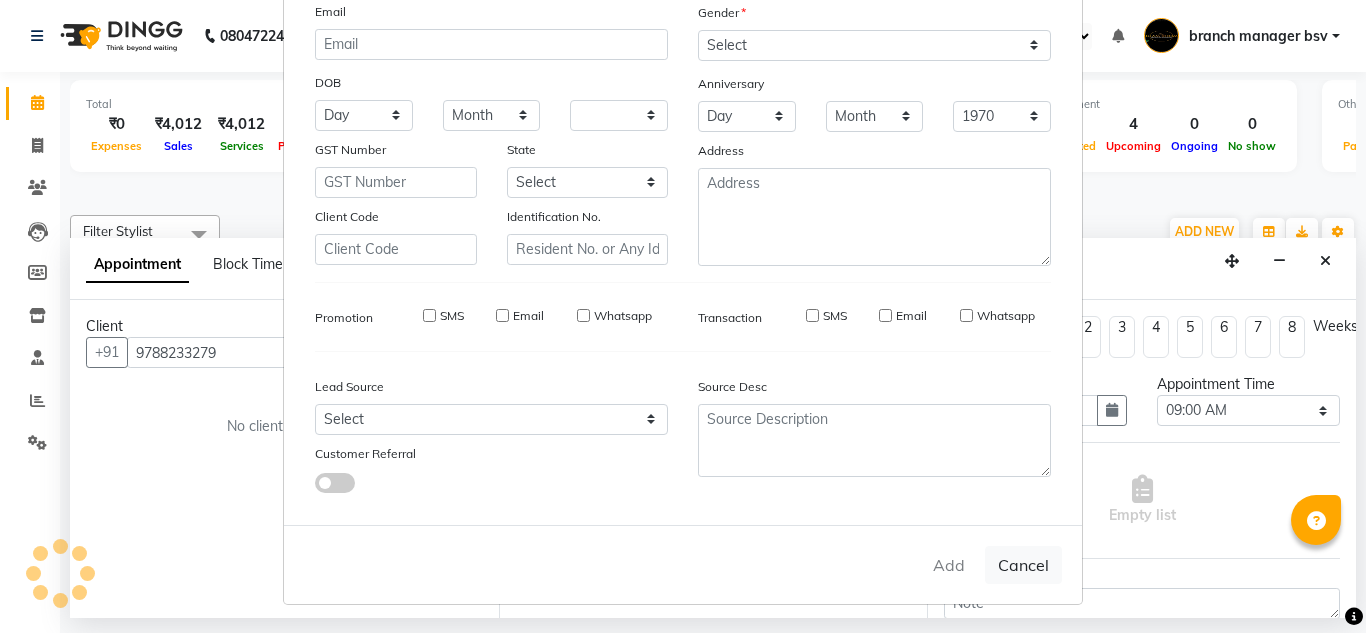 select 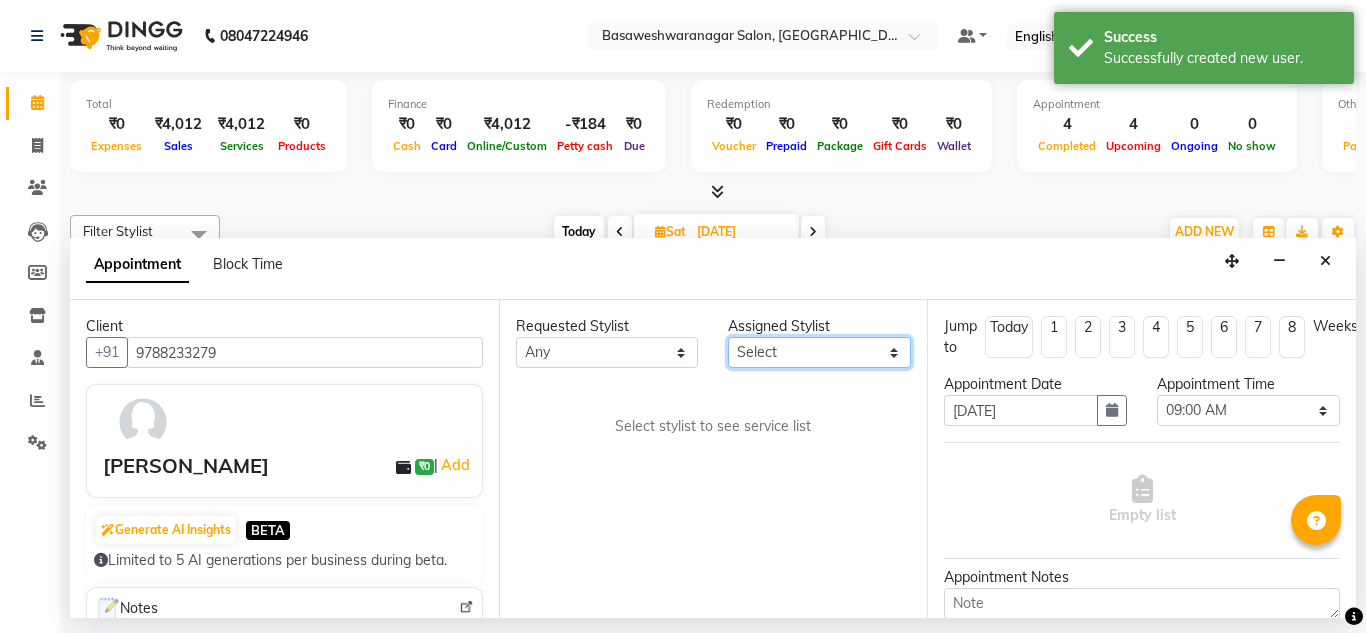 click on "Select ashwini branch manager bsv Dr.Jabin Dr mehzabin GURISH JASSI Jayshree Navya pooja accounts PRATIK RAJEESHA Rasna Sanskruthi shangnimwom SMIRTI SUMITH SUNITHA SUNNY Tanveer  TEZZ The Glam Room theja Trishna urmi" at bounding box center (819, 352) 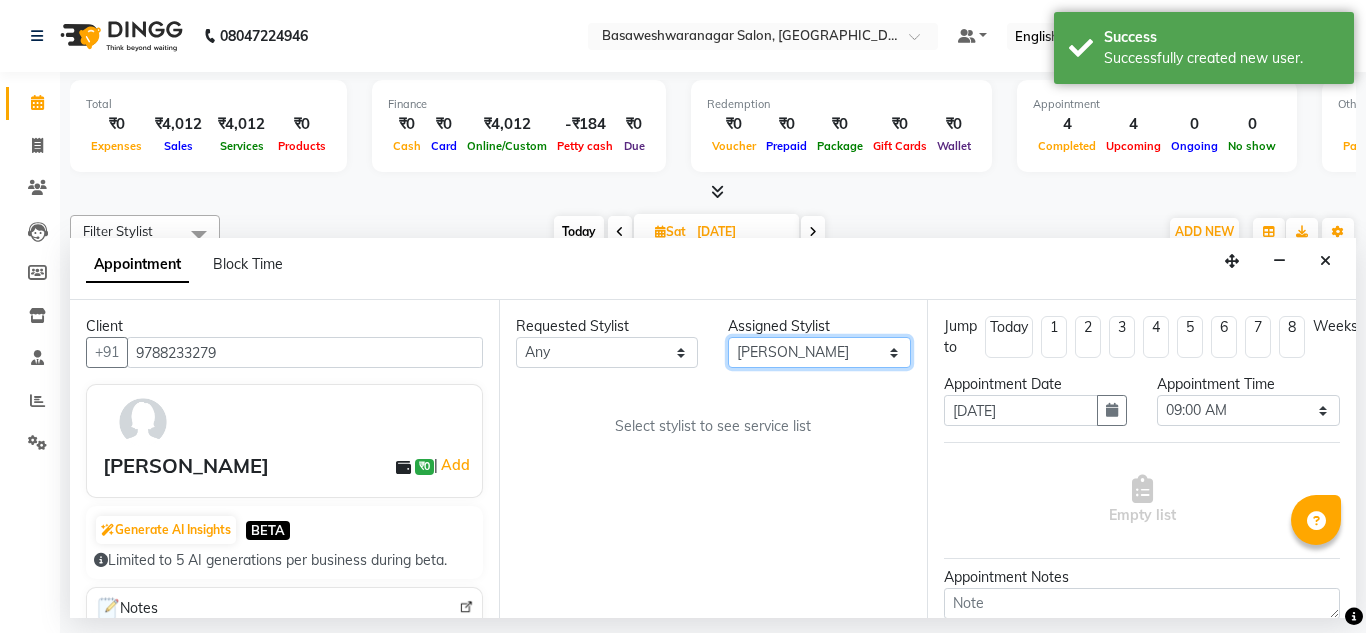 click on "Select ashwini branch manager bsv Dr.Jabin Dr mehzabin GURISH JASSI Jayshree Navya pooja accounts PRATIK RAJEESHA Rasna Sanskruthi shangnimwom SMIRTI SUMITH SUNITHA SUNNY Tanveer  TEZZ The Glam Room theja Trishna urmi" at bounding box center [819, 352] 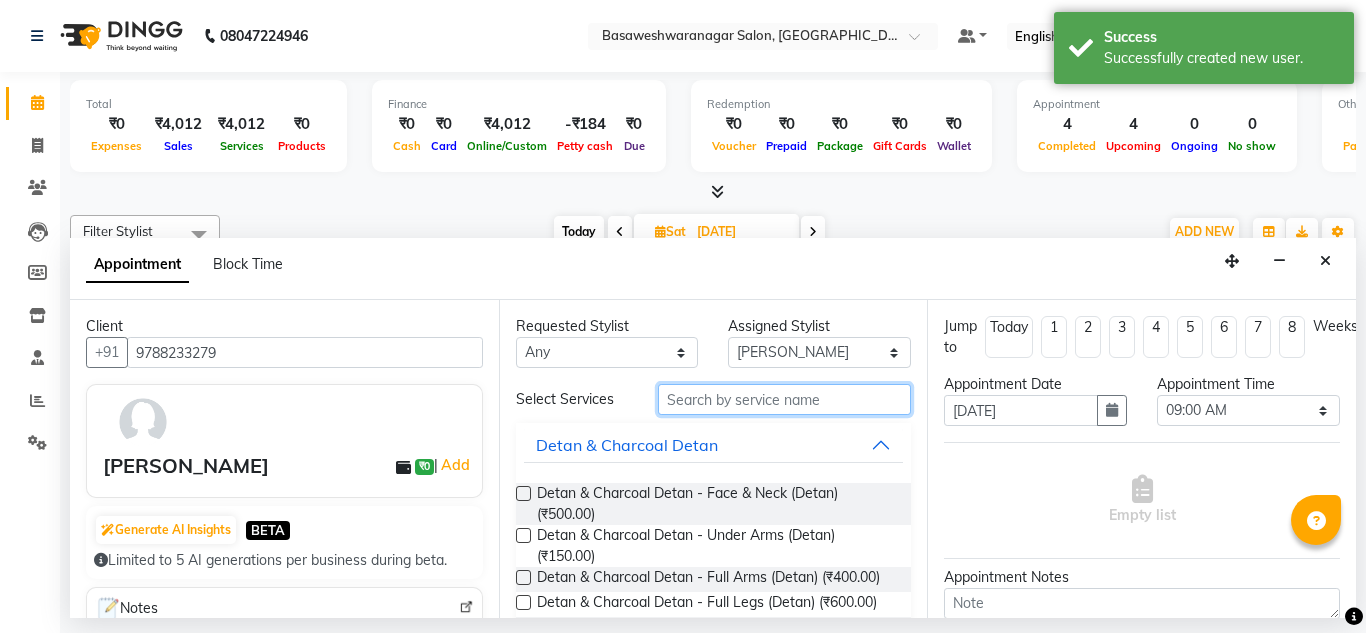 click at bounding box center (785, 399) 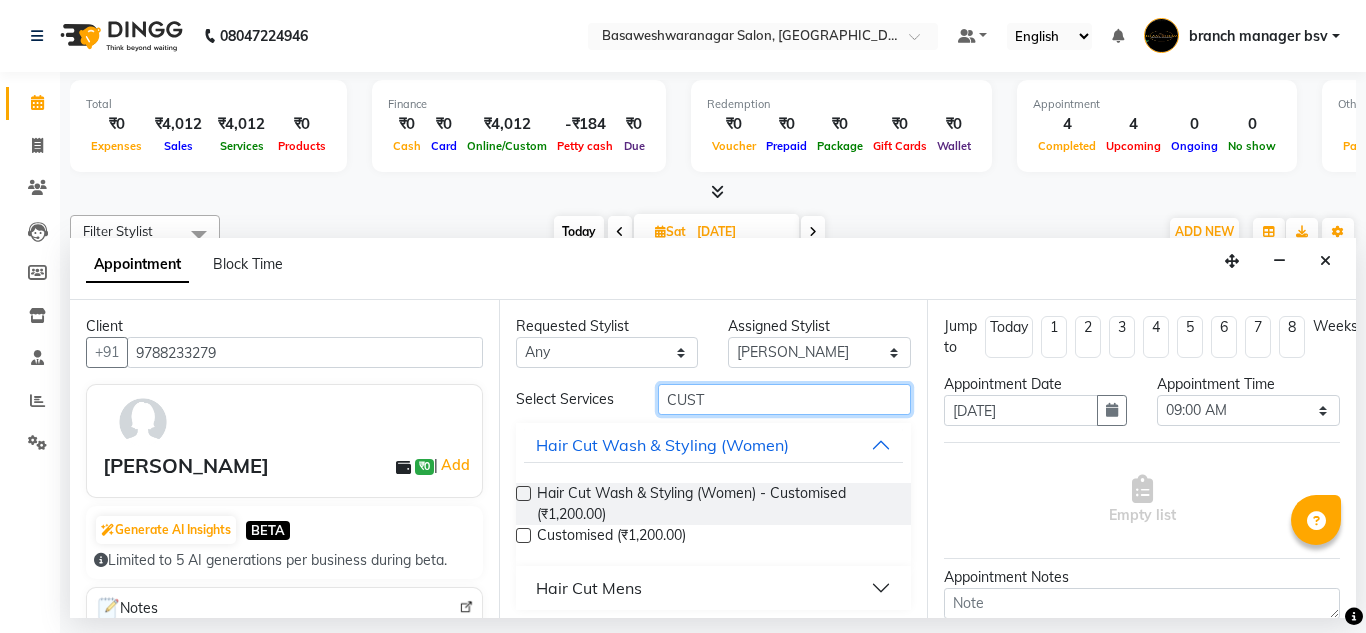 type on "CUST" 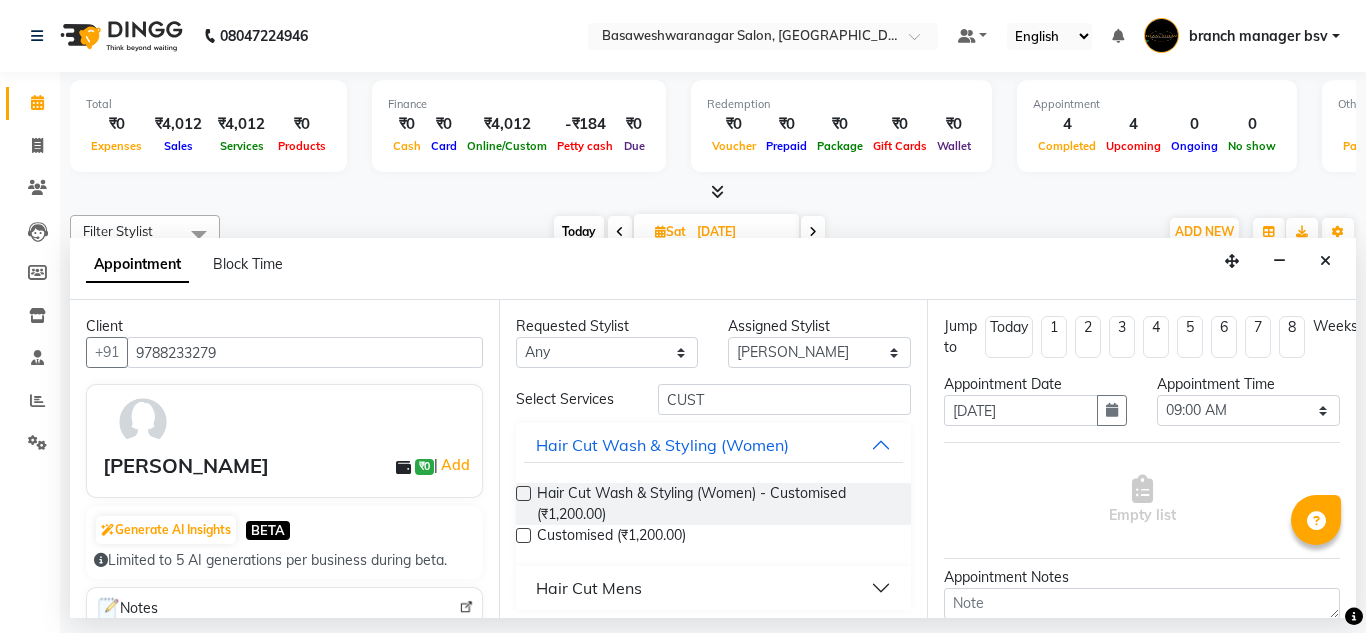 click at bounding box center [523, 493] 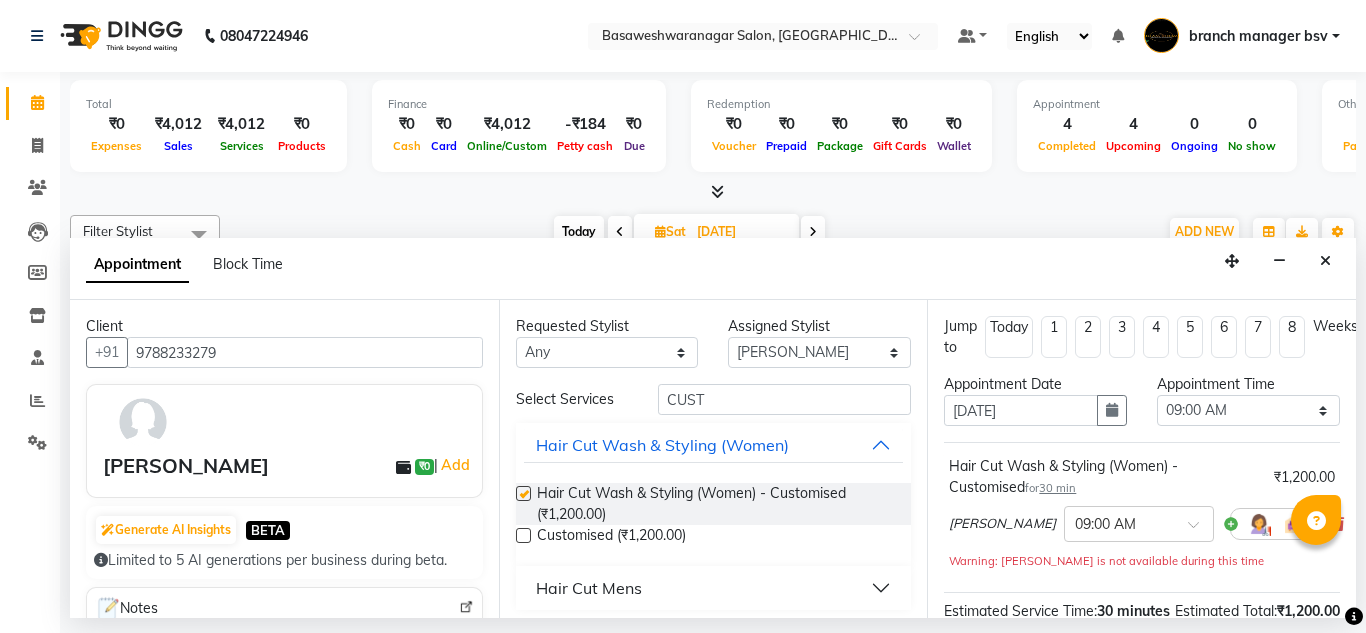 checkbox on "false" 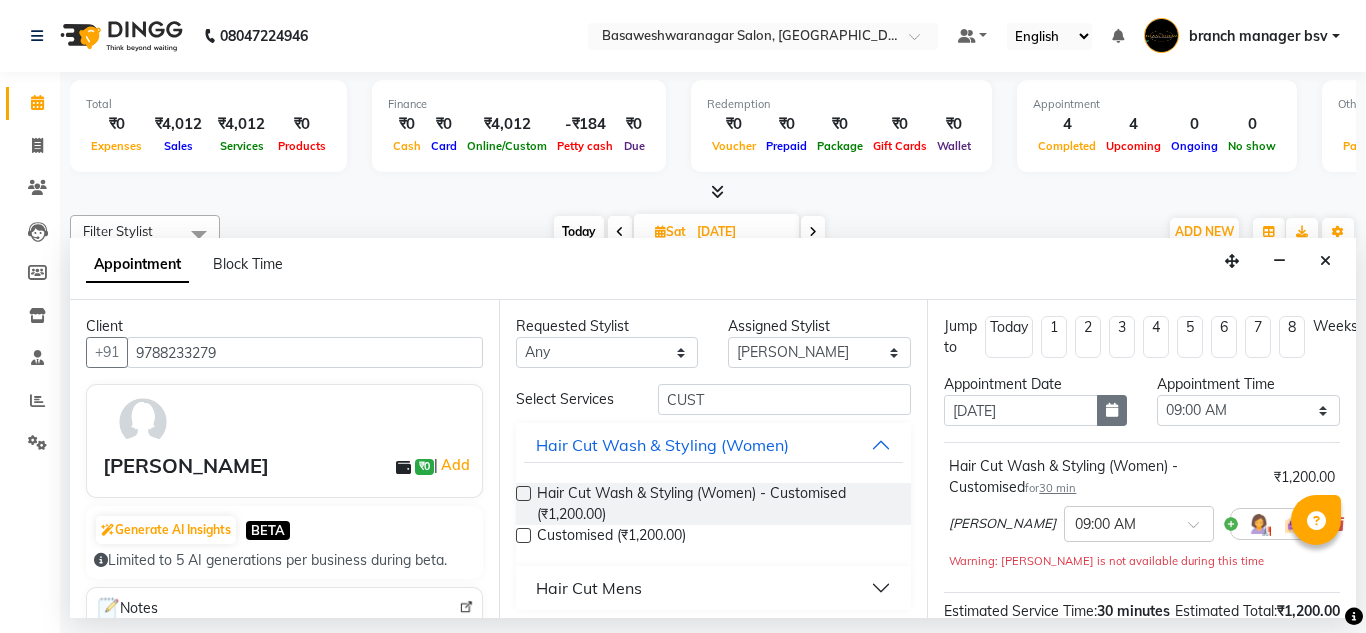 click at bounding box center (1112, 410) 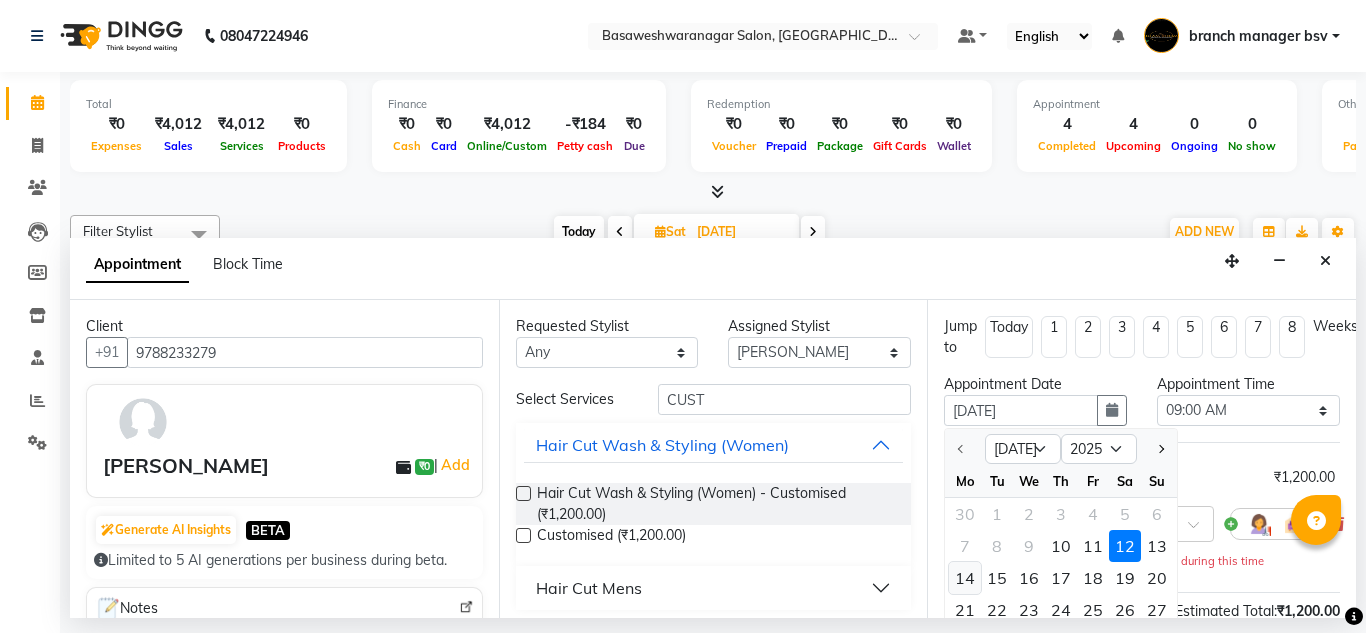 click on "14" at bounding box center [965, 578] 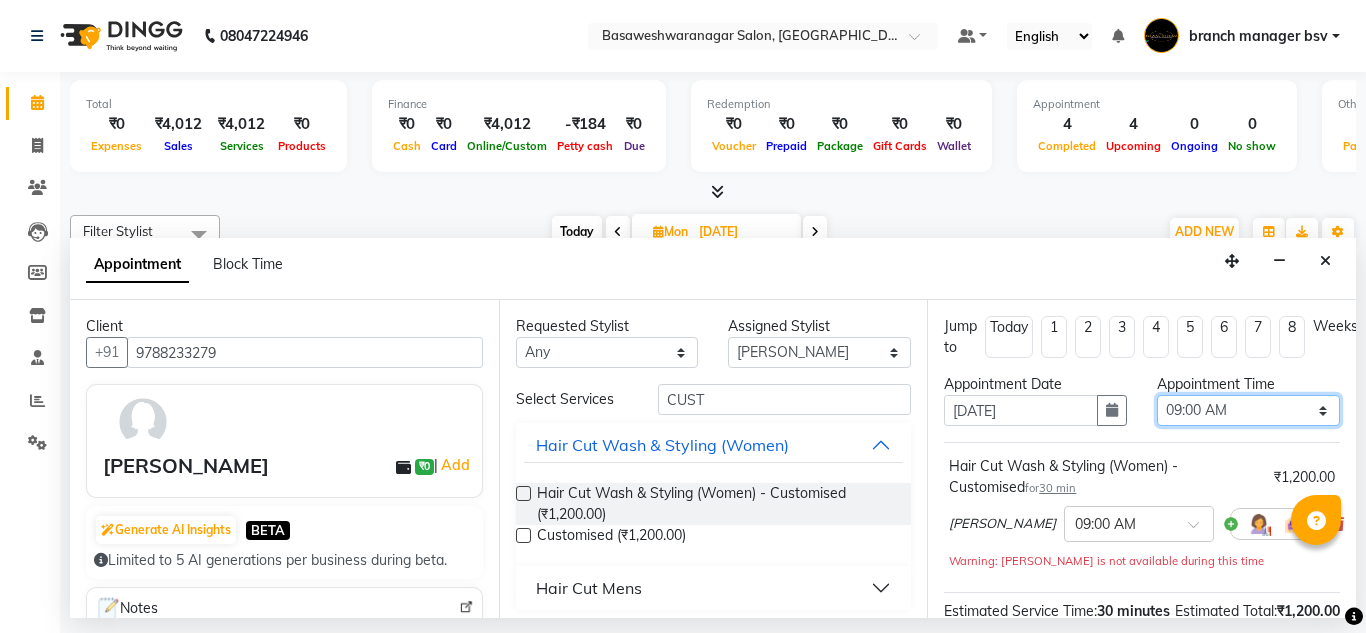 click on "Select 09:00 AM 09:15 AM 09:30 AM 09:45 AM 10:00 AM 10:15 AM 10:30 AM 10:45 AM 11:00 AM 11:15 AM 11:30 AM 11:45 AM 12:00 PM 12:15 PM 12:30 PM 12:45 PM 01:00 PM 01:15 PM 01:30 PM 01:45 PM 02:00 PM 02:15 PM 02:30 PM 02:45 PM 03:00 PM 03:15 PM 03:30 PM 03:45 PM 04:00 PM 04:15 PM 04:30 PM 04:45 PM 05:00 PM 05:15 PM 05:30 PM 05:45 PM 06:00 PM 06:15 PM 06:30 PM 06:45 PM 07:00 PM 07:15 PM 07:30 PM 07:45 PM 08:00 PM" at bounding box center (1248, 410) 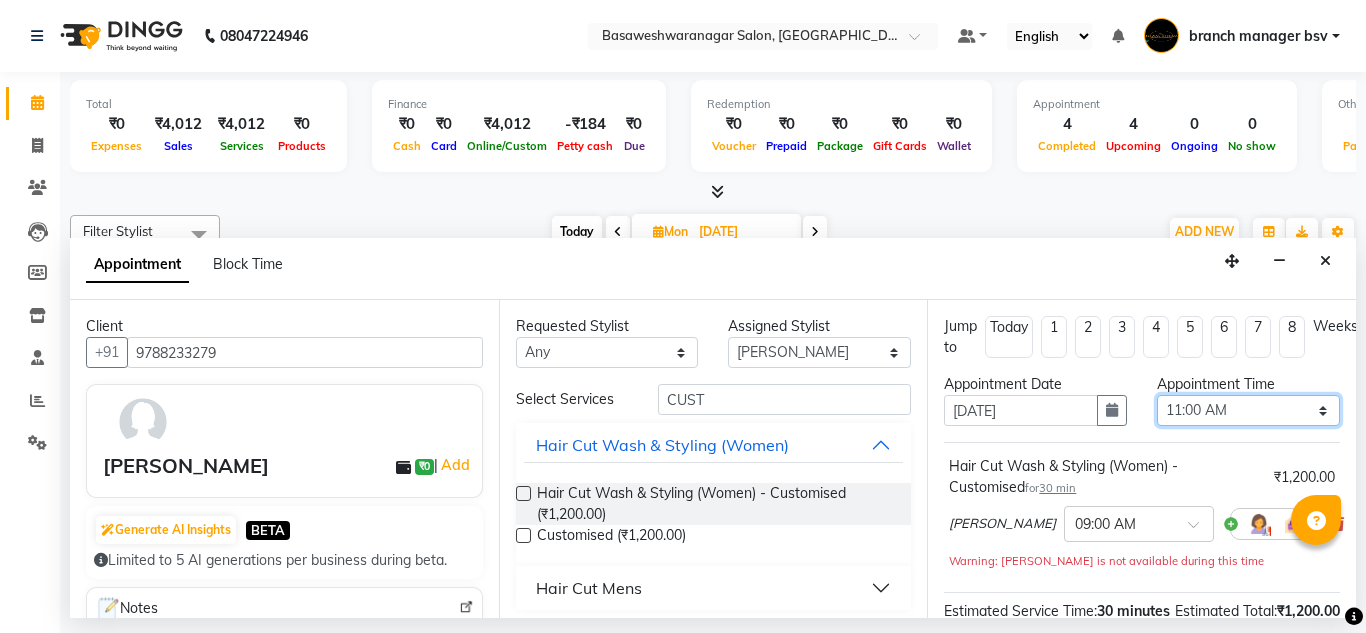 click on "Select 09:00 AM 09:15 AM 09:30 AM 09:45 AM 10:00 AM 10:15 AM 10:30 AM 10:45 AM 11:00 AM 11:15 AM 11:30 AM 11:45 AM 12:00 PM 12:15 PM 12:30 PM 12:45 PM 01:00 PM 01:15 PM 01:30 PM 01:45 PM 02:00 PM 02:15 PM 02:30 PM 02:45 PM 03:00 PM 03:15 PM 03:30 PM 03:45 PM 04:00 PM 04:15 PM 04:30 PM 04:45 PM 05:00 PM 05:15 PM 05:30 PM 05:45 PM 06:00 PM 06:15 PM 06:30 PM 06:45 PM 07:00 PM 07:15 PM 07:30 PM 07:45 PM 08:00 PM" at bounding box center [1248, 410] 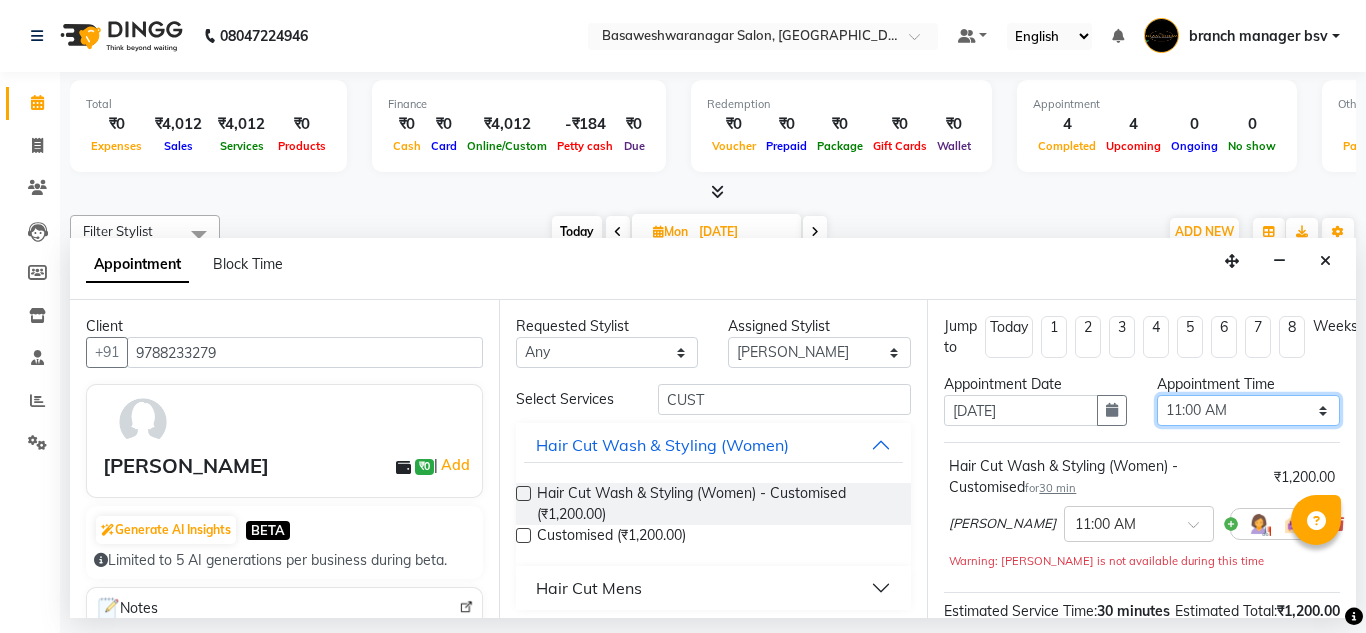 scroll, scrollTop: 286, scrollLeft: 0, axis: vertical 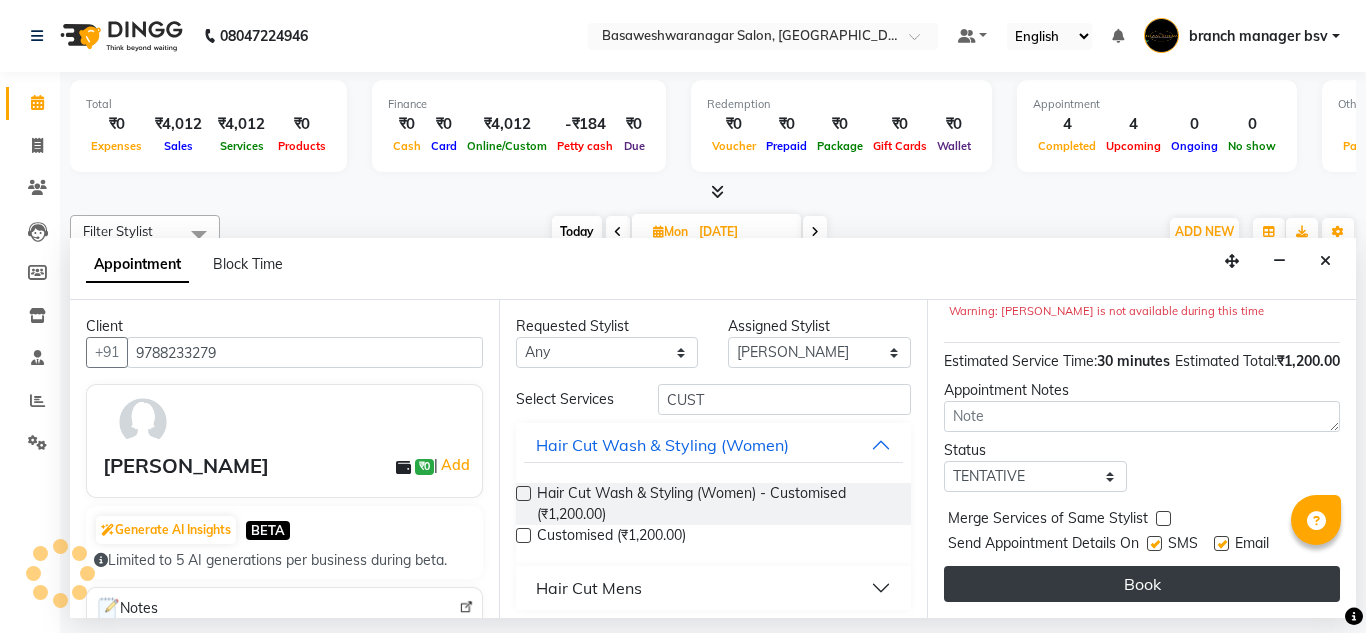 click on "Book" at bounding box center [1142, 584] 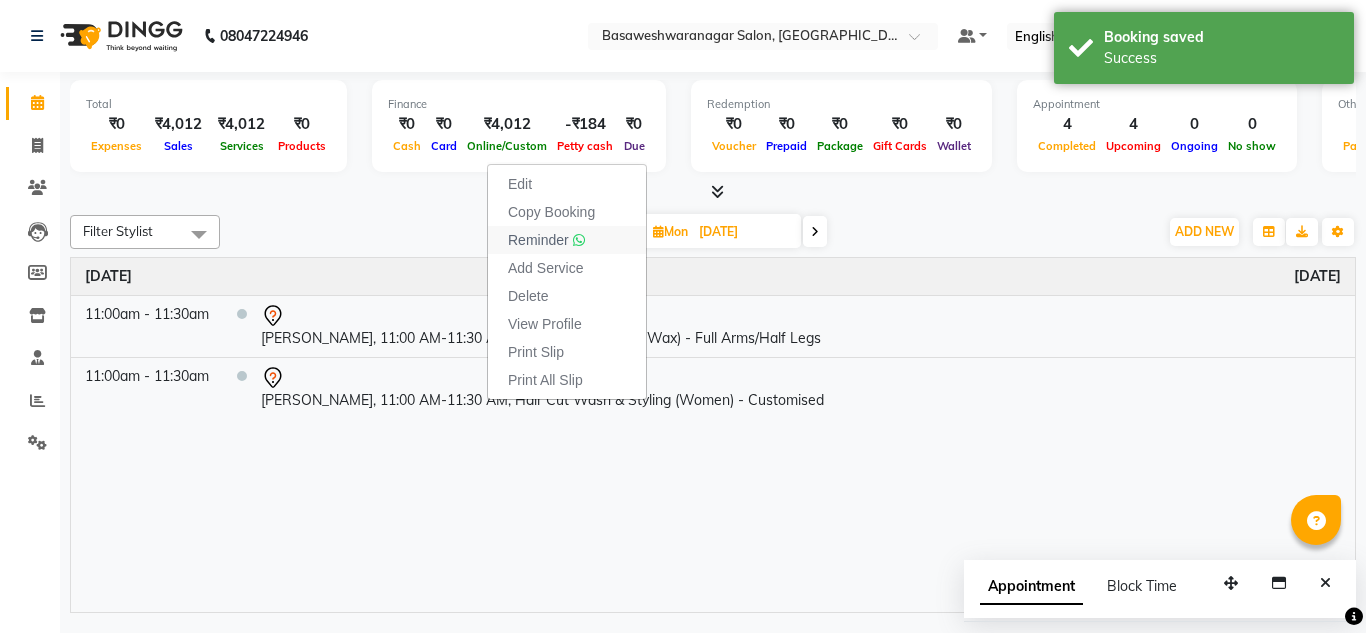 click on "Reminder" at bounding box center (538, 240) 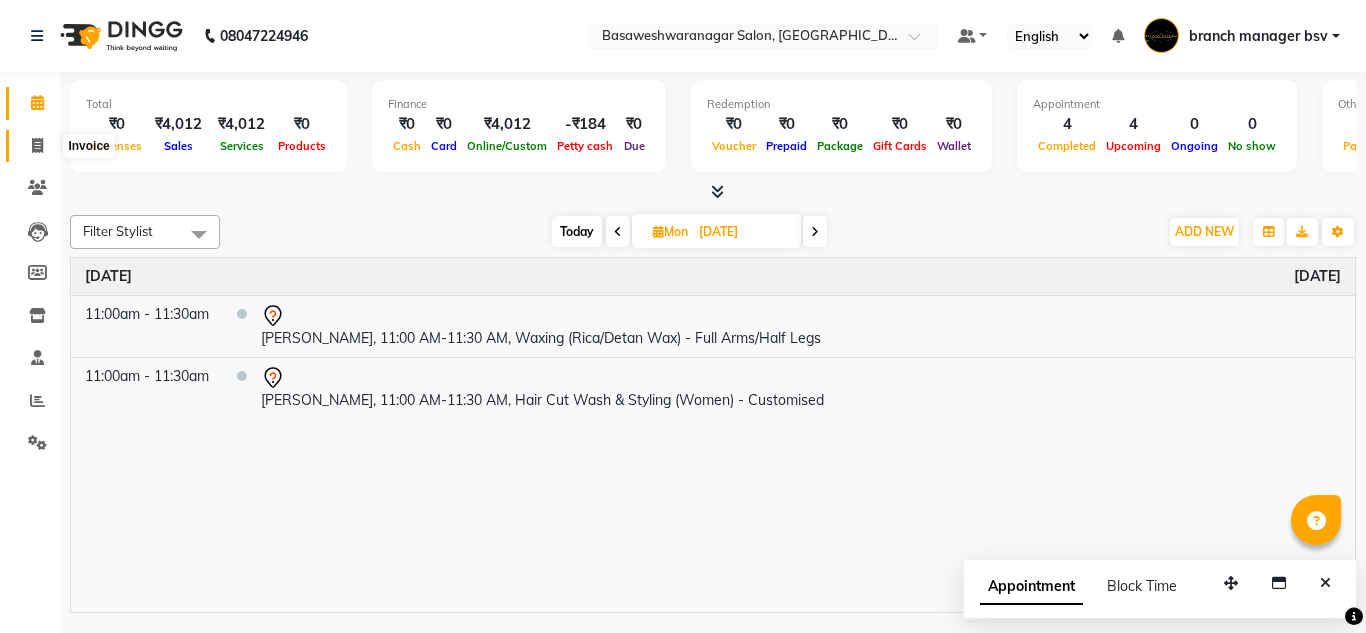 click 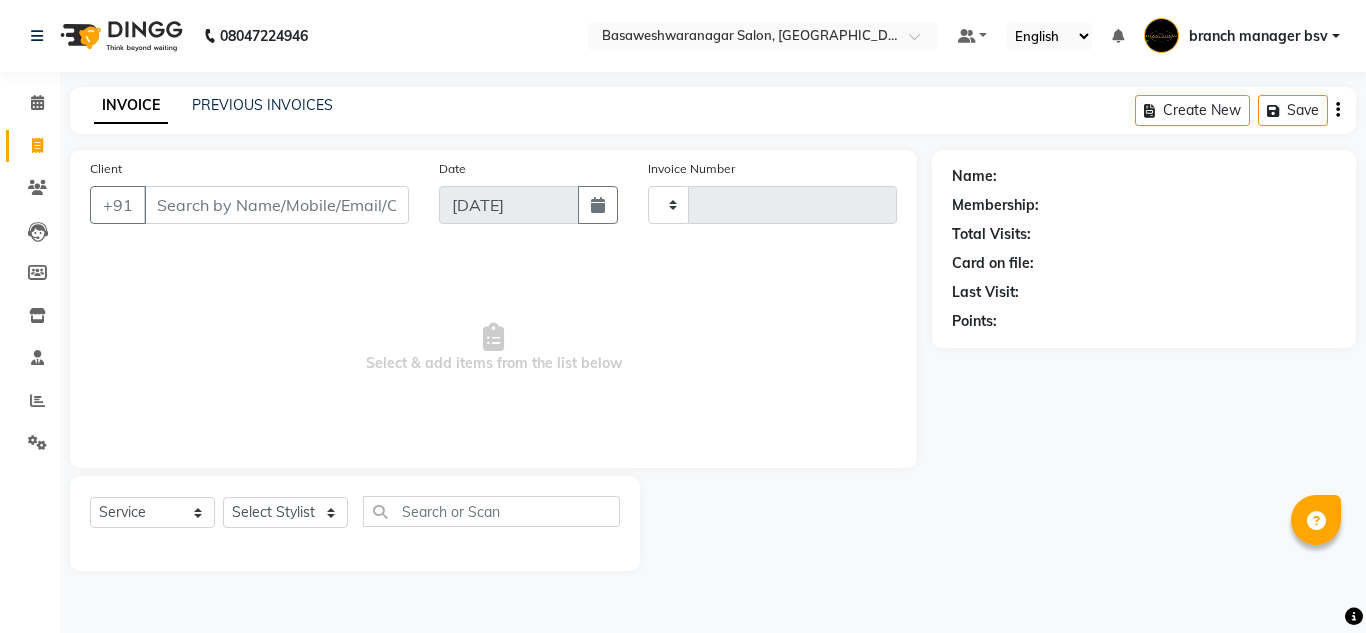 type on "0661" 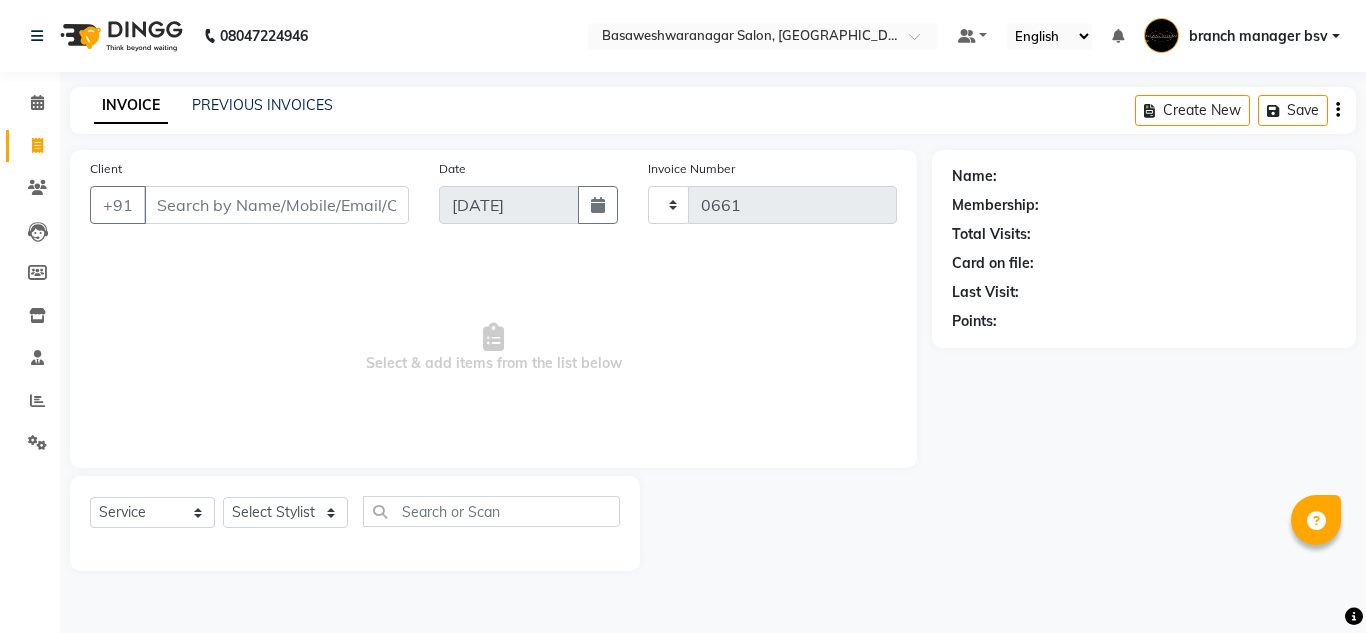 select on "842" 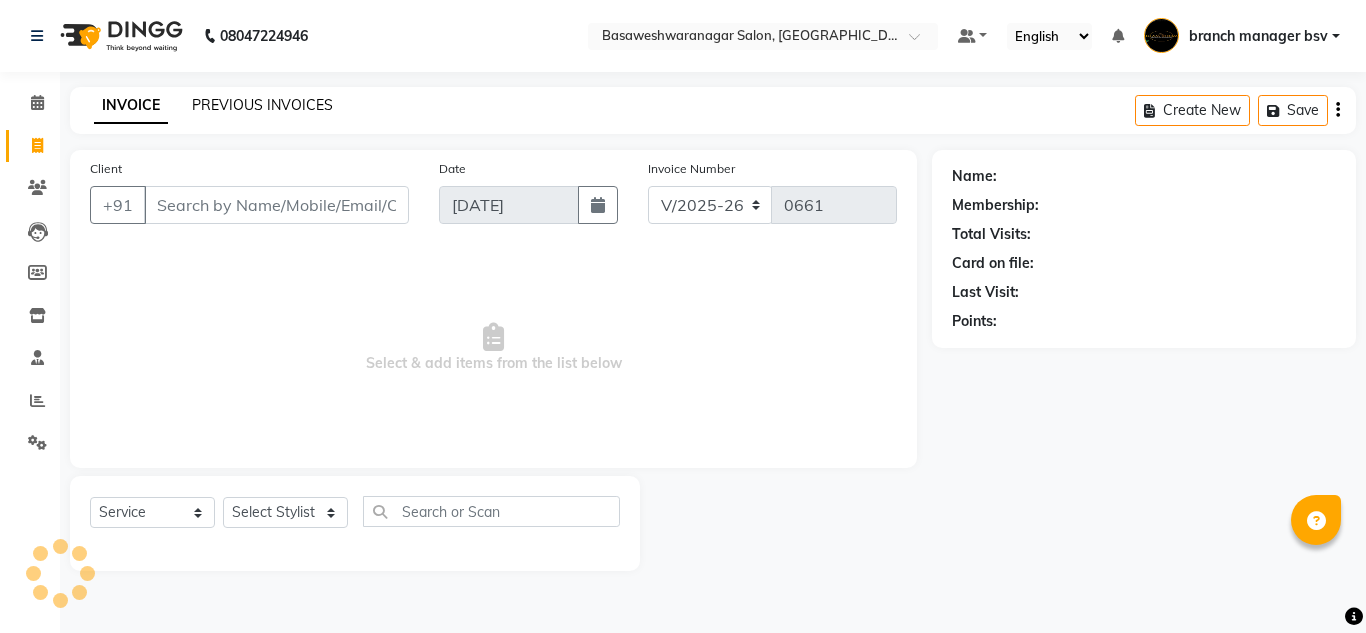 click on "PREVIOUS INVOICES" 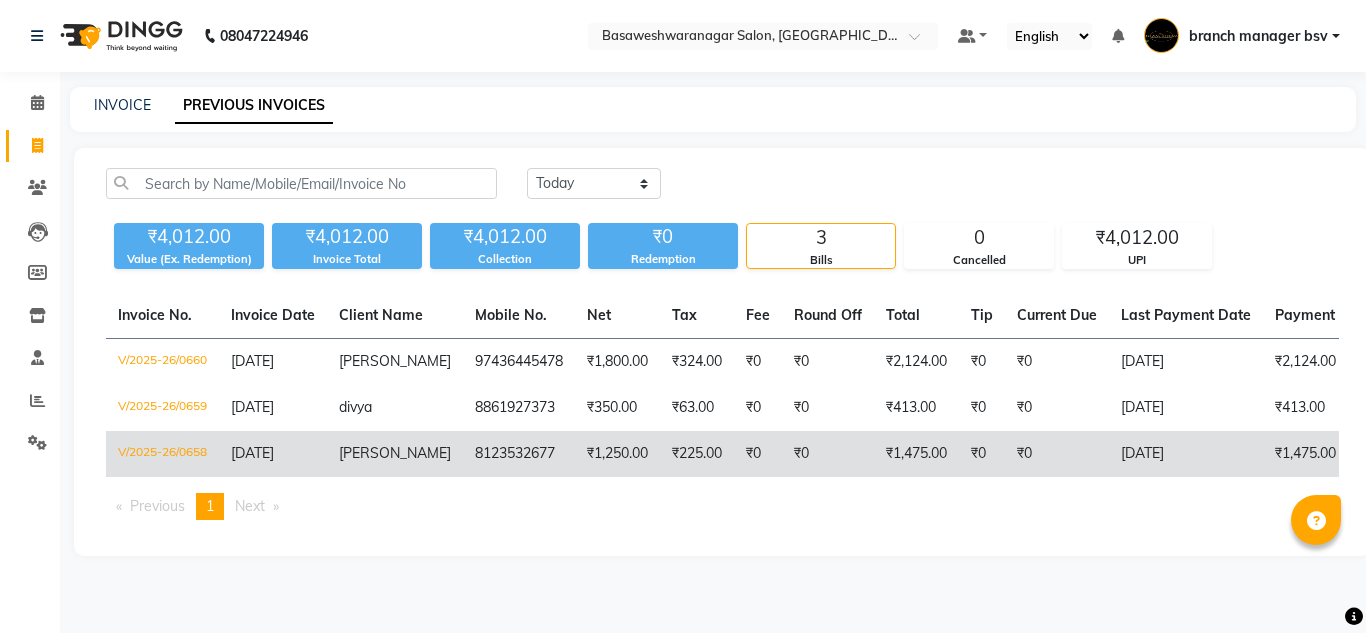 click on "gauthami" 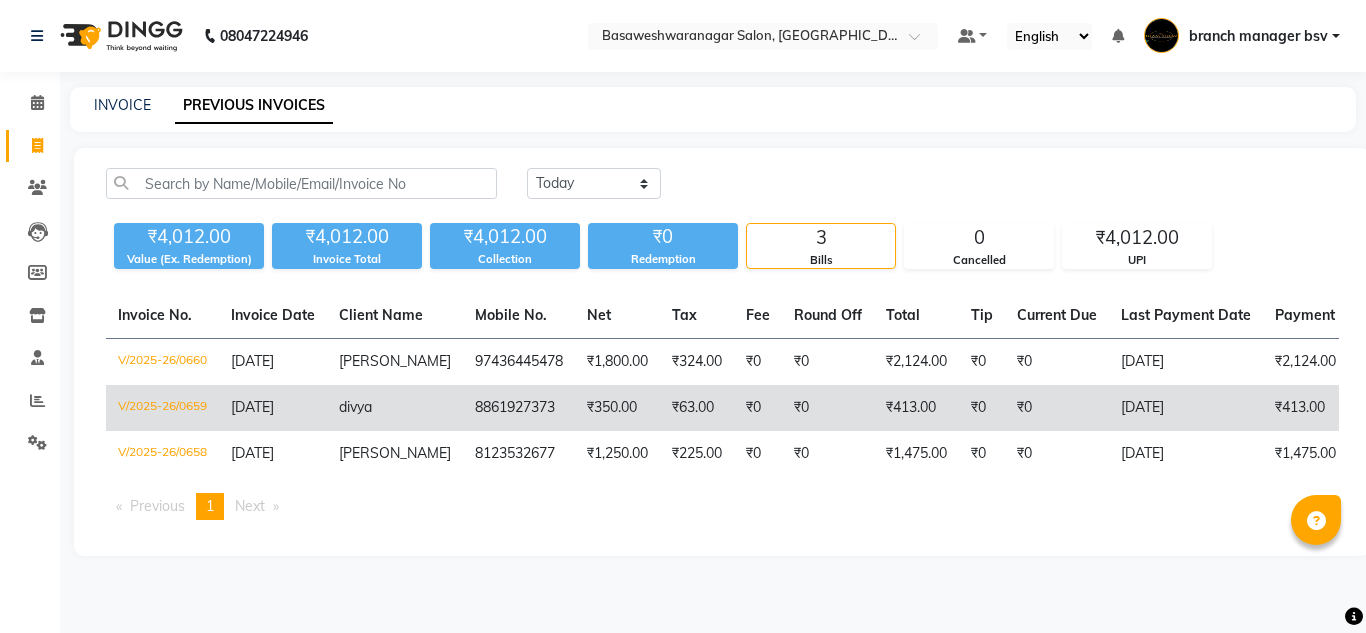 click on "₹63.00" 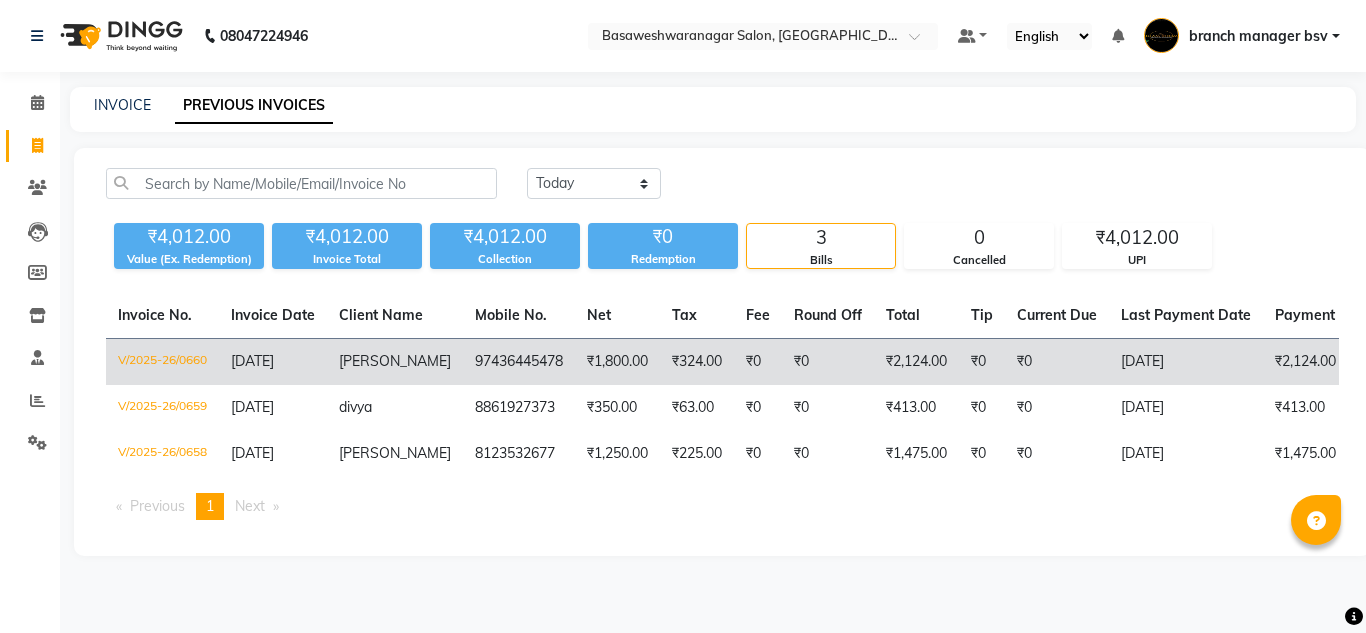 click on "97436445478" 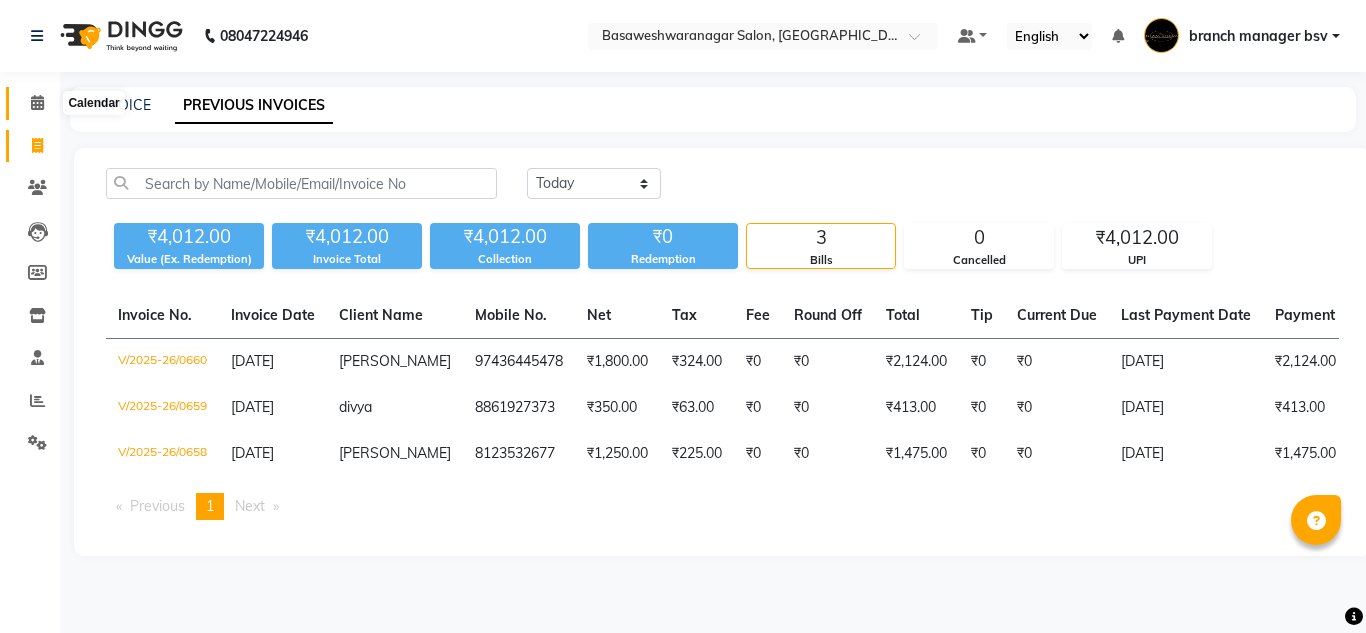 click 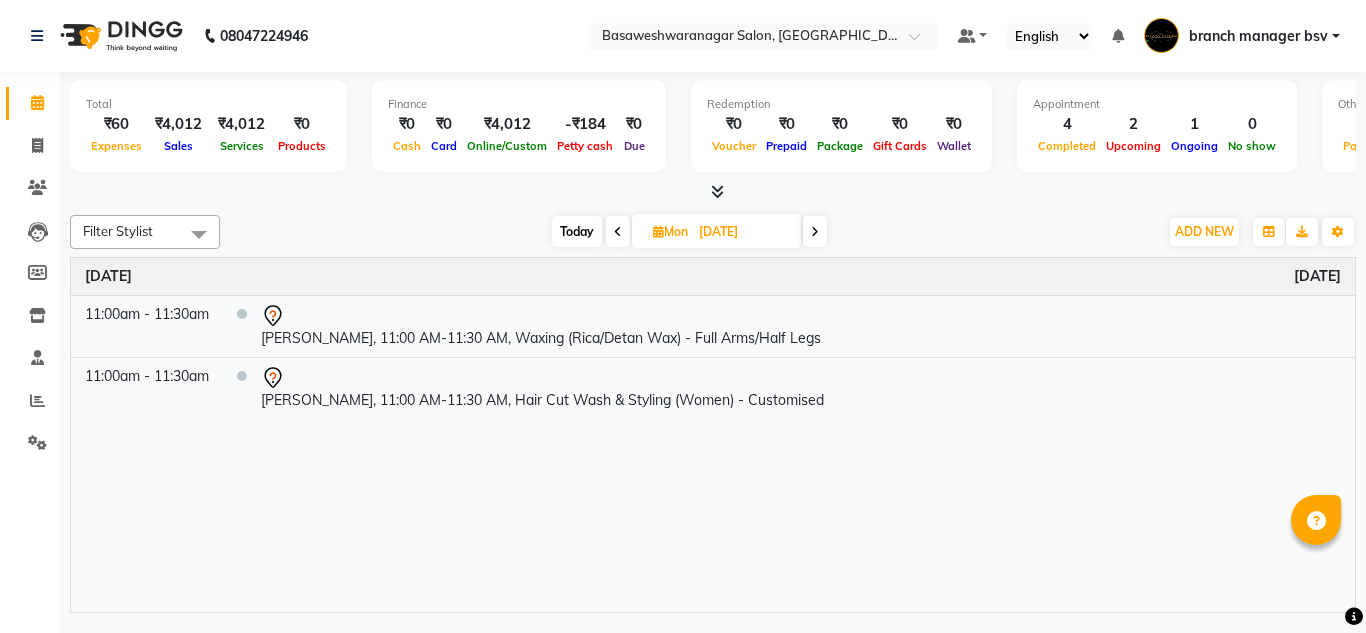 click on "Today" at bounding box center (577, 231) 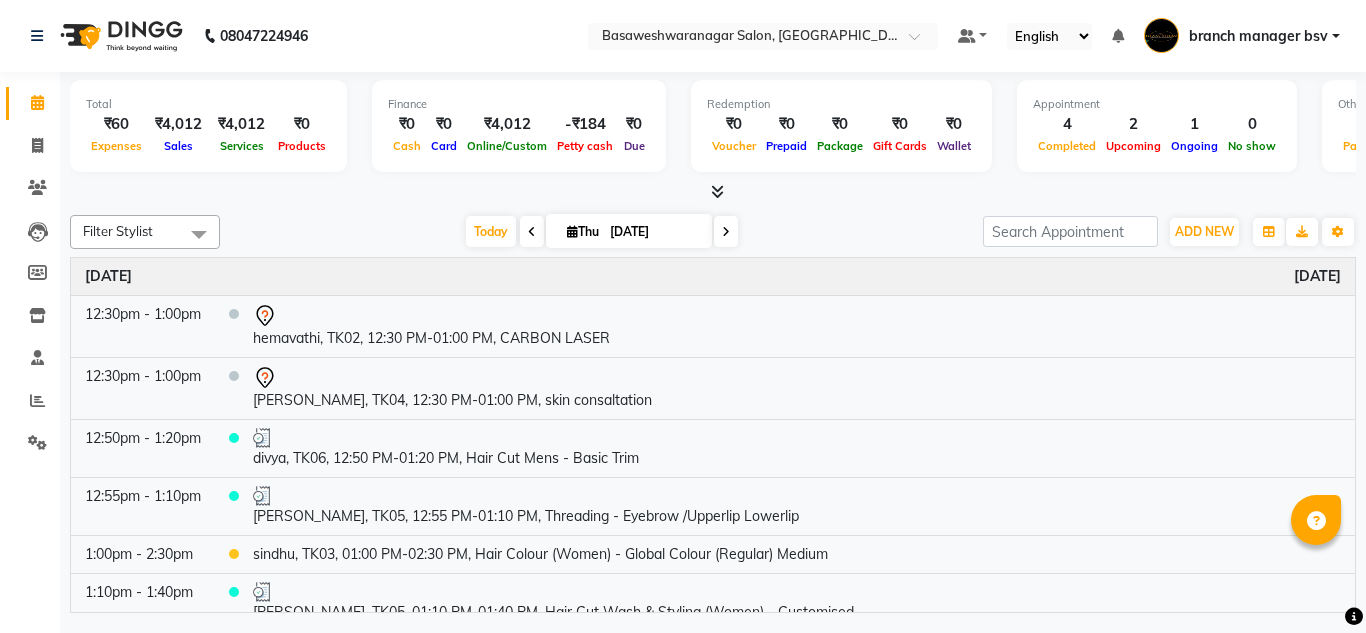 click at bounding box center (726, 232) 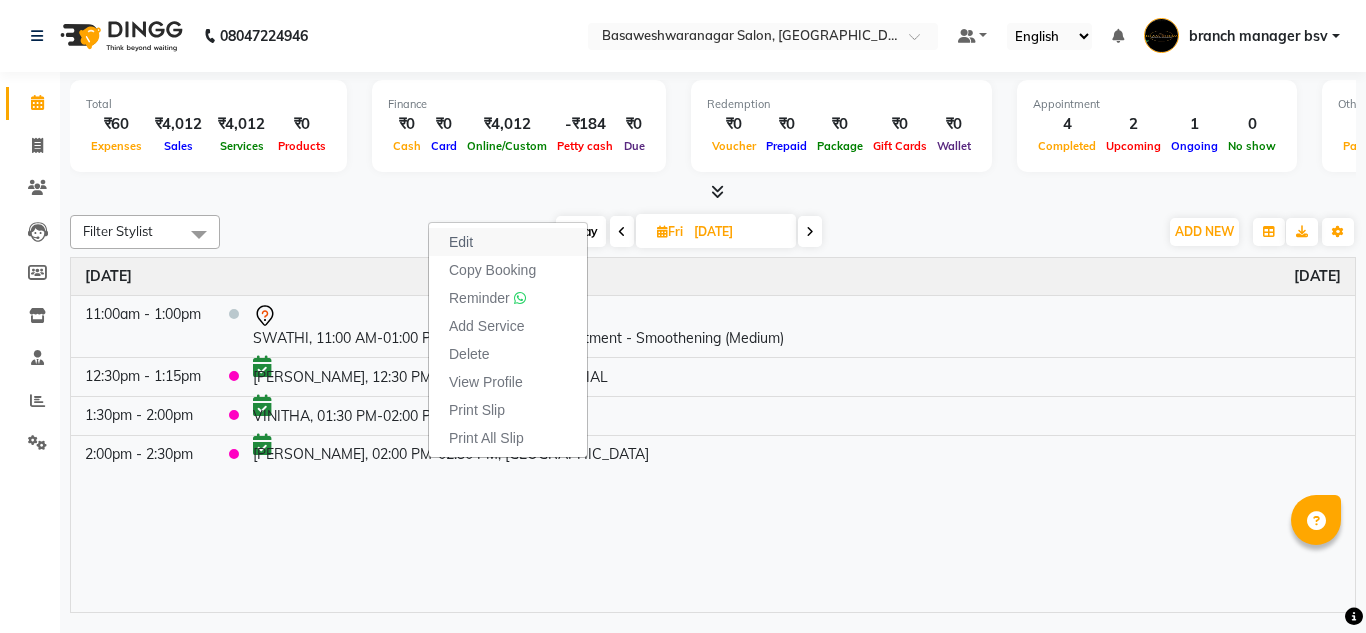 click on "Edit" at bounding box center [508, 242] 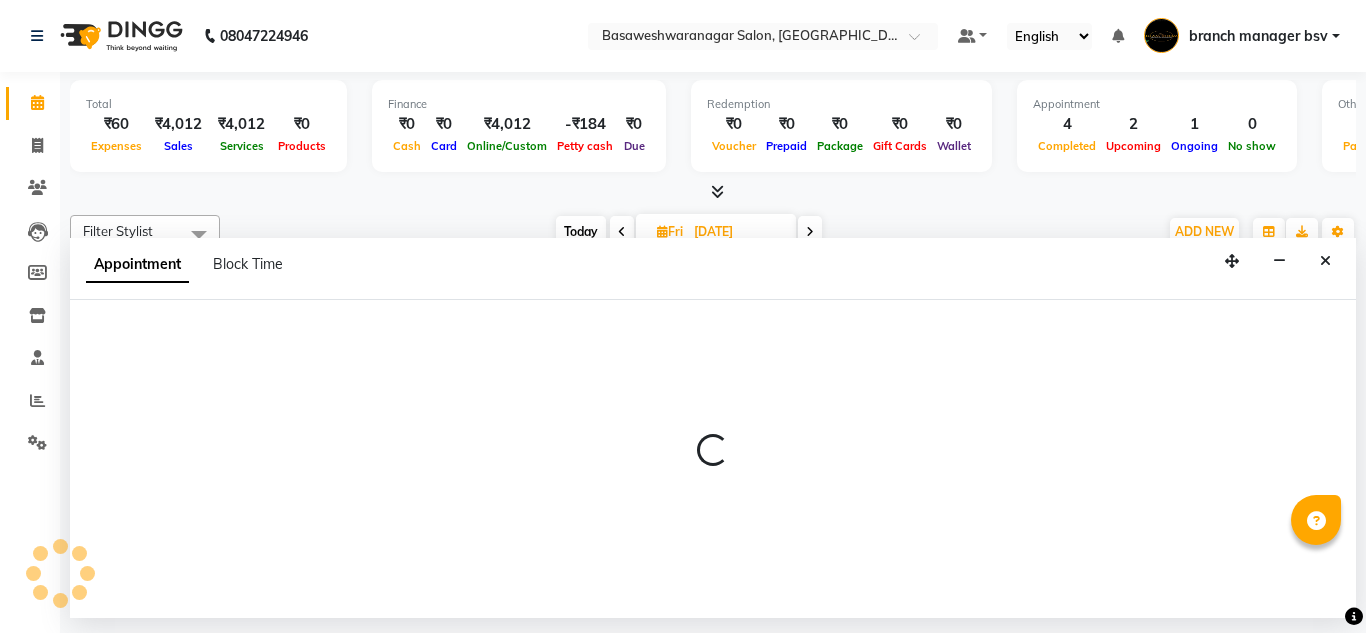select on "tentative" 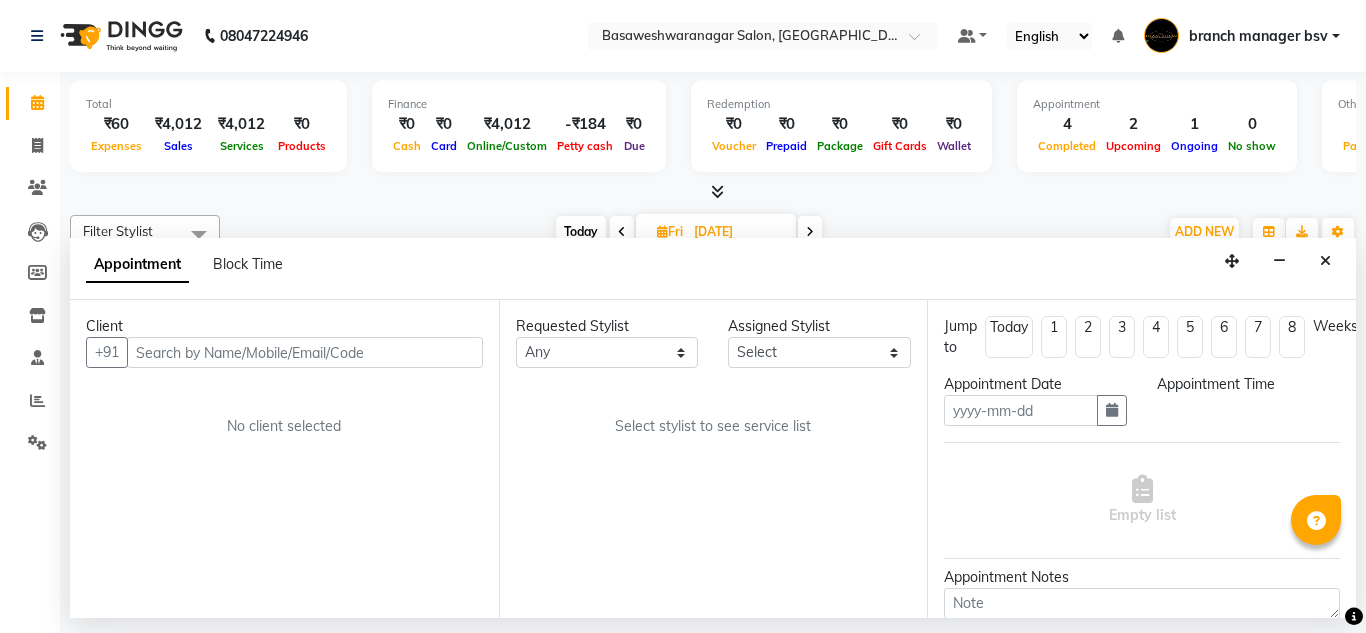 type on "11-07-2025" 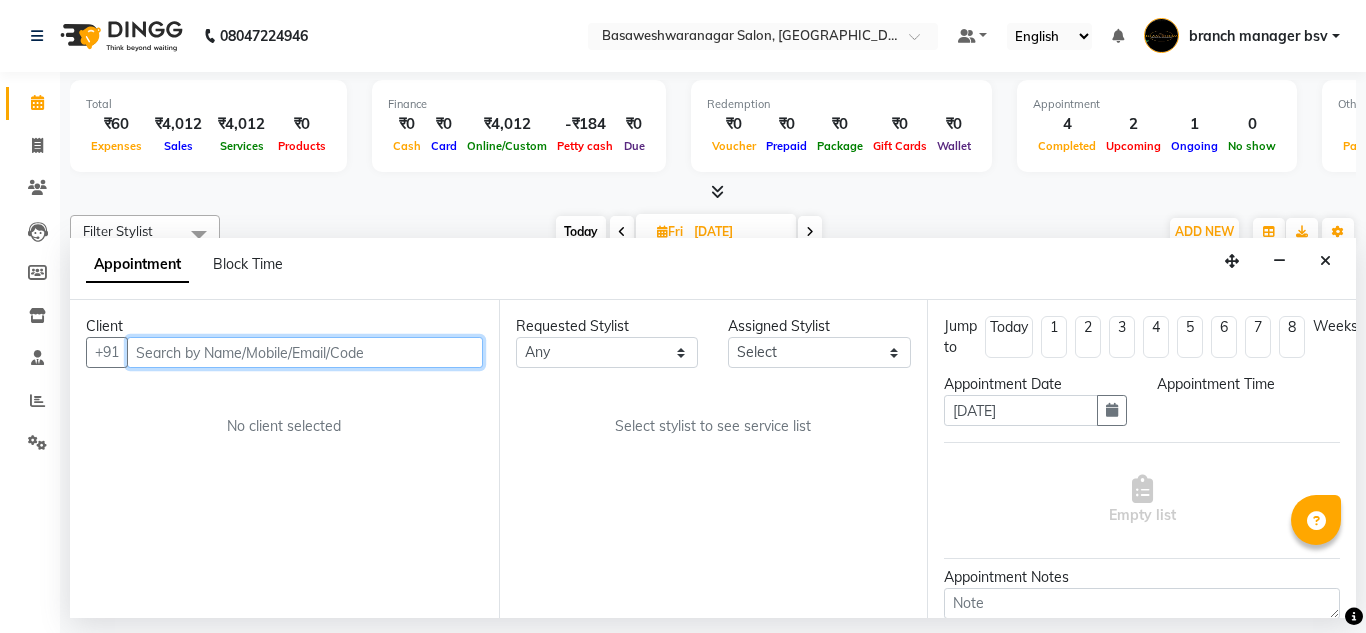 select on "47930" 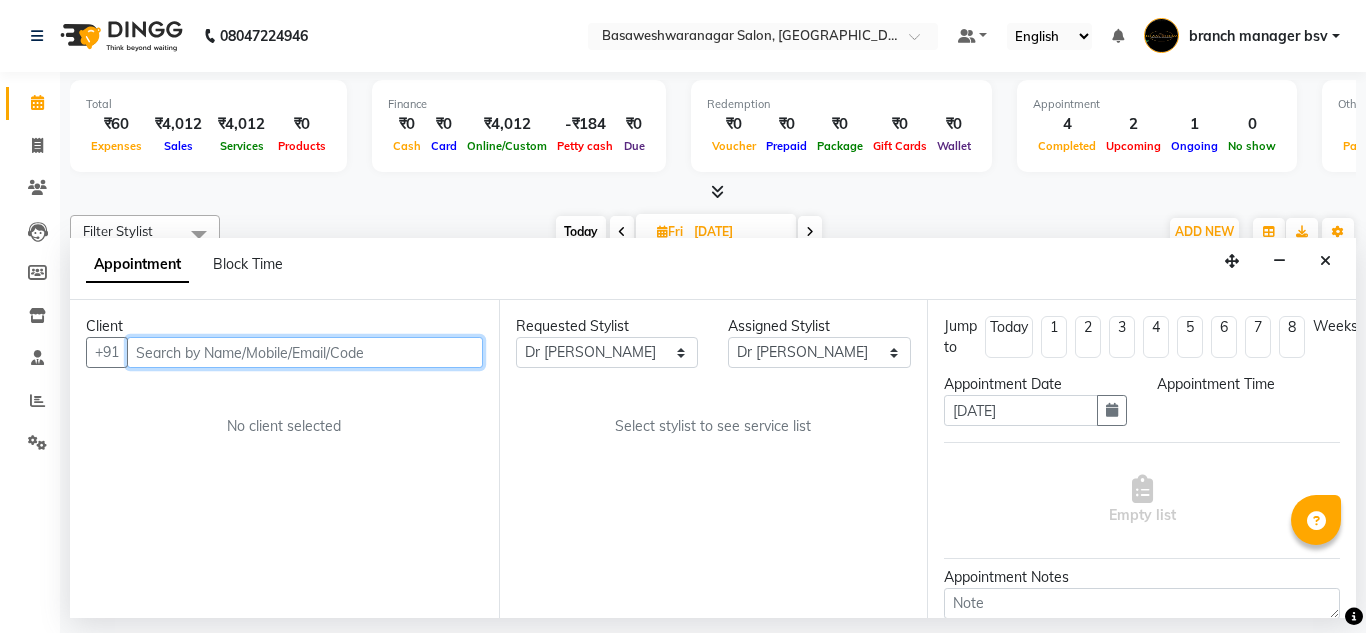 select on "confirm booking" 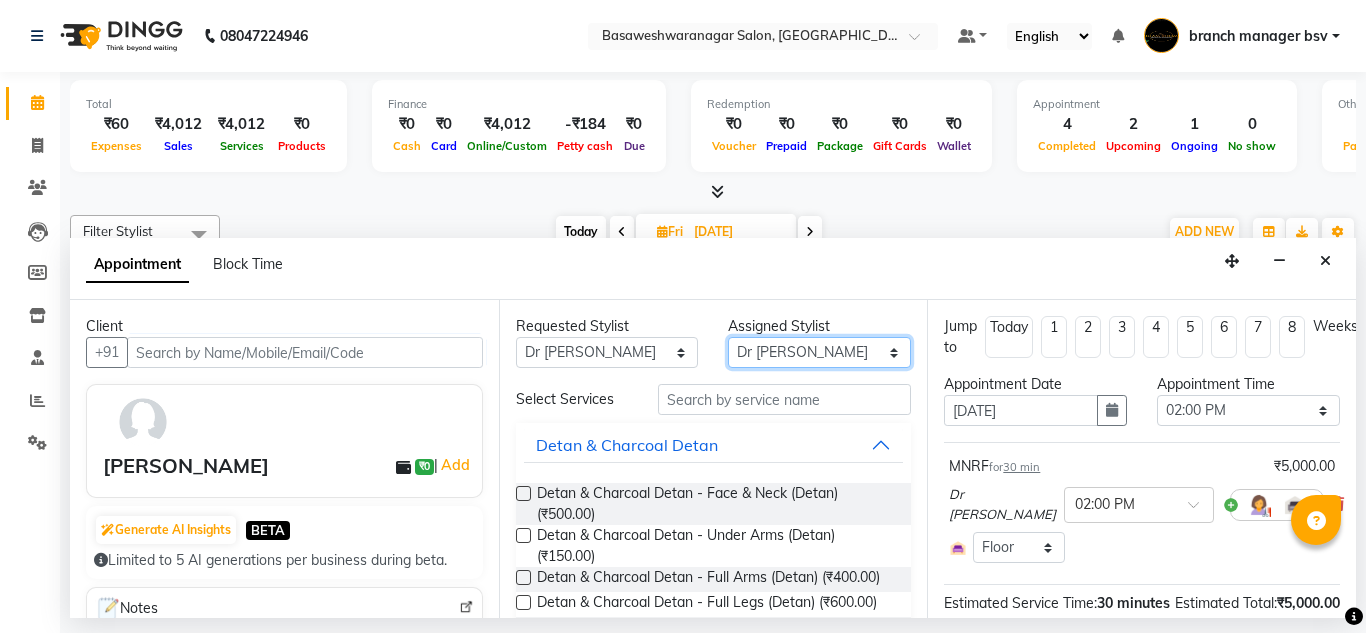 click on "Select ashwini branch manager bsv Dr.Jabin Dr mehzabin GURISH JASSI Jayshree Navya pooja accounts PRATIK RAJEESHA Rasna Sanskruthi shangnimwom SMIRTI SUMITH SUNITHA SUNNY Tanveer  TEZZ The Glam Room theja Trishna urmi" at bounding box center [819, 352] 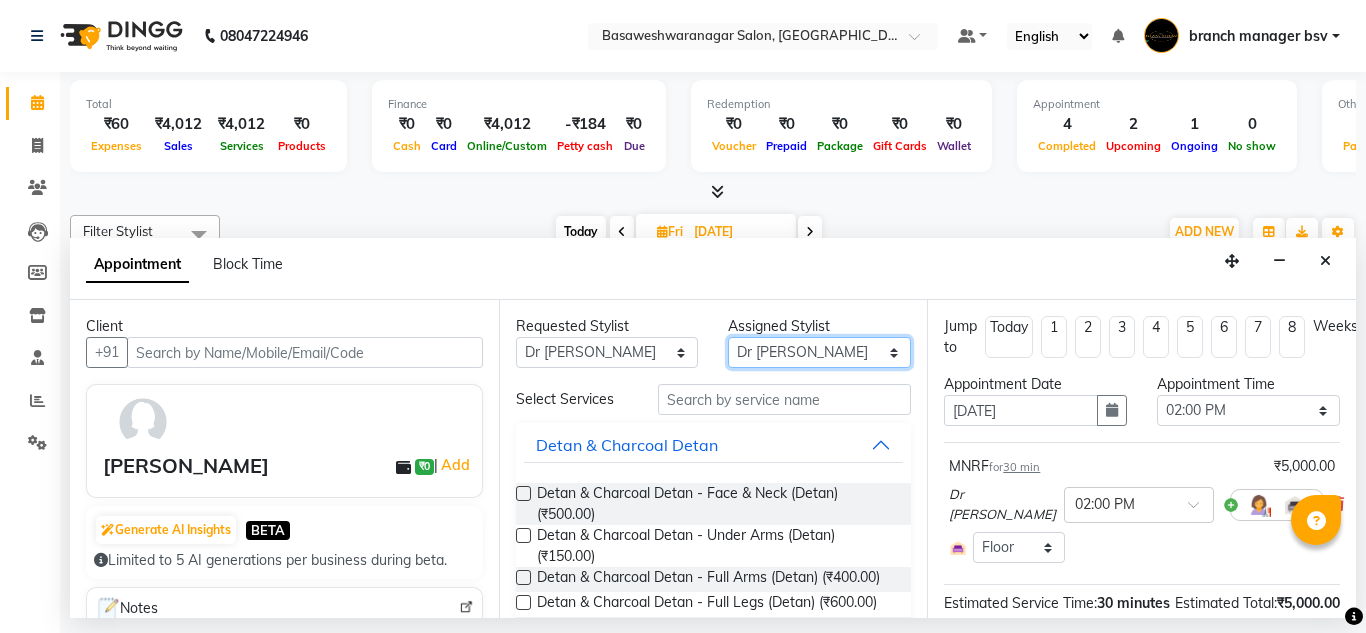 select on "13737" 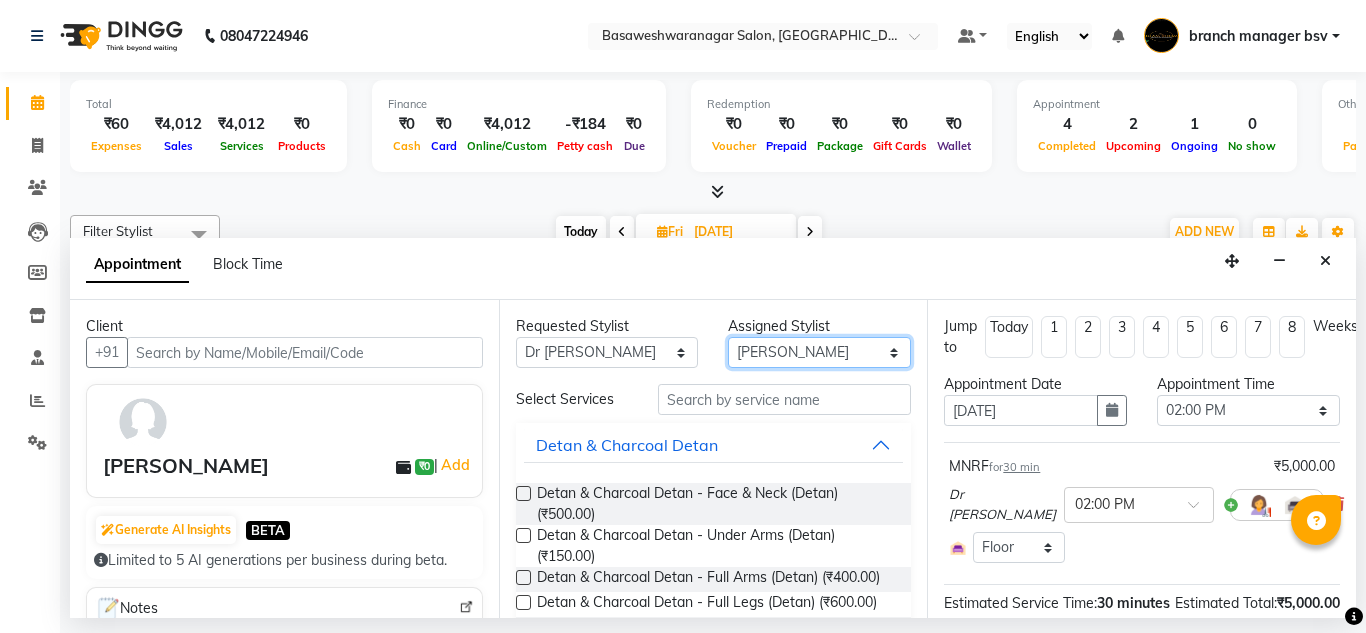 click on "Select ashwini branch manager bsv Dr.Jabin Dr mehzabin GURISH JASSI Jayshree Navya pooja accounts PRATIK RAJEESHA Rasna Sanskruthi shangnimwom SMIRTI SUMITH SUNITHA SUNNY Tanveer  TEZZ The Glam Room theja Trishna urmi" at bounding box center (819, 352) 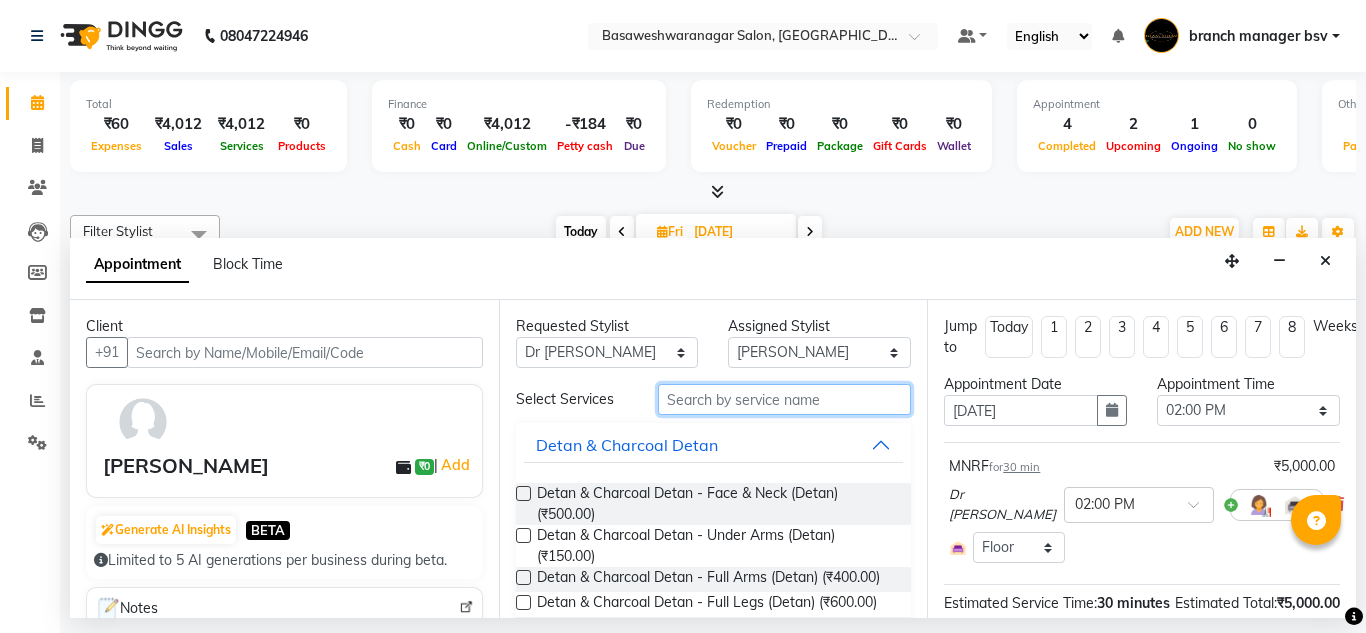click at bounding box center (785, 399) 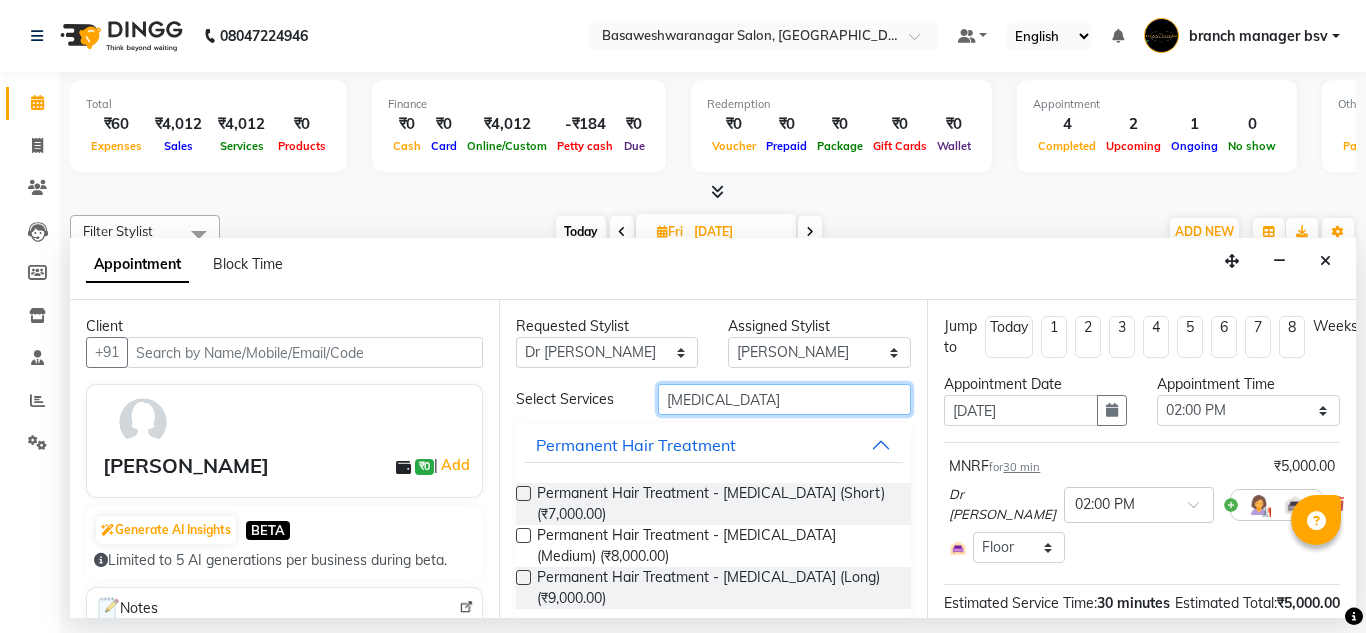 type on "botox" 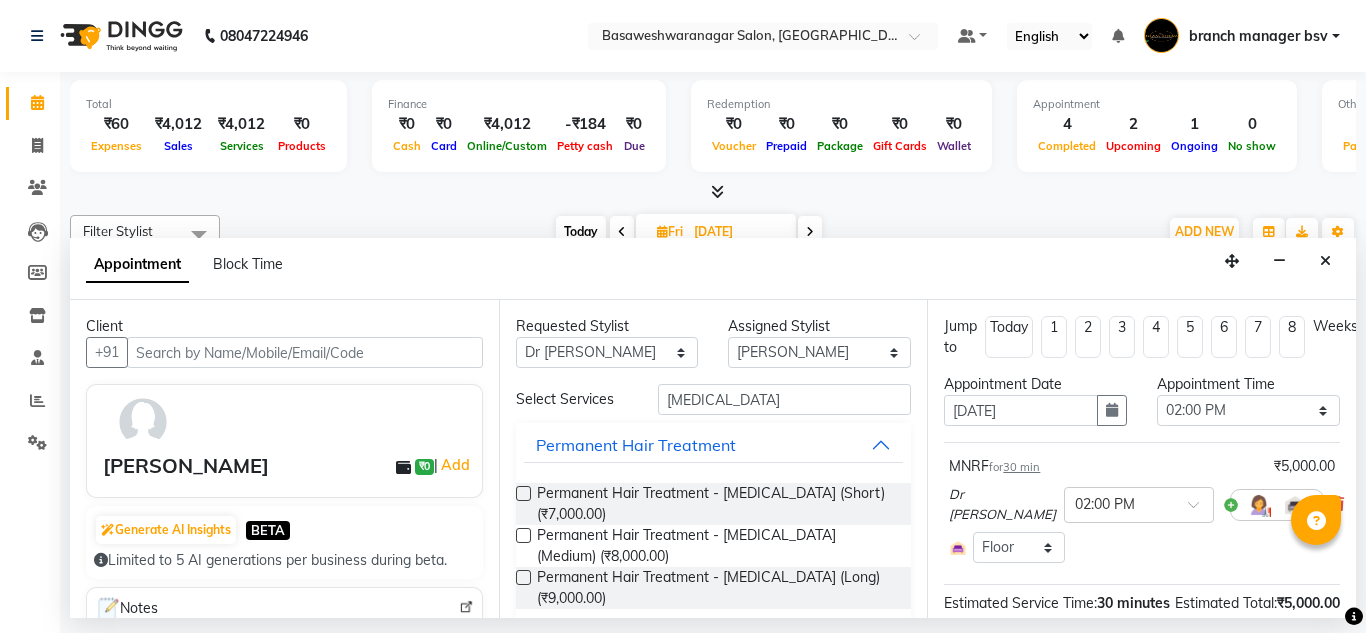 click at bounding box center [523, 535] 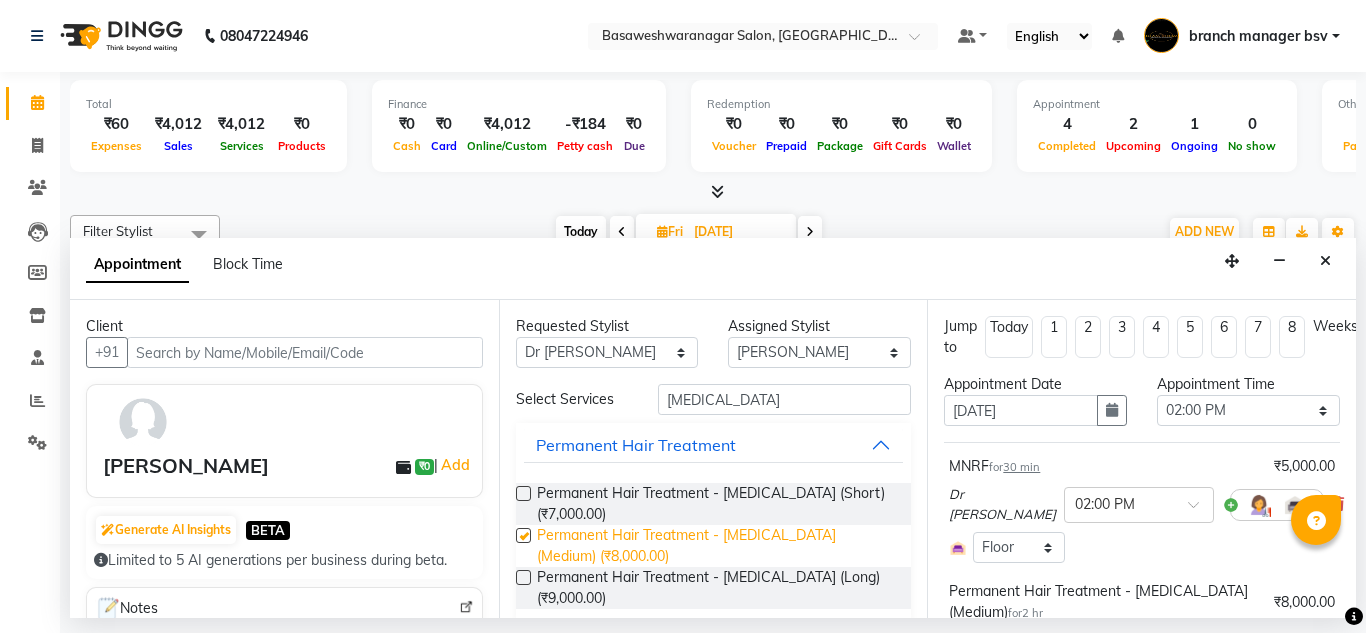 checkbox on "false" 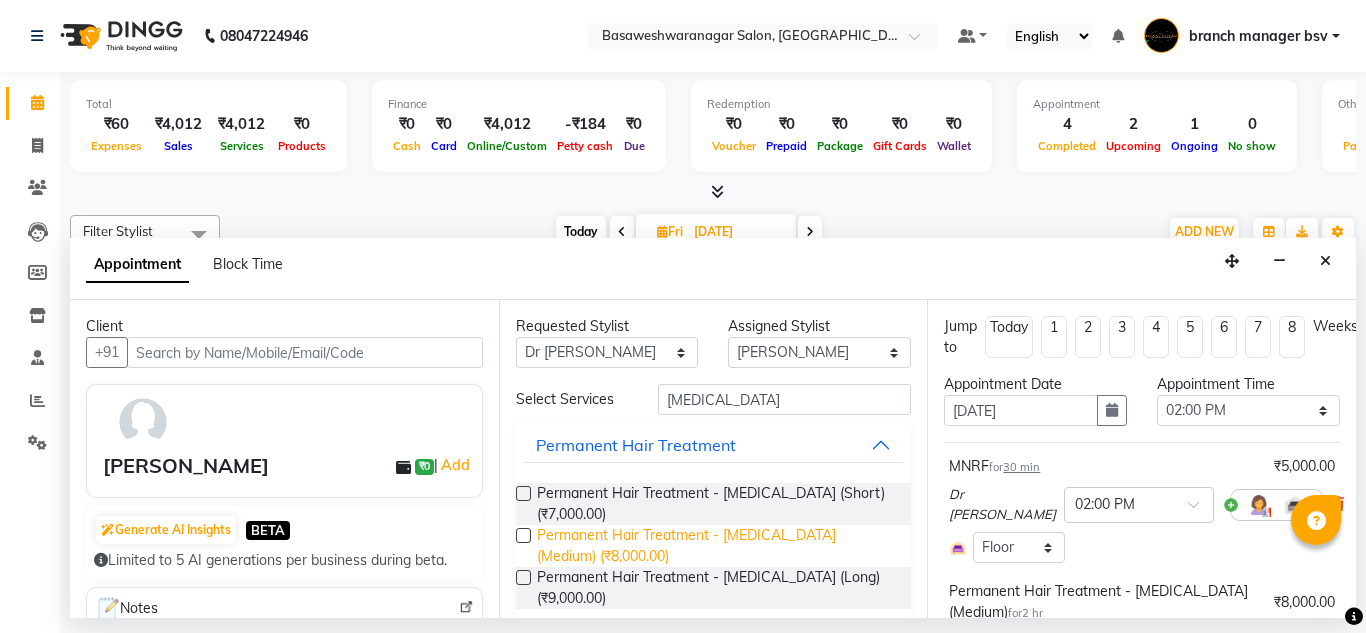 scroll, scrollTop: 67, scrollLeft: 0, axis: vertical 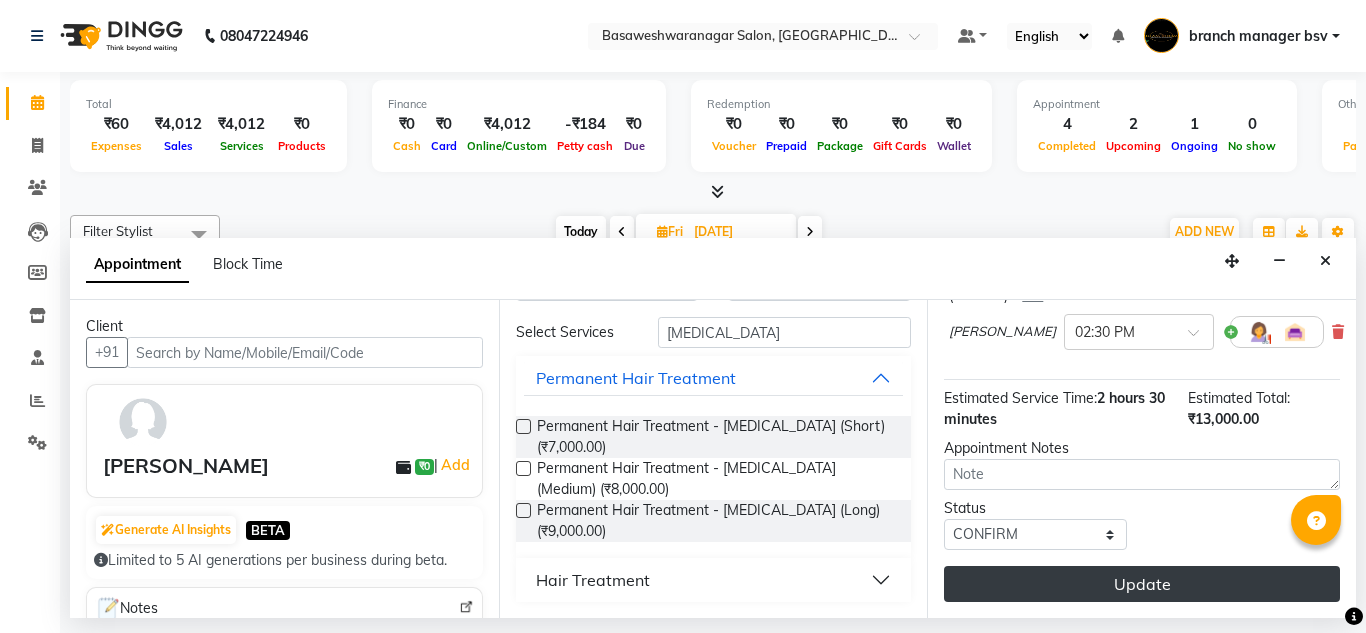 click on "Update" at bounding box center (1142, 584) 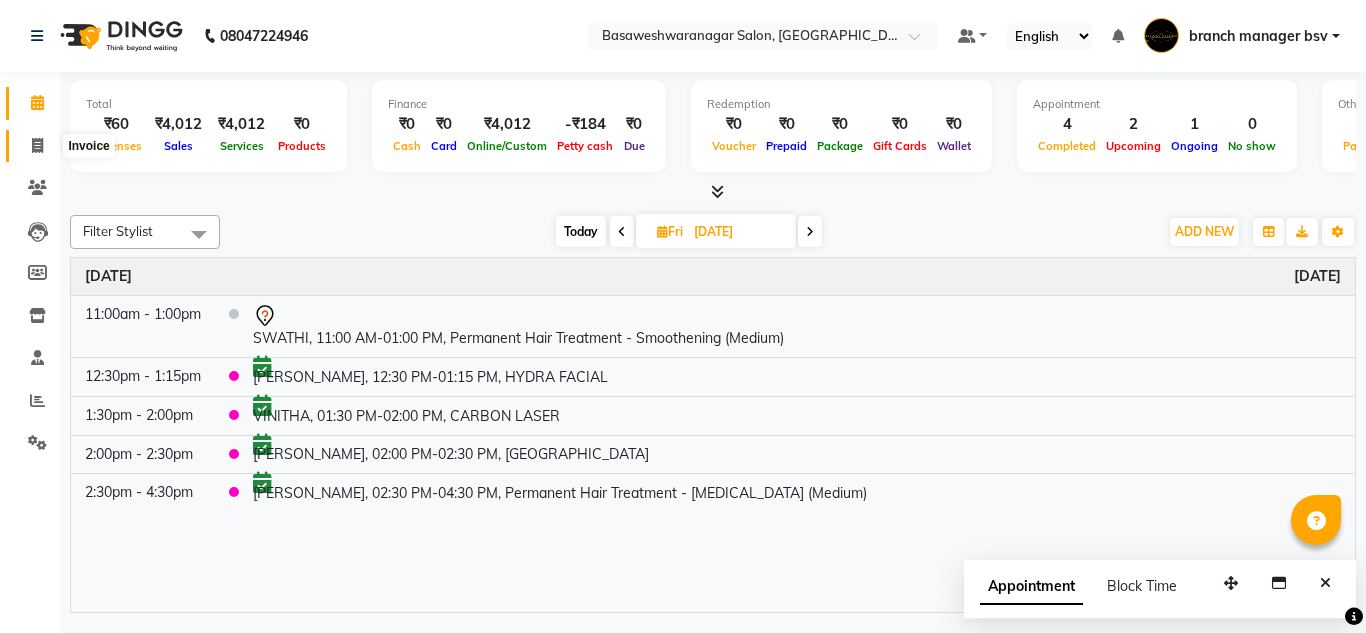 click 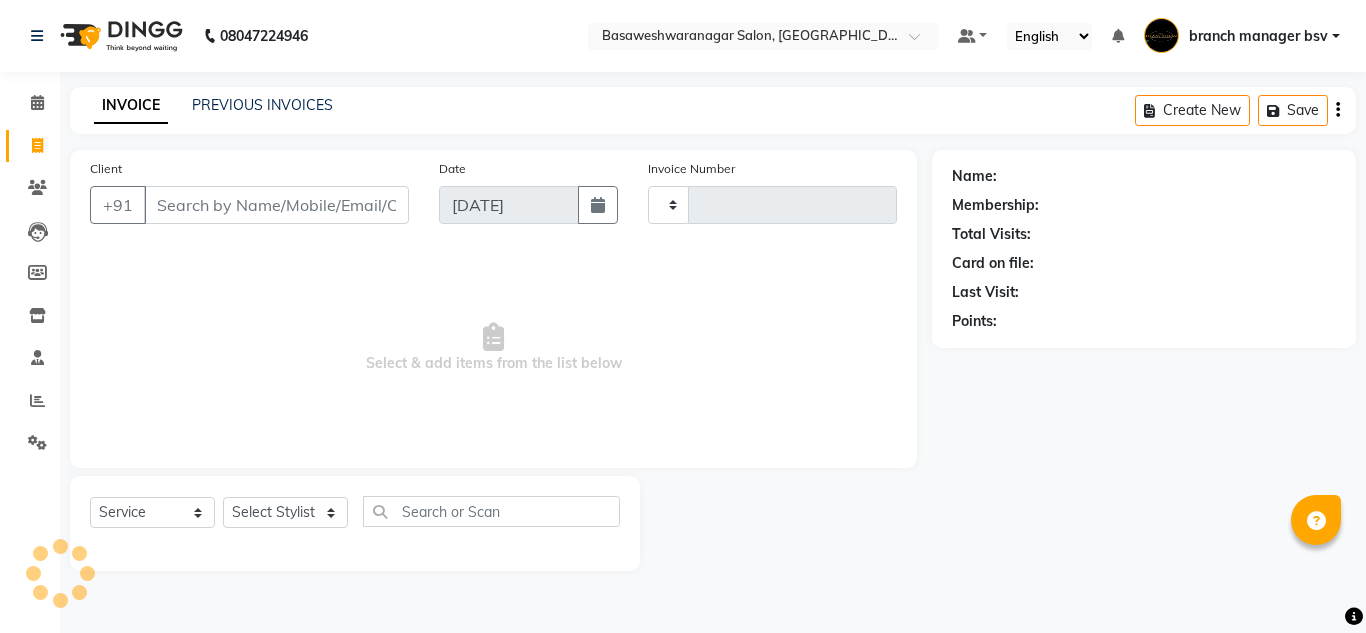 type on "0661" 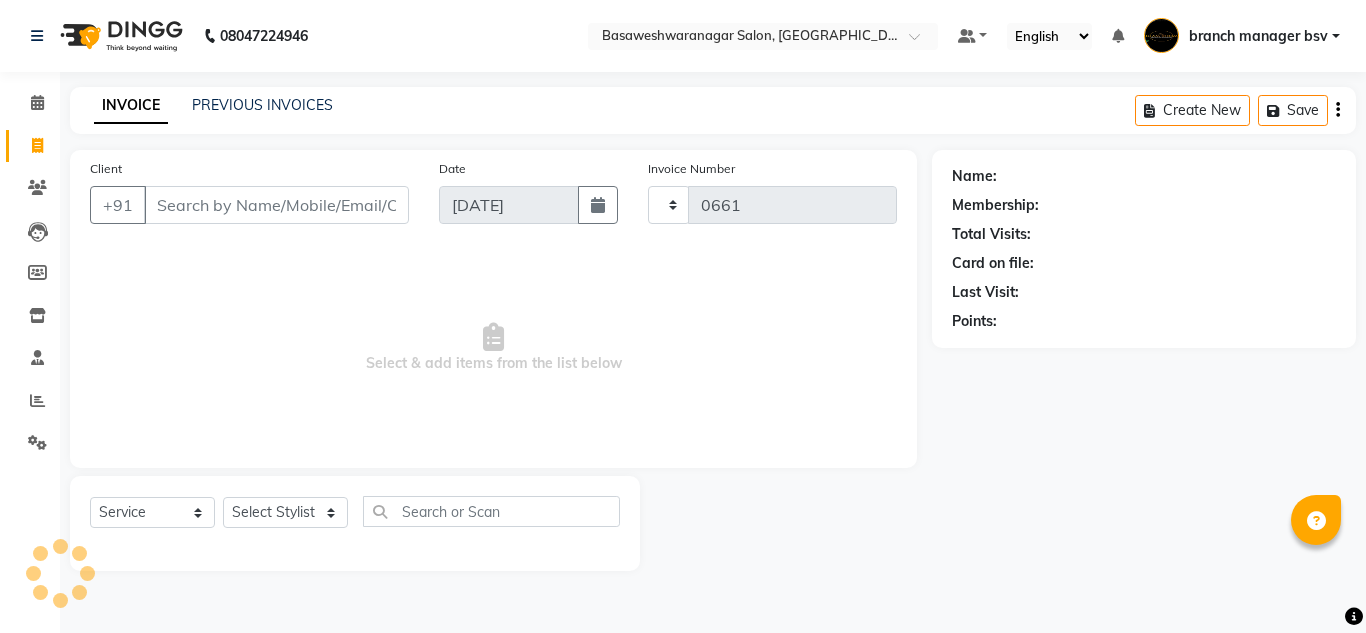 select on "842" 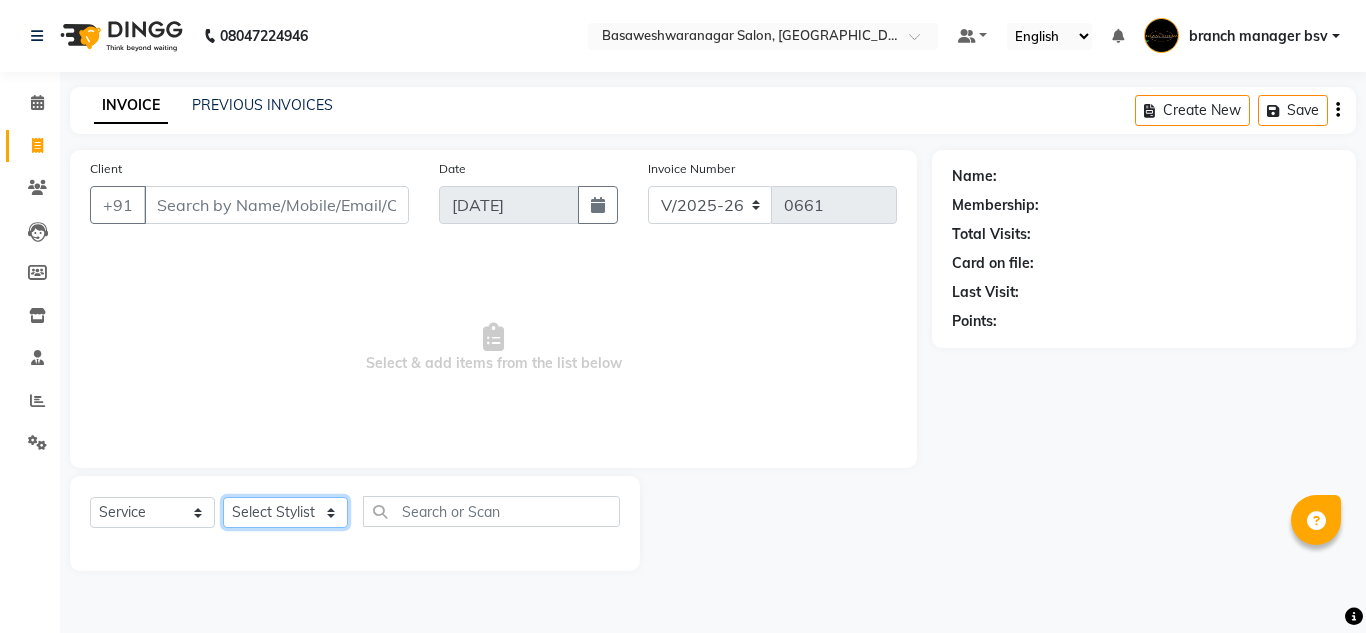 click on "Select Stylist ashwini branch manager bsv Dr.Jabin Dr mehzabin GURISH JASSI Jayshree Navya pooja accounts PRATIK RAJEESHA Rasna Sanskruthi shangnimwom SMIRTI SUMITH SUNITHA SUNNY Tanveer  TEZZ The Glam Room theja Trishna urmi" 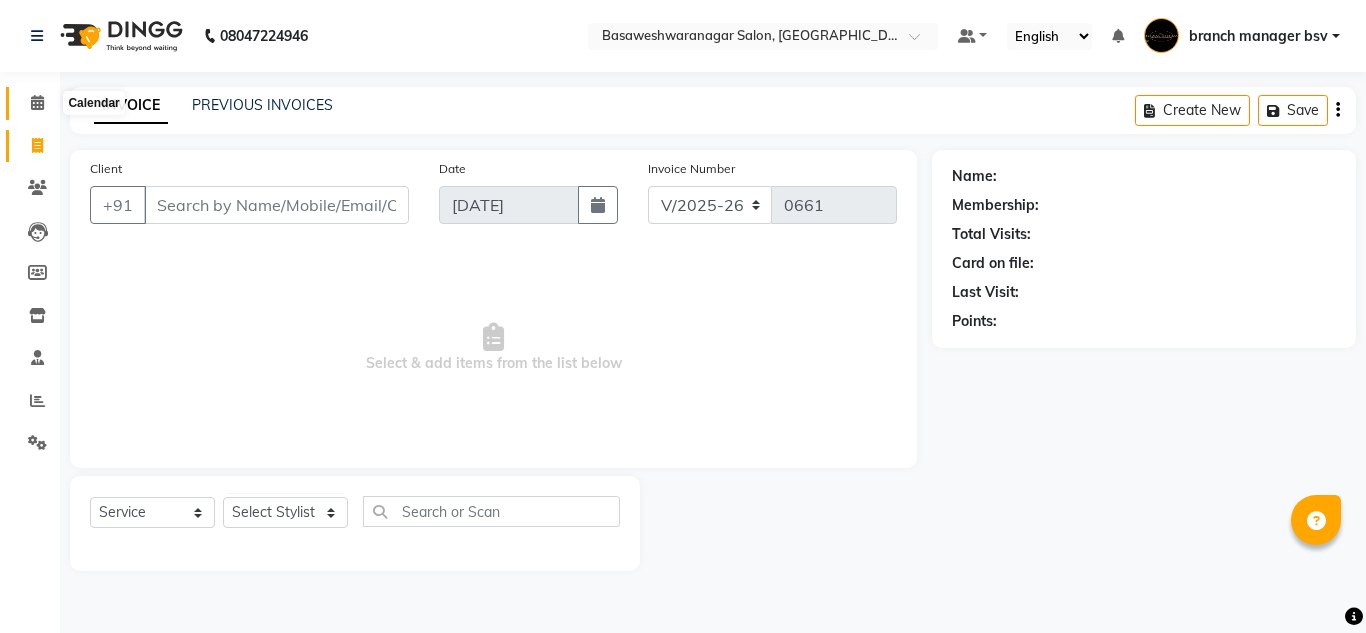 click 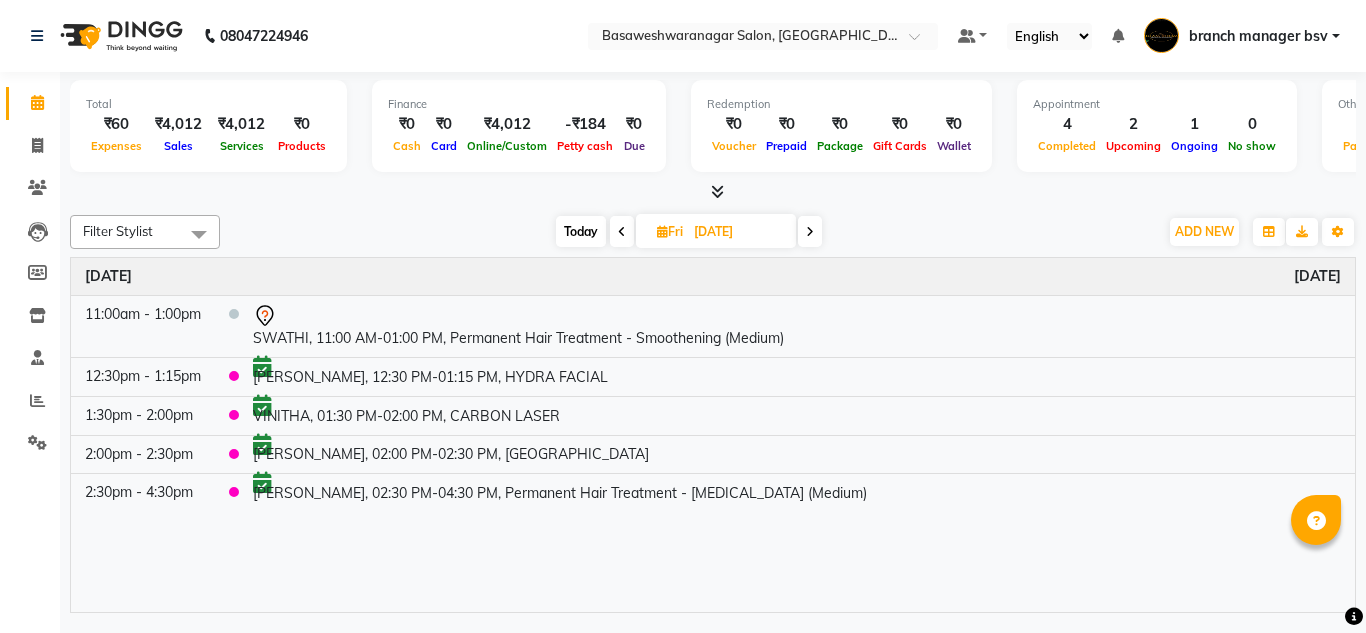 click on "Today" at bounding box center (581, 231) 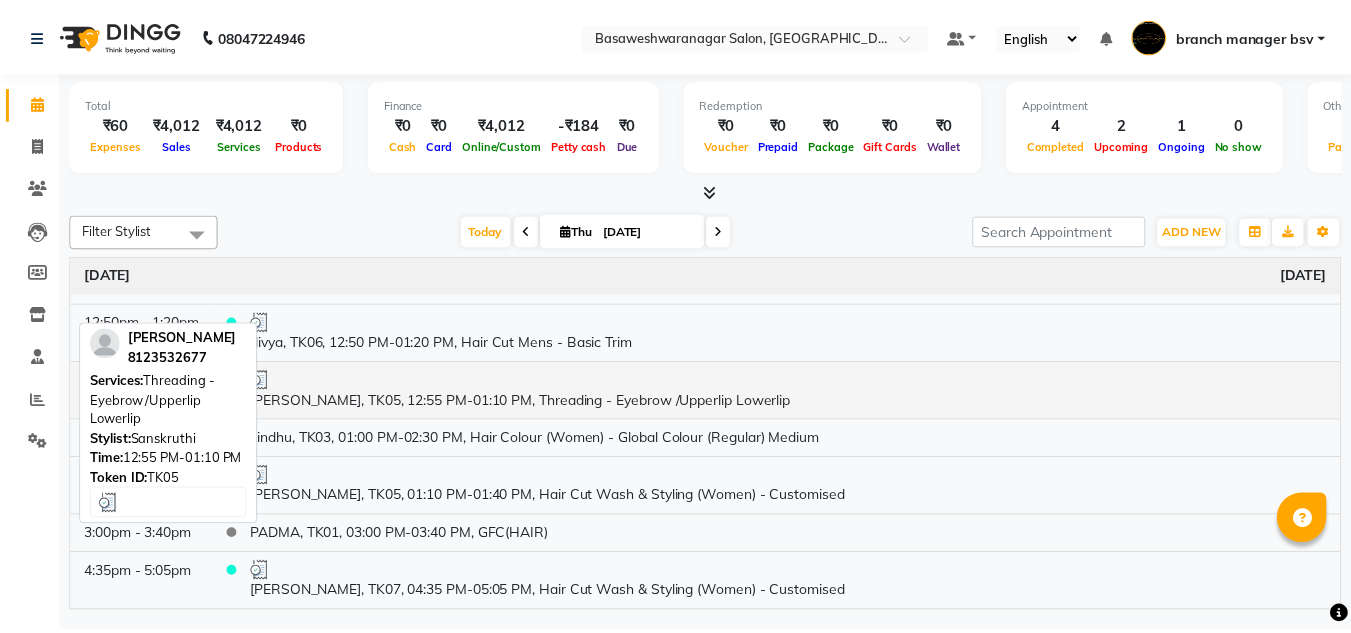 scroll, scrollTop: 0, scrollLeft: 0, axis: both 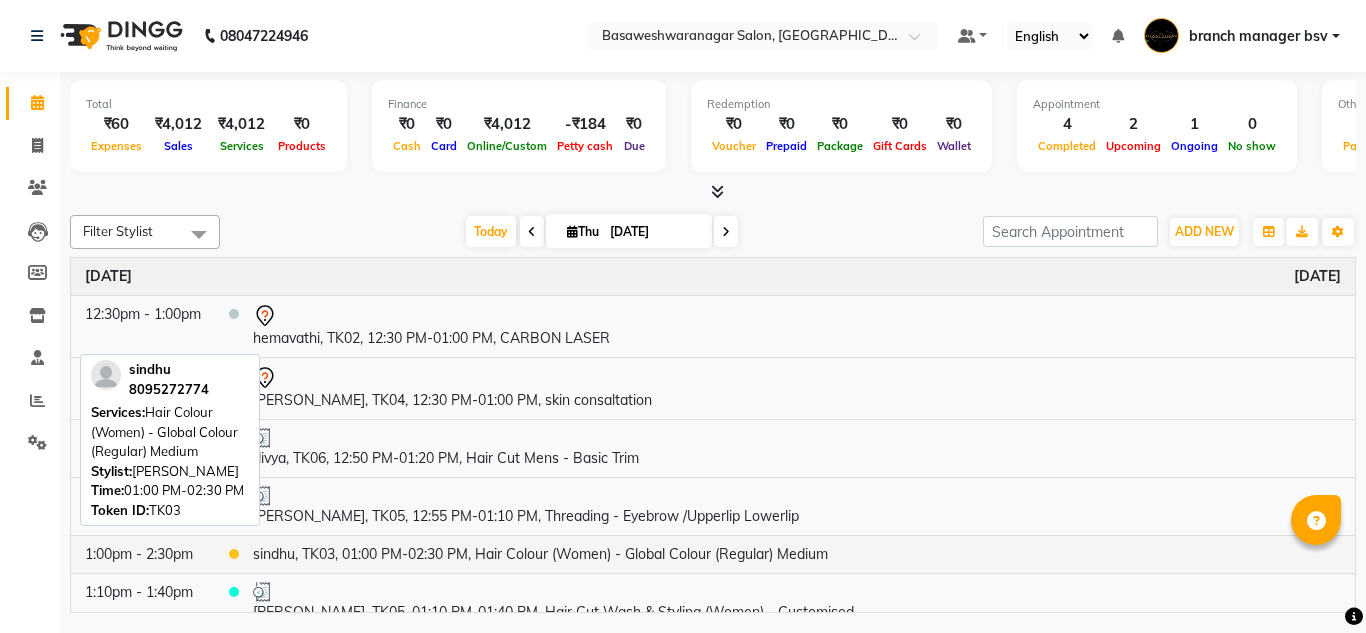 click on "sindhu, TK03, 01:00 PM-02:30 PM, Hair Colour (Women) - Global Colour (Regular) Medium" at bounding box center (797, 554) 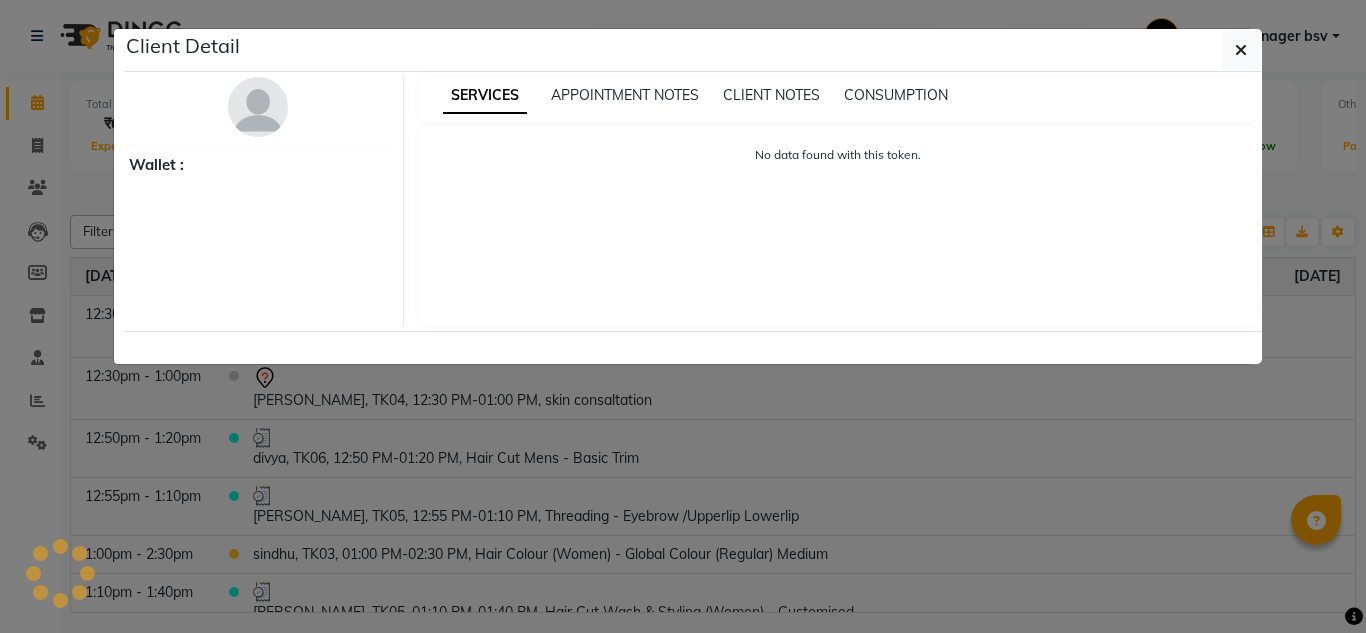 select on "1" 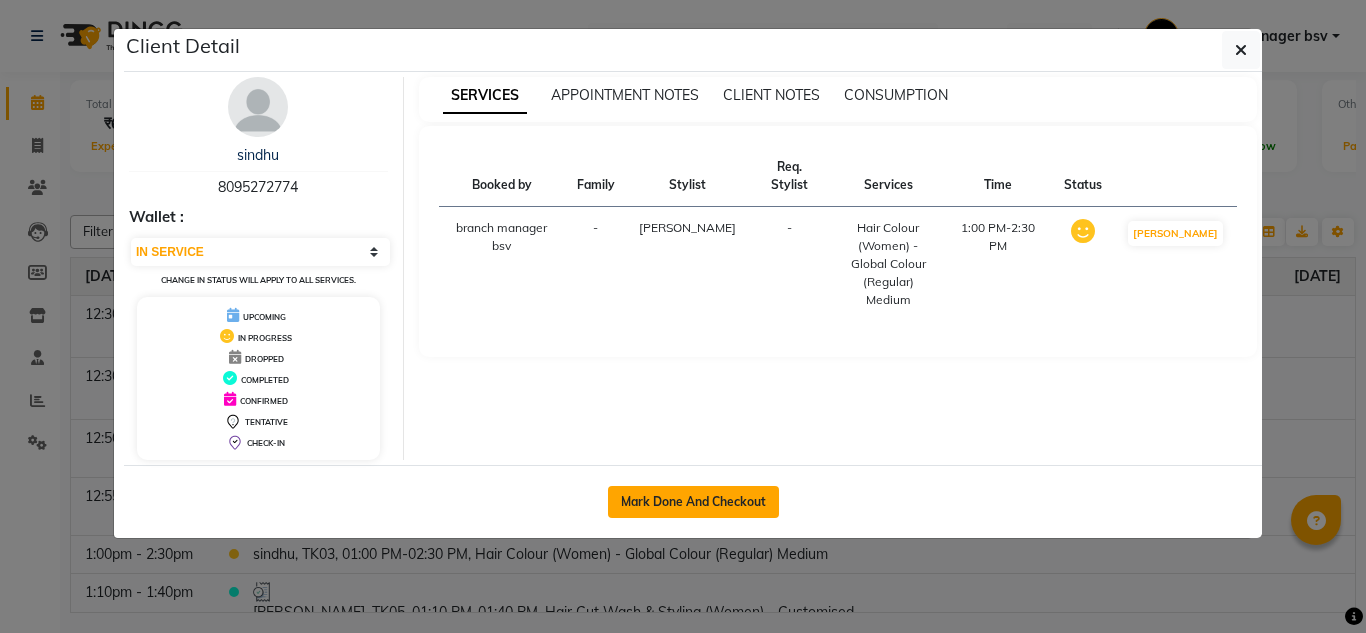 click on "Mark Done And Checkout" 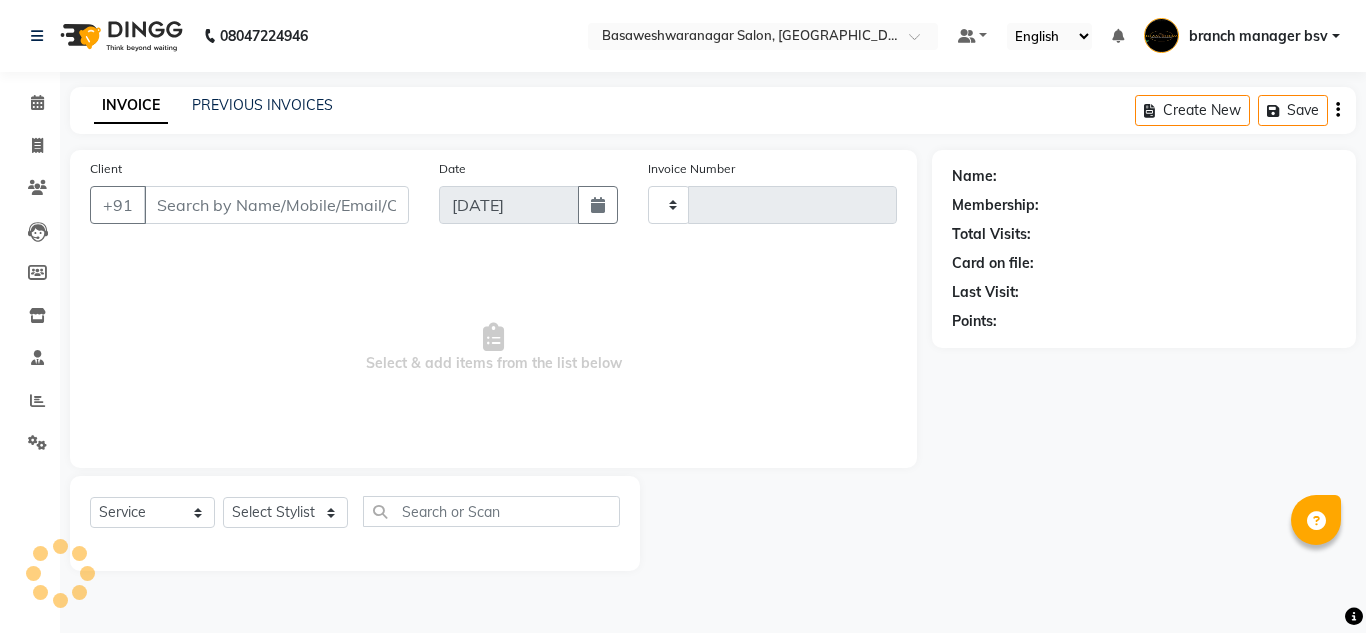 type on "0661" 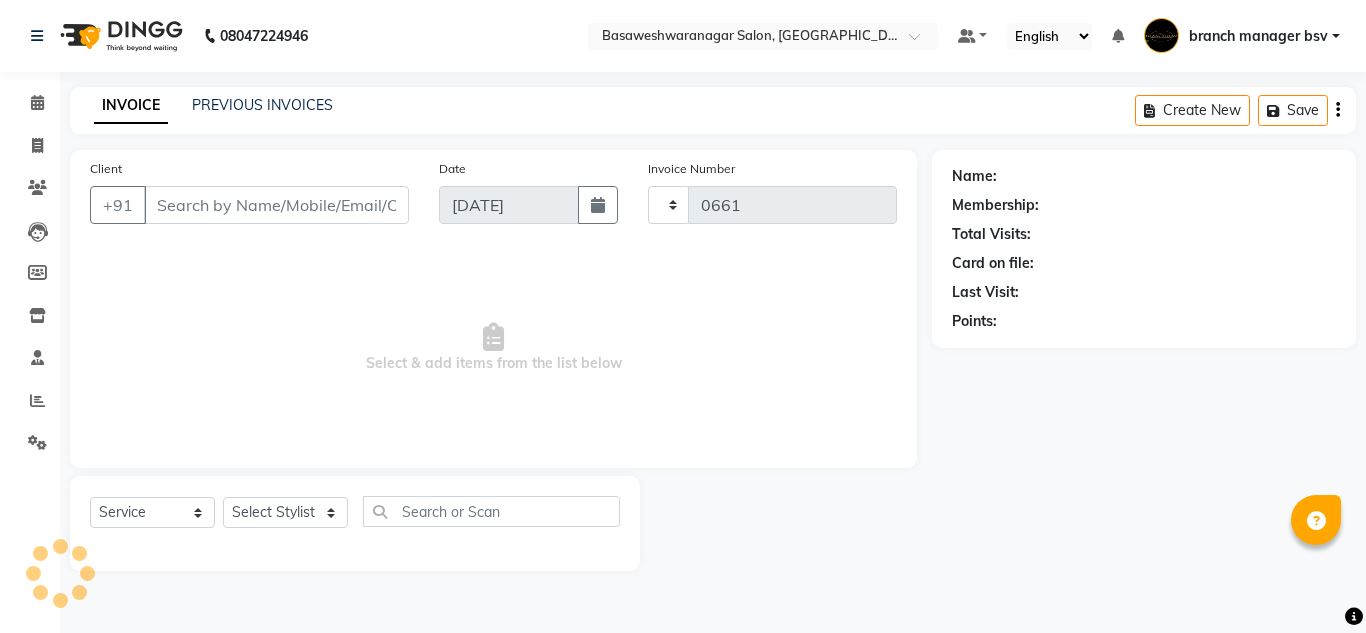 select on "842" 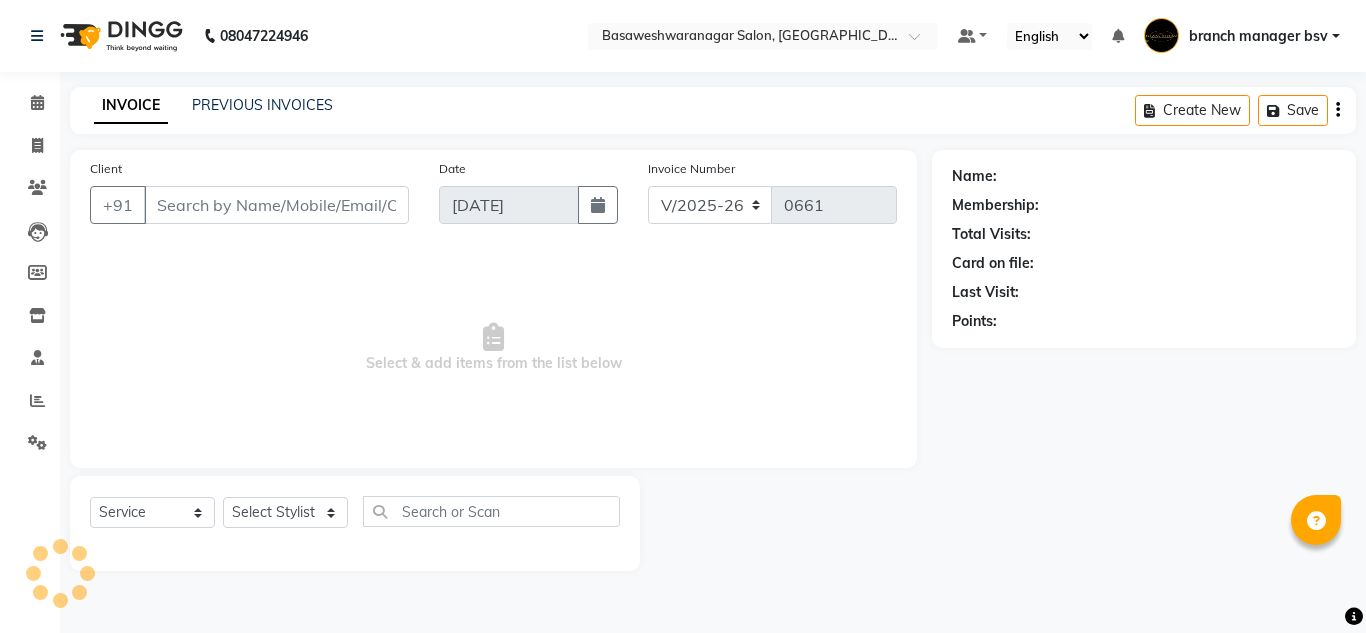 select on "3" 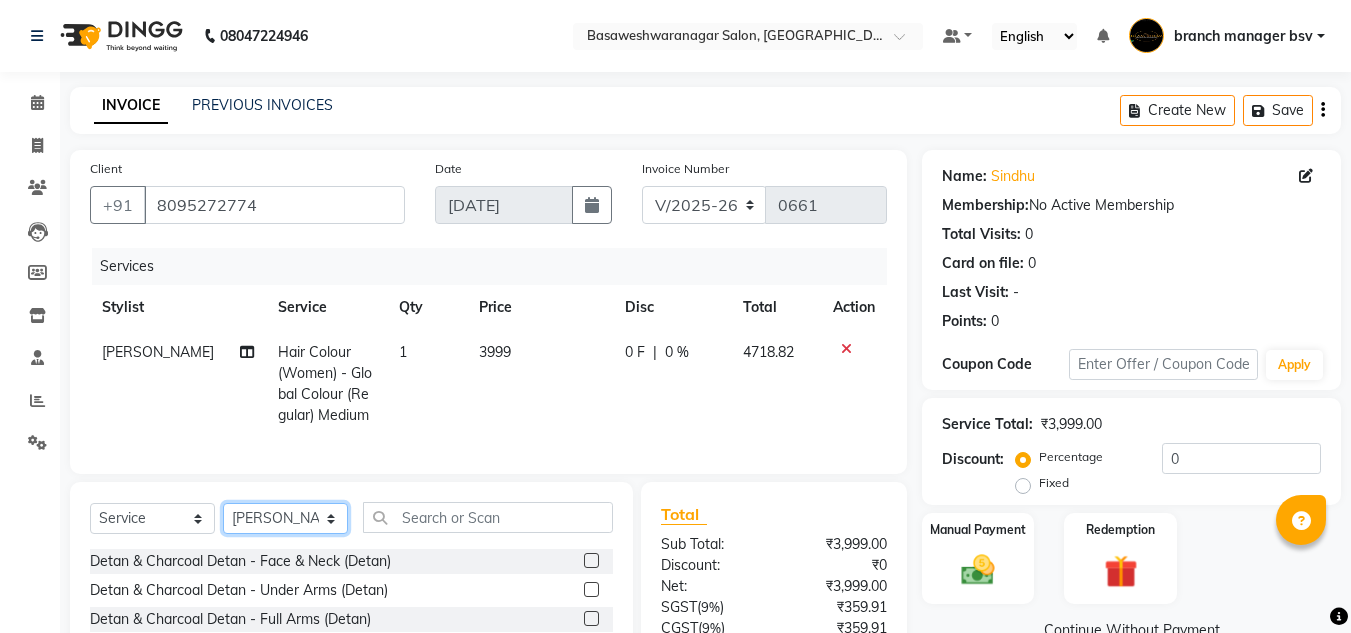 click on "Select Stylist ashwini branch manager bsv Dr.Jabin Dr mehzabin GURISH JASSI Jayshree Navya pooja accounts PRATIK RAJEESHA Rasna Sanskruthi shangnimwom SMIRTI SUMITH SUNITHA SUNNY Tanveer  TEZZ The Glam Room theja Trishna urmi" 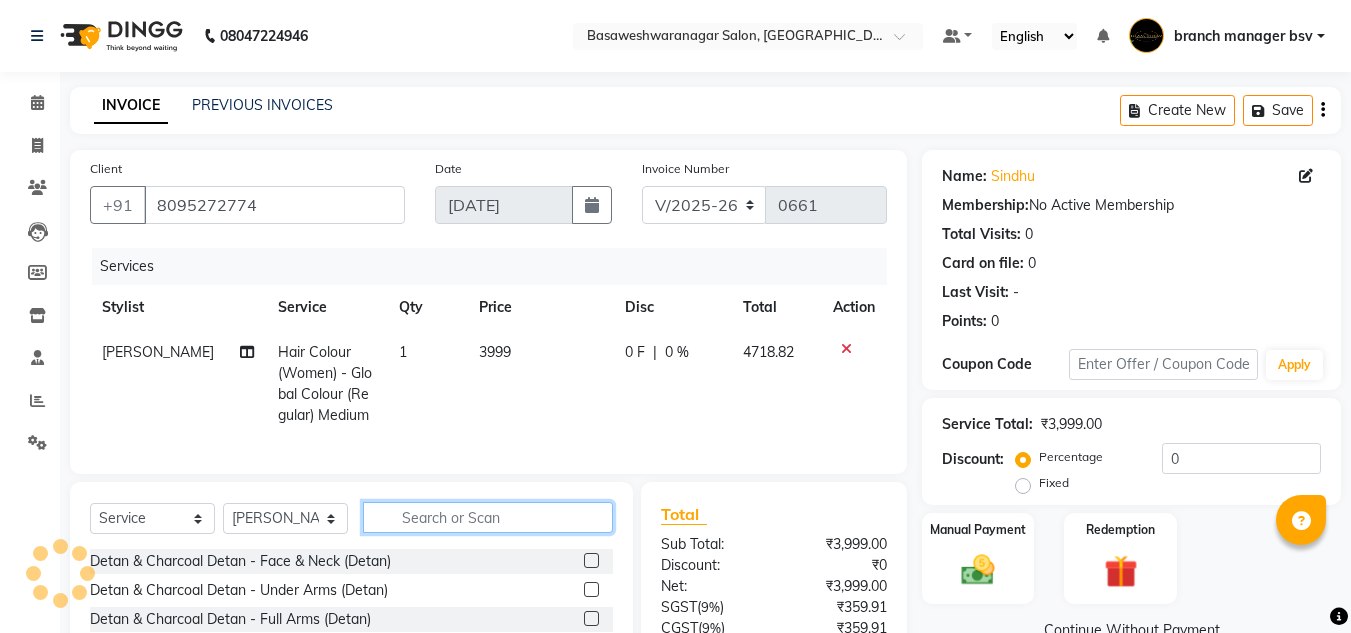 click 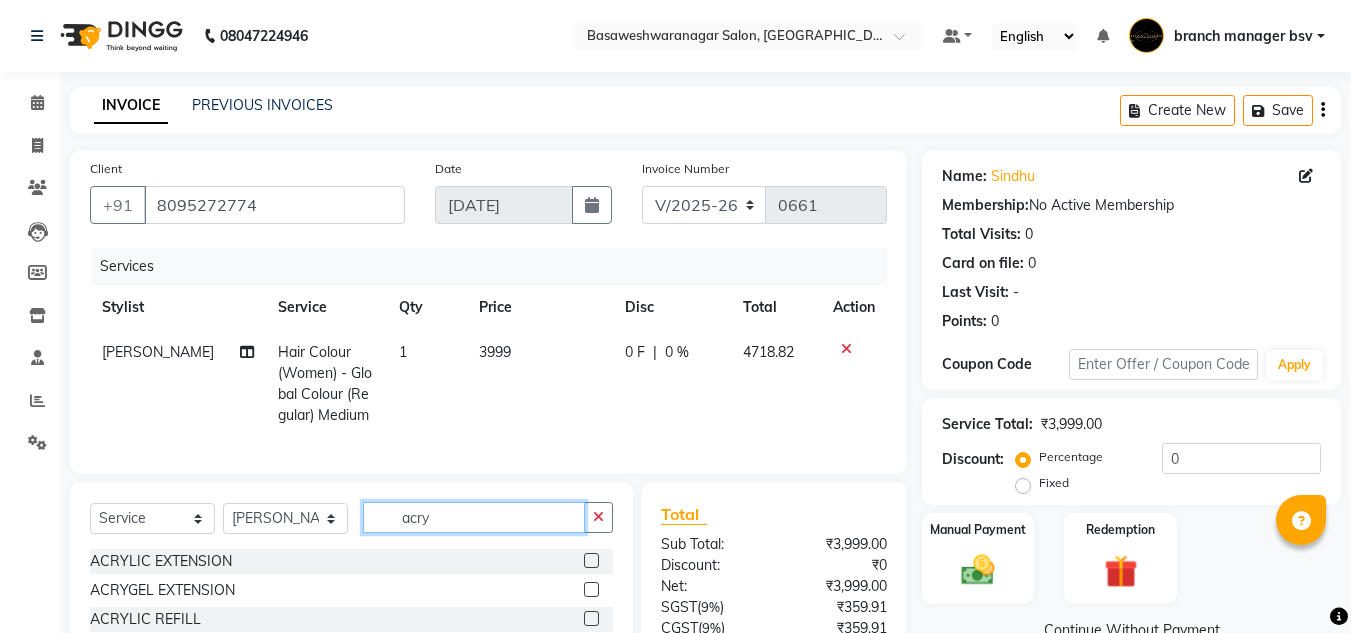 type on "acry" 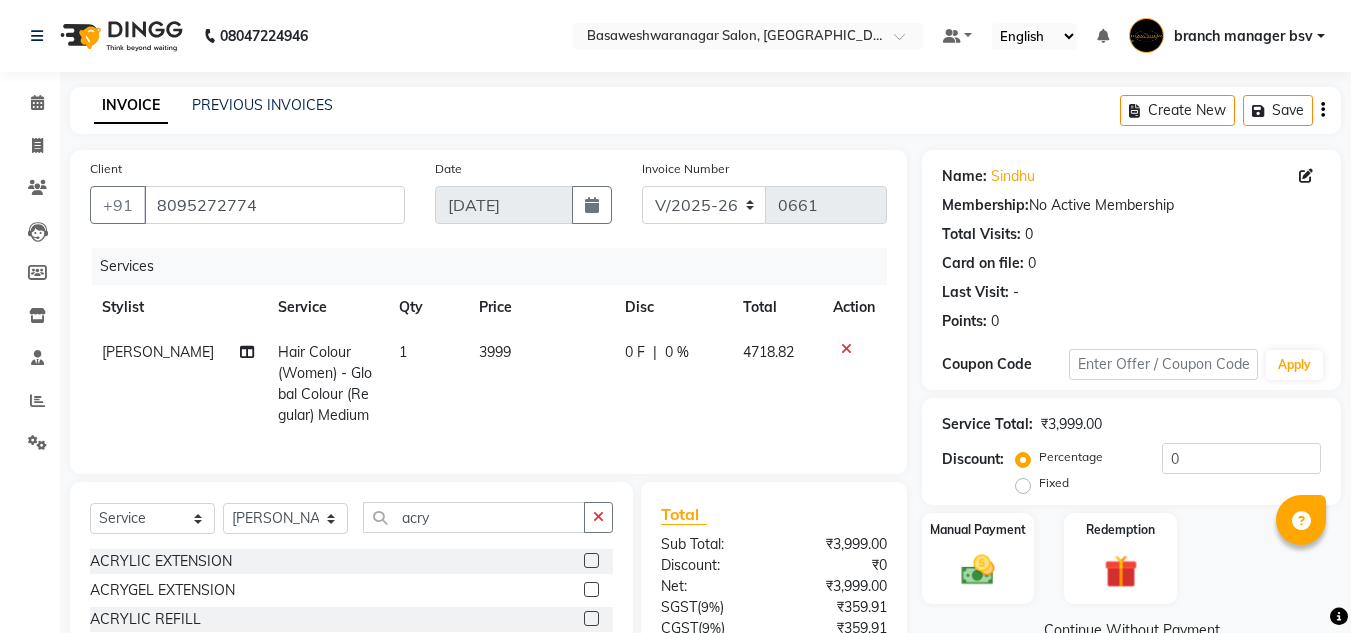 click 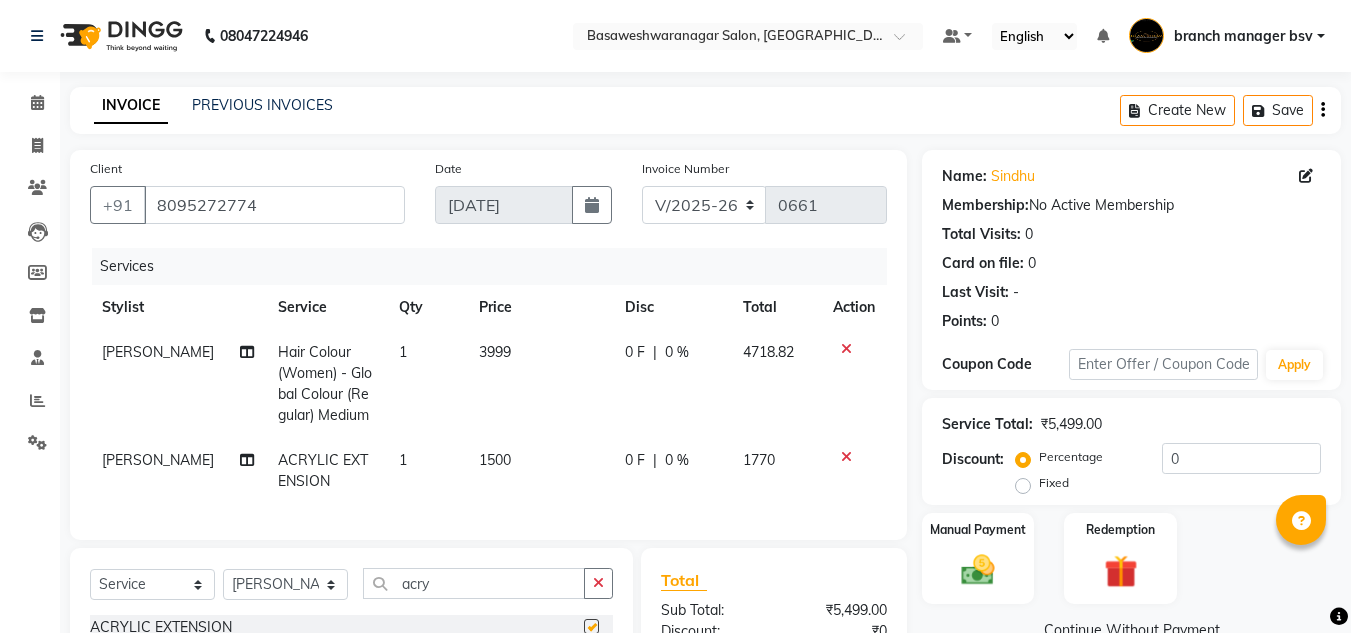 checkbox on "false" 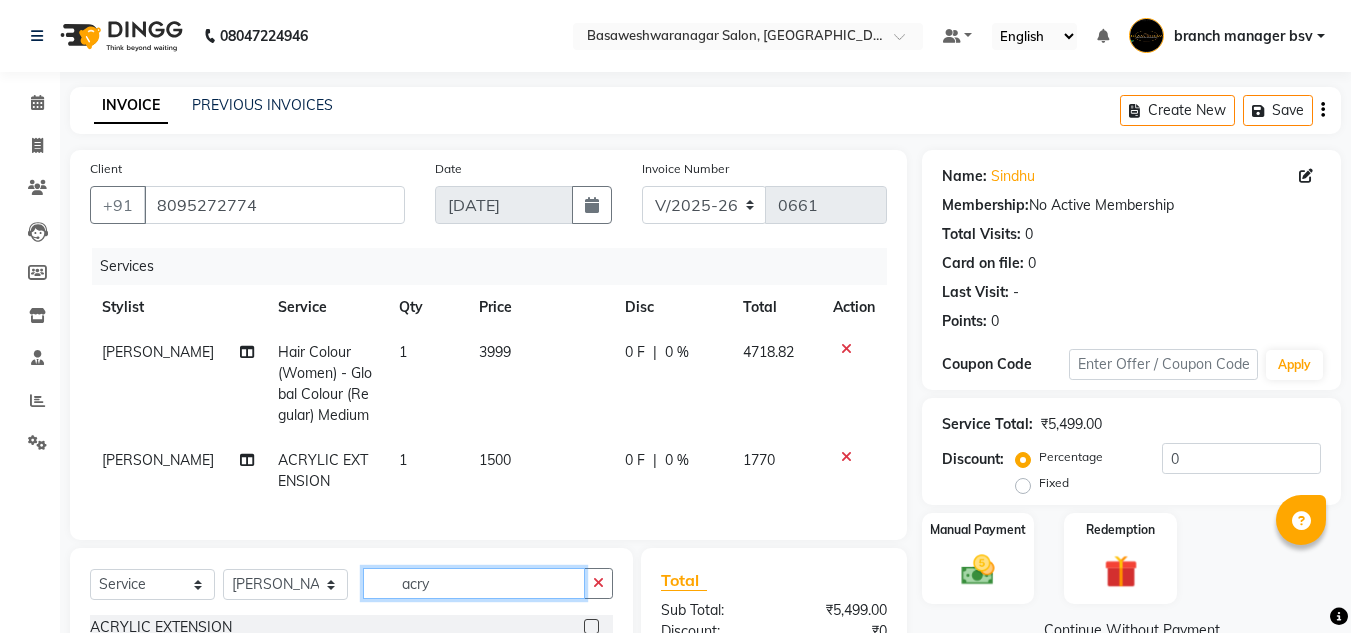 click on "acry" 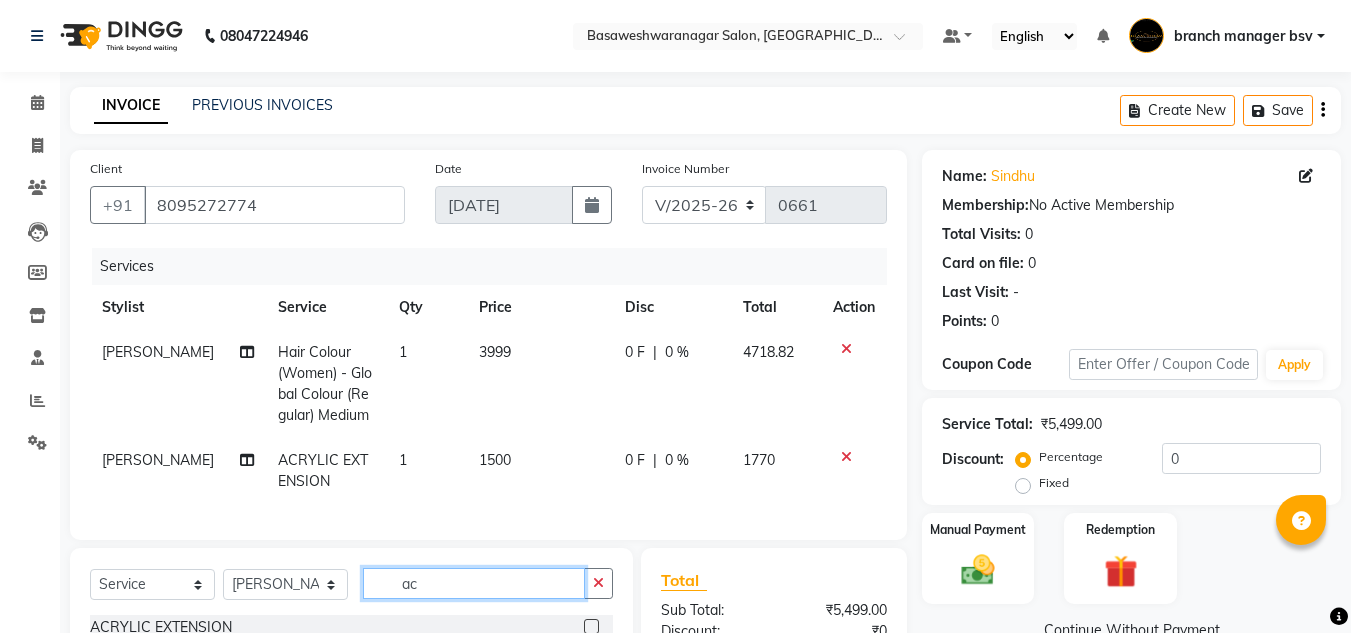 type on "a" 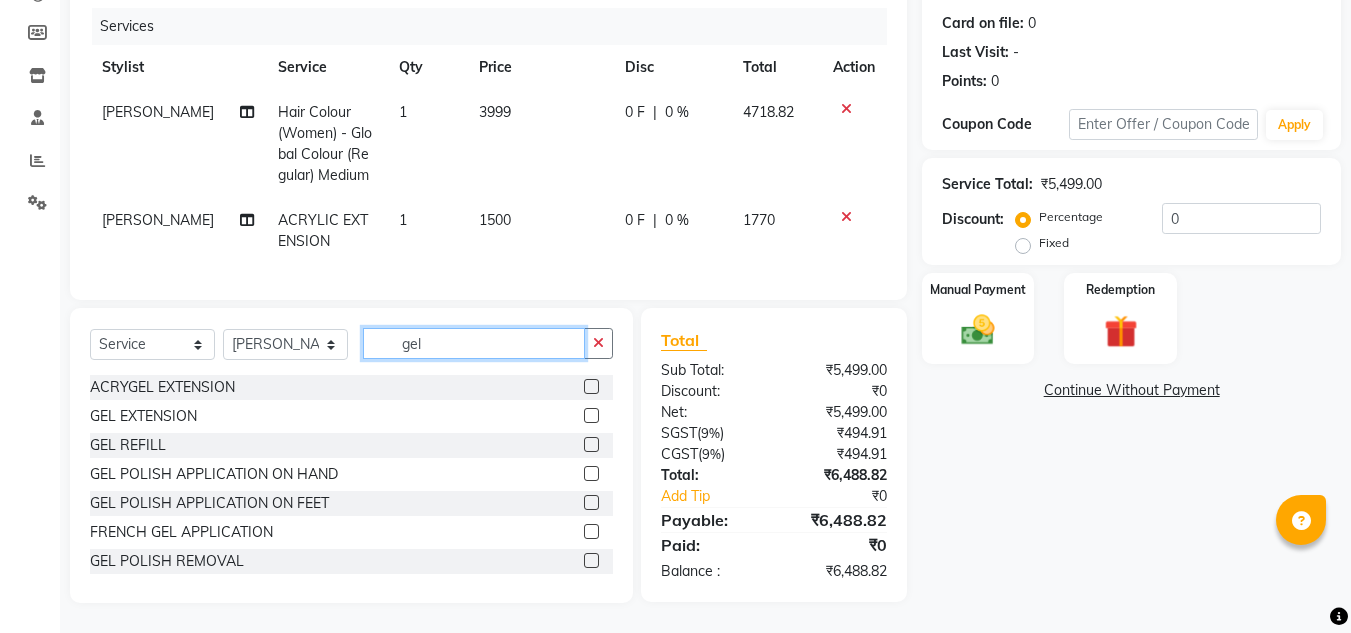 scroll, scrollTop: 251, scrollLeft: 0, axis: vertical 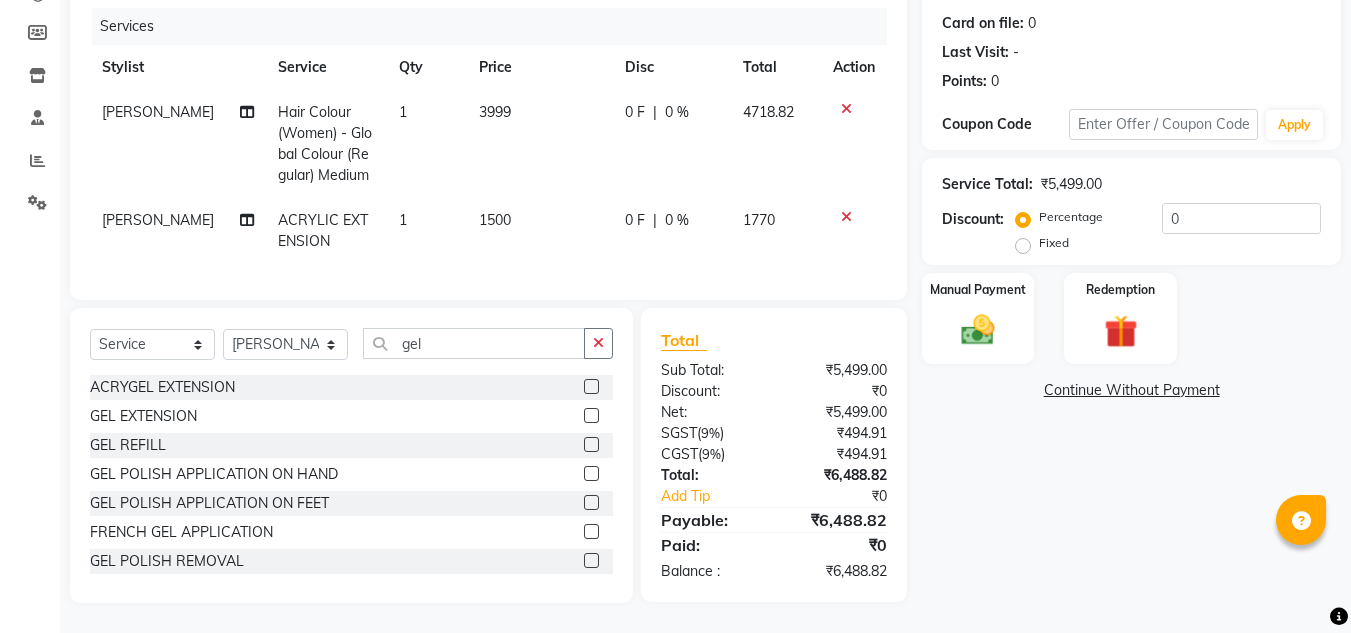 click 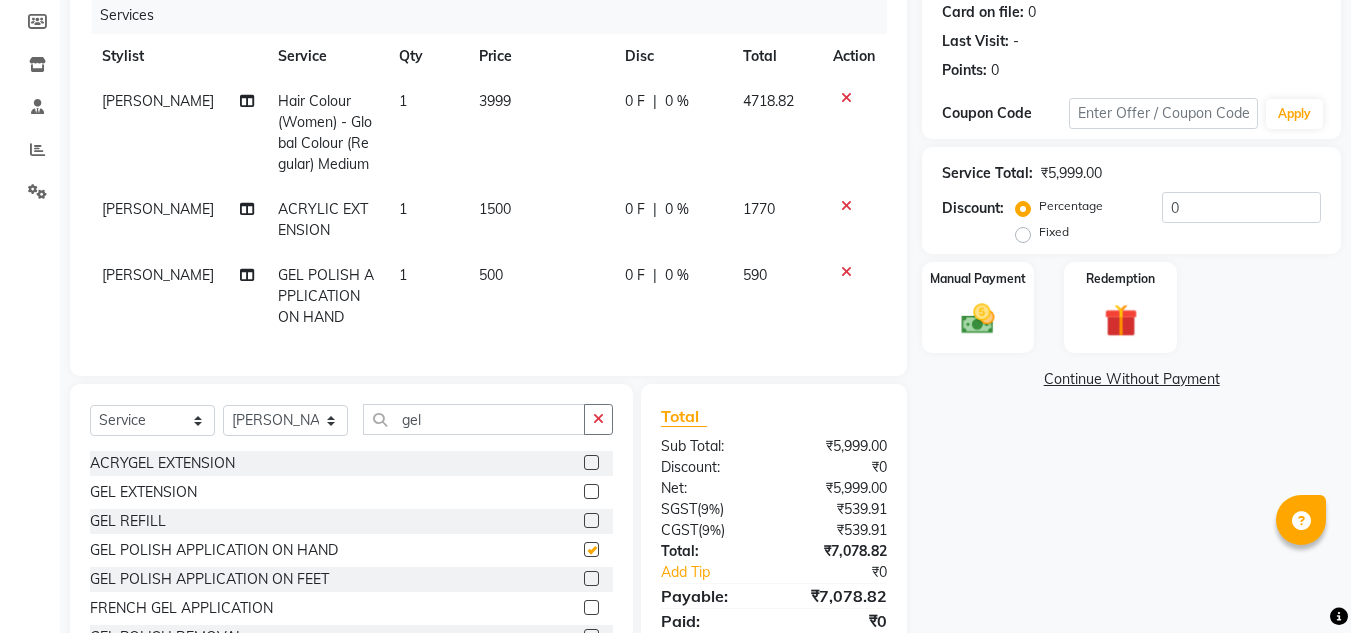 checkbox on "false" 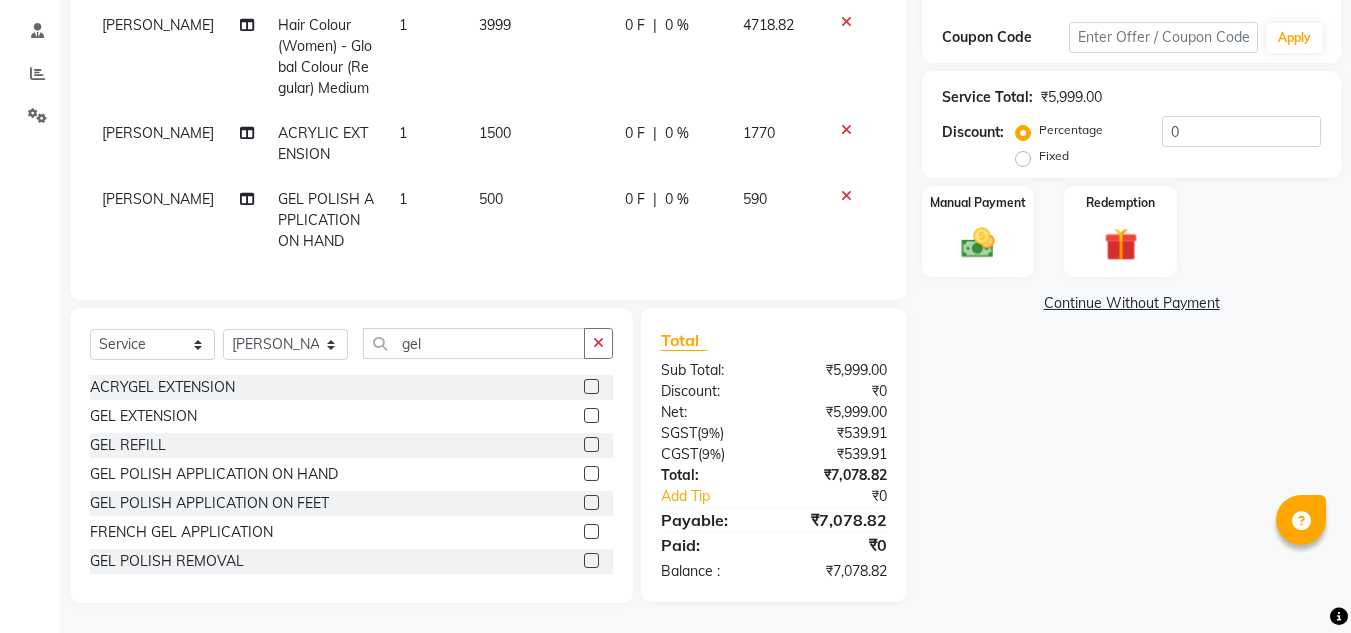 scroll, scrollTop: 0, scrollLeft: 0, axis: both 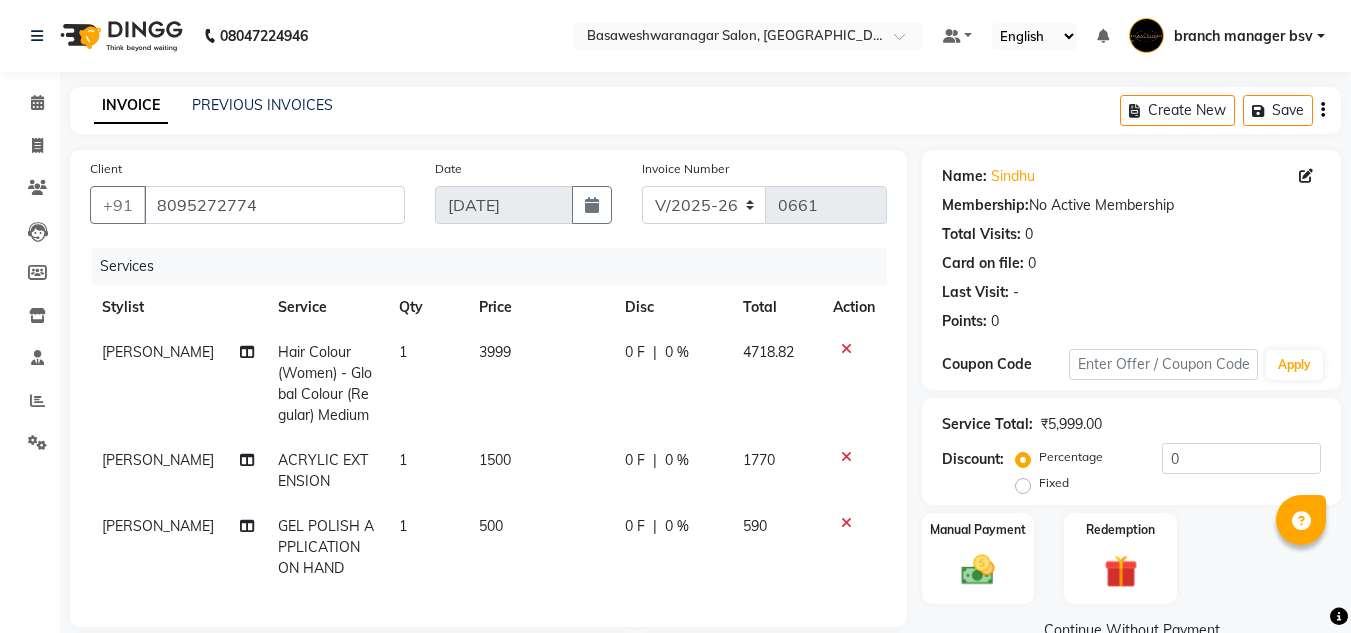 click on "3999" 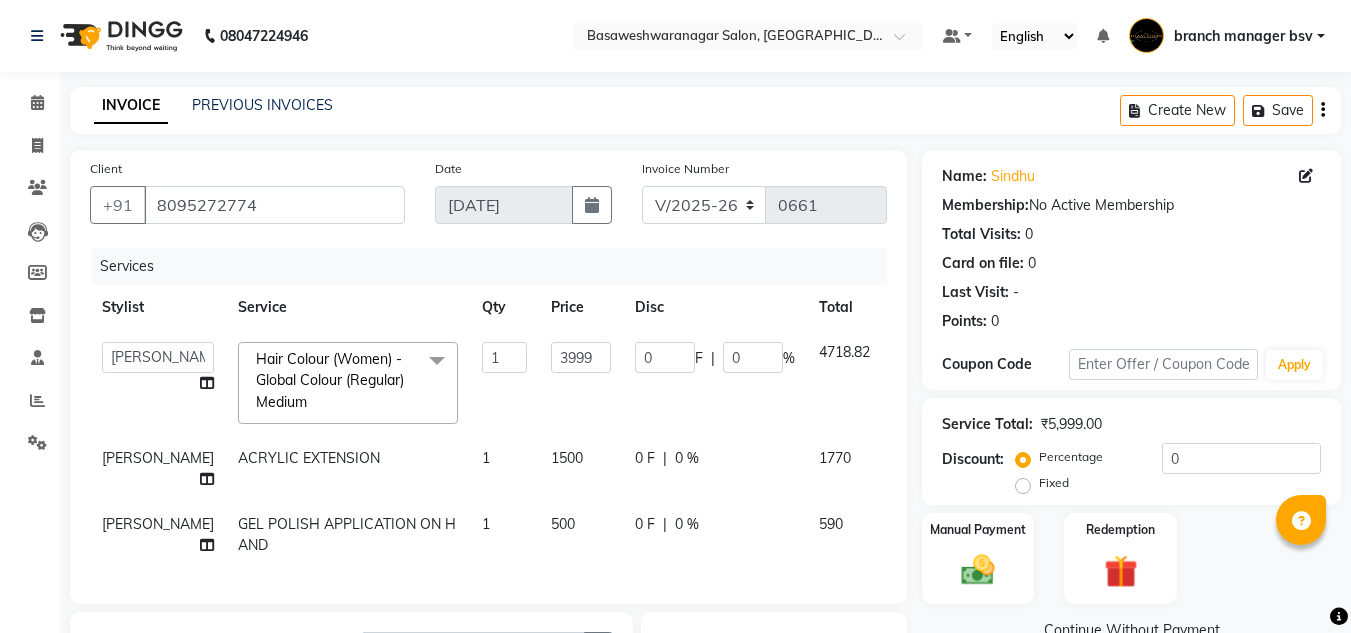click on "3999" 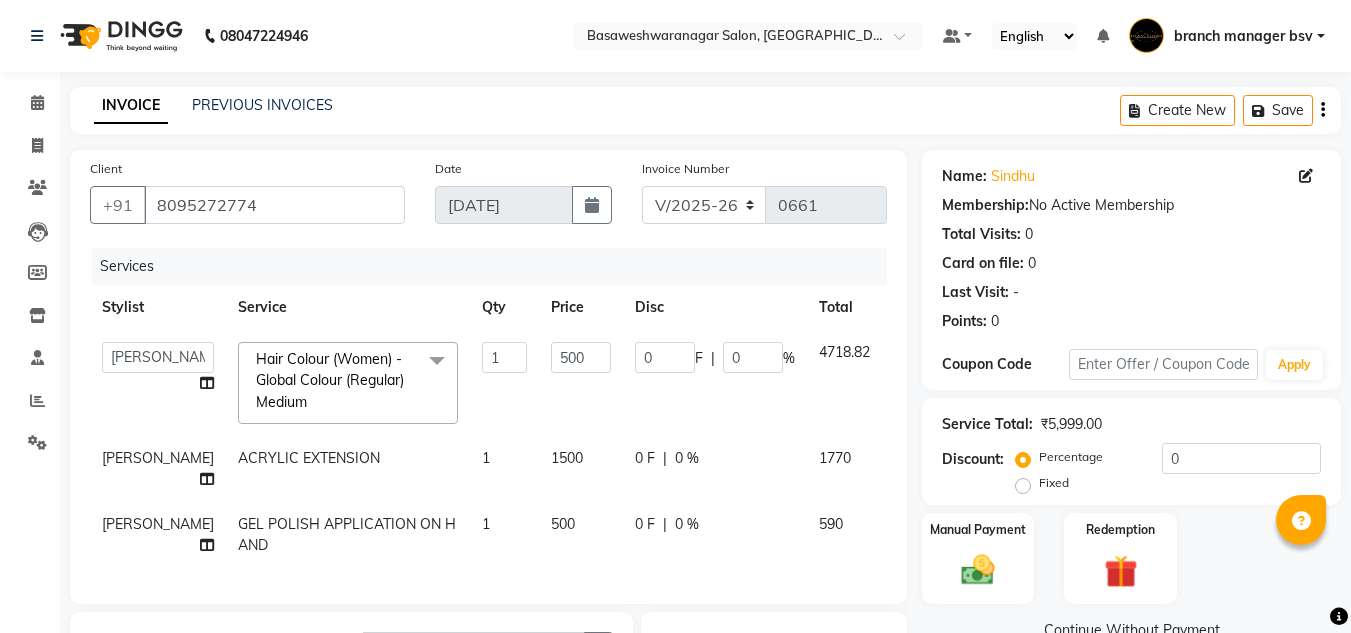 type on "5000" 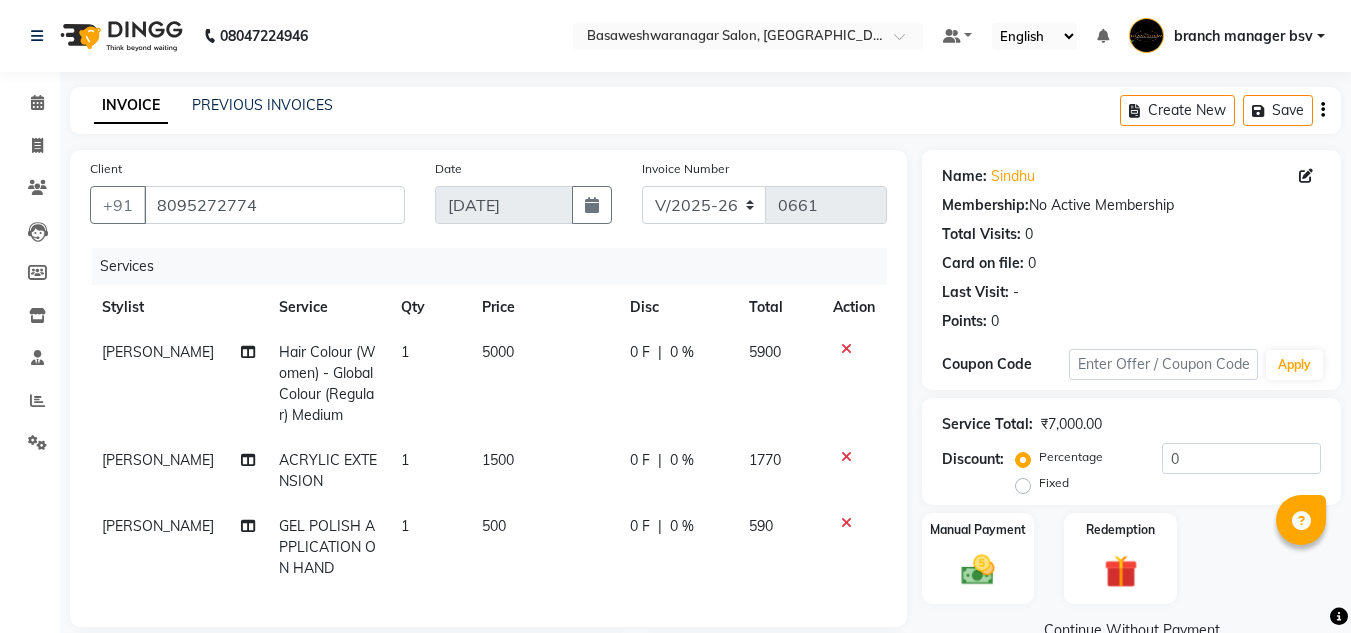 click on "Client +91 8095272774 Date 10-07-2025 Invoice Number V/2025 V/2025-26 0661 Services Stylist Service Qty Price Disc Total Action JASSI Hair Colour (Women) - Global Colour (Regular) Medium 1 5000 0 F | 0 % 5900 SMIRTI ACRYLIC EXTENSION 1 1500 0 F | 0 % 1770 SMIRTI GEL POLISH APPLICATION ON HAND  1 500 0 F | 0 % 590" 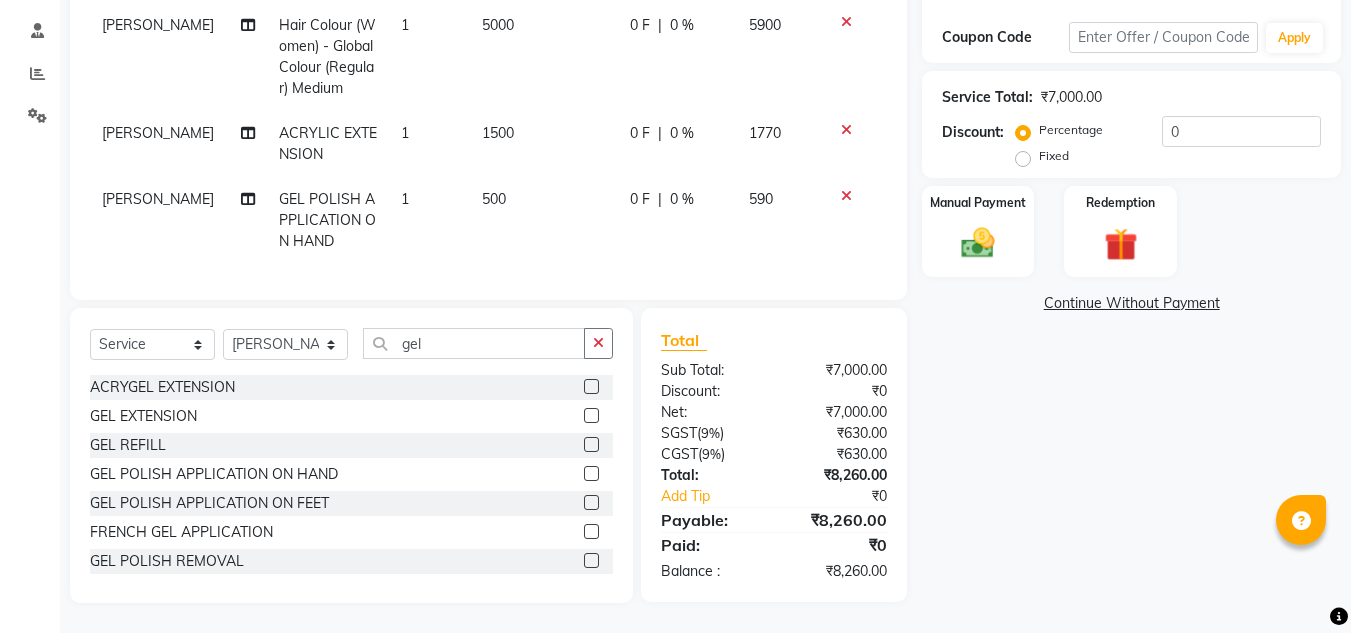 scroll, scrollTop: 342, scrollLeft: 0, axis: vertical 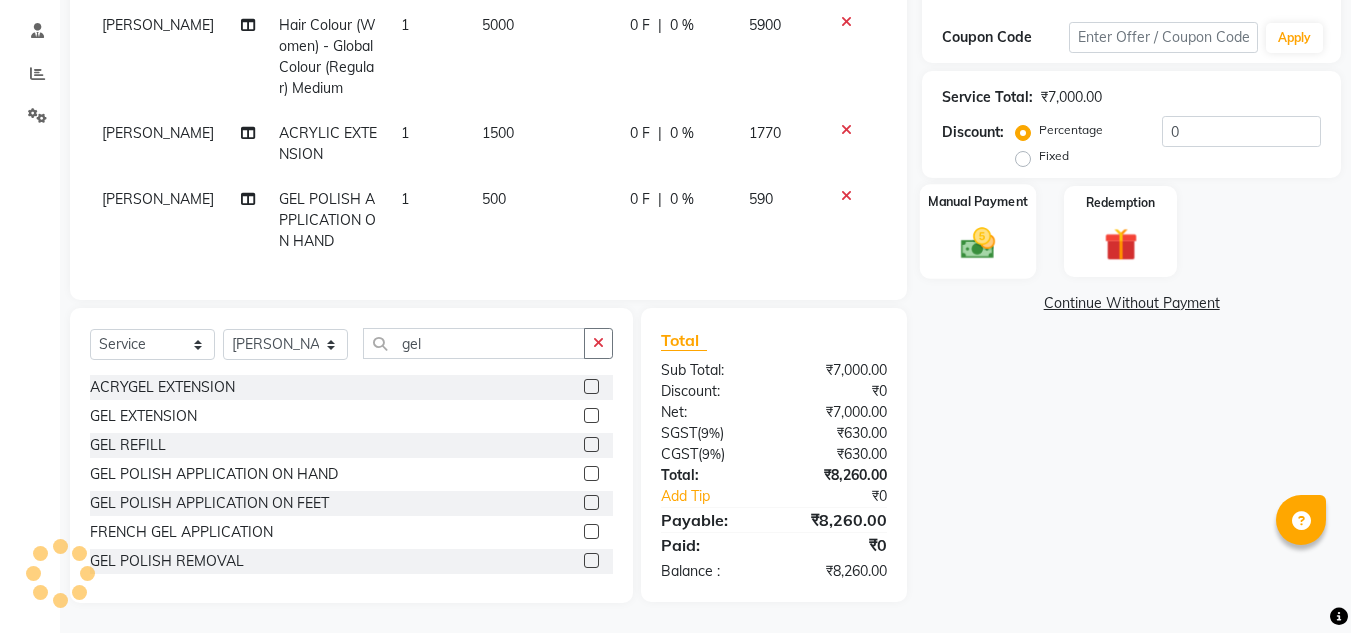 click on "Manual Payment" 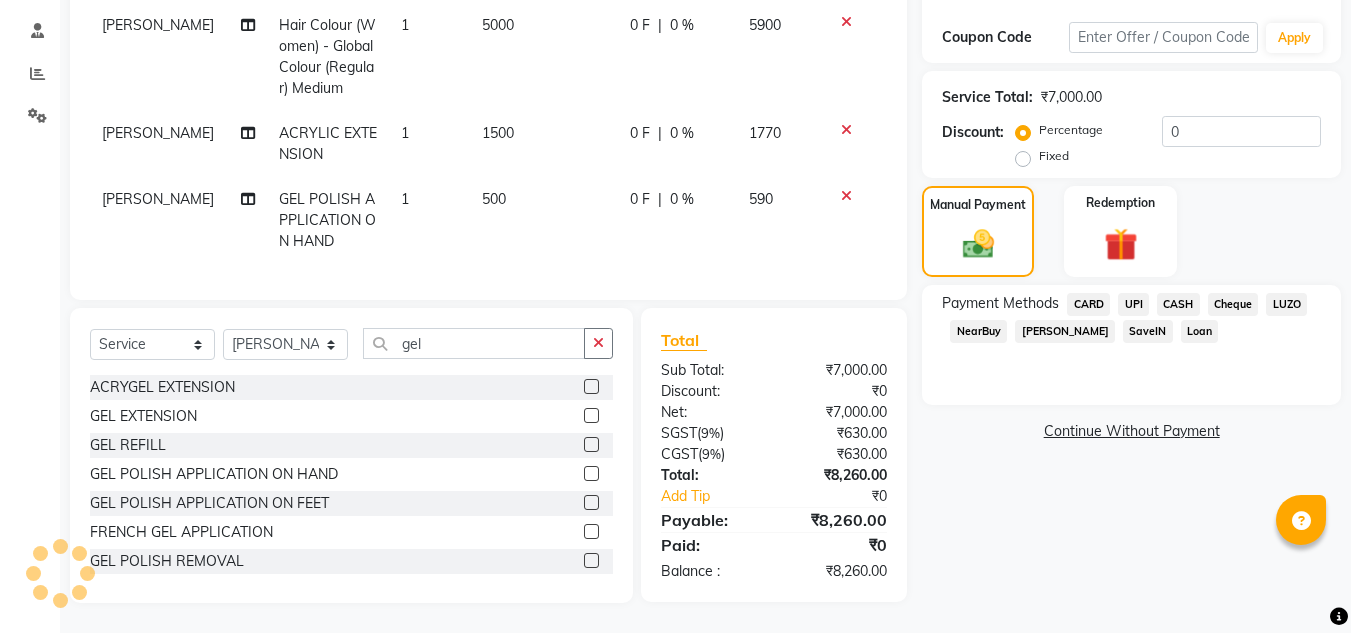 click on "UPI" 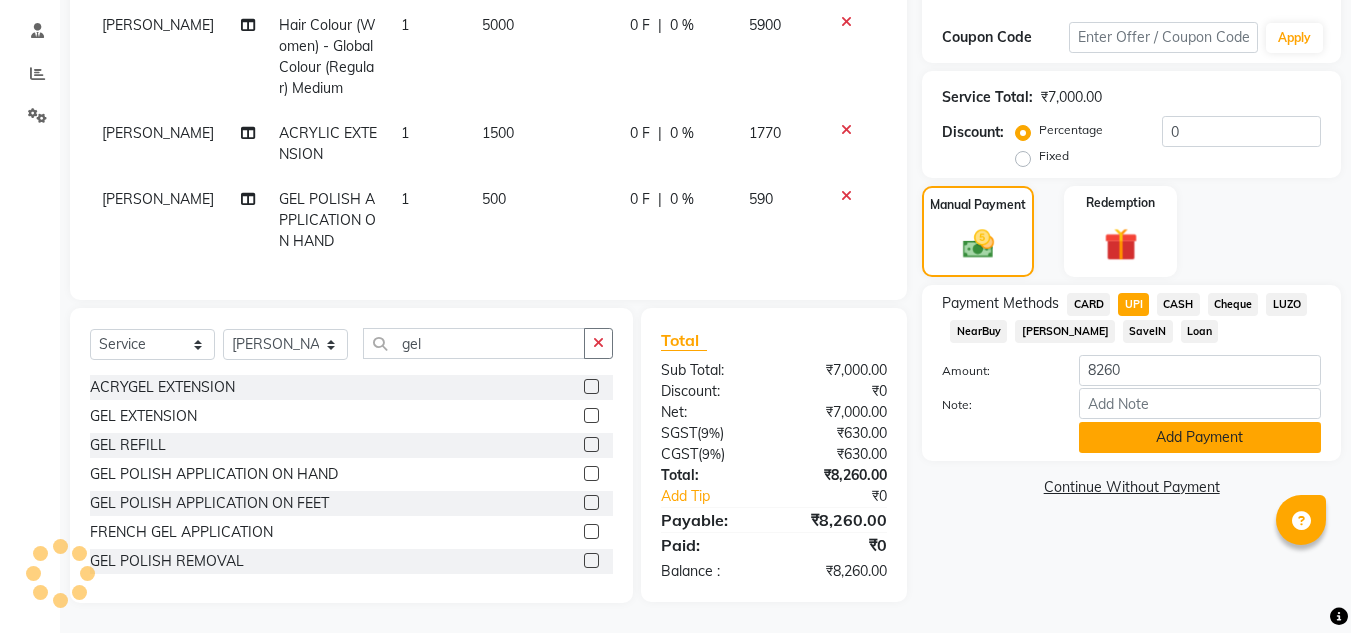 click on "Add Payment" 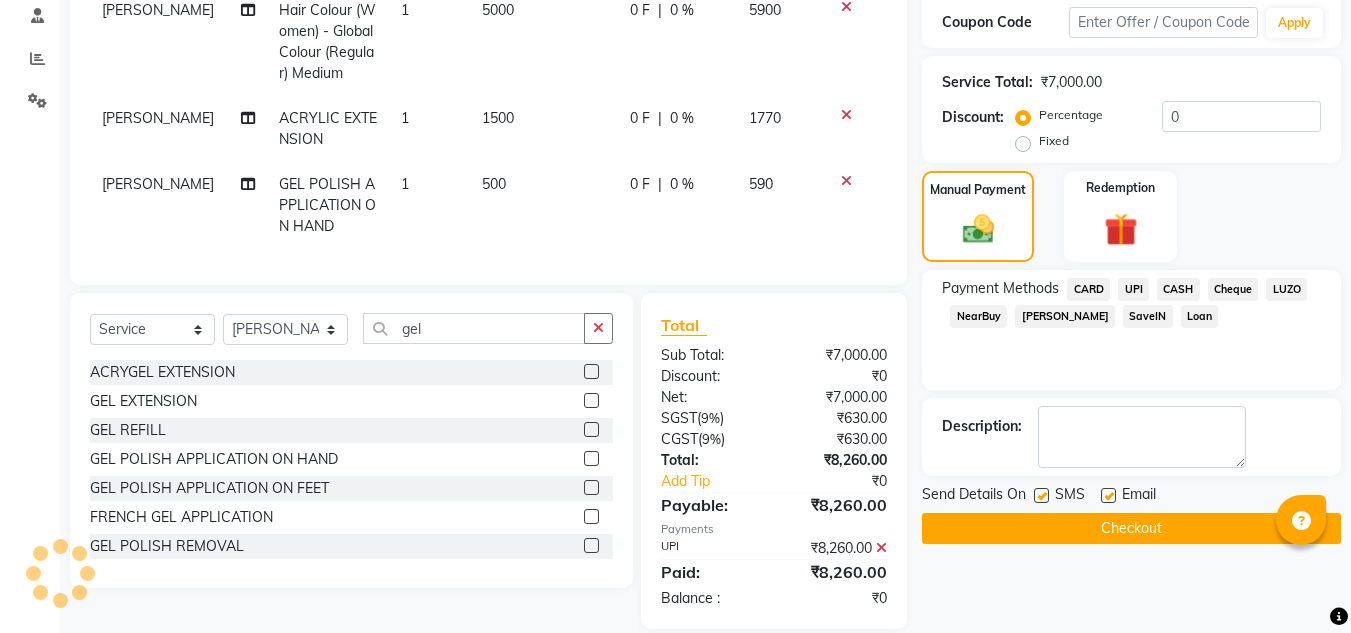 scroll, scrollTop: 383, scrollLeft: 0, axis: vertical 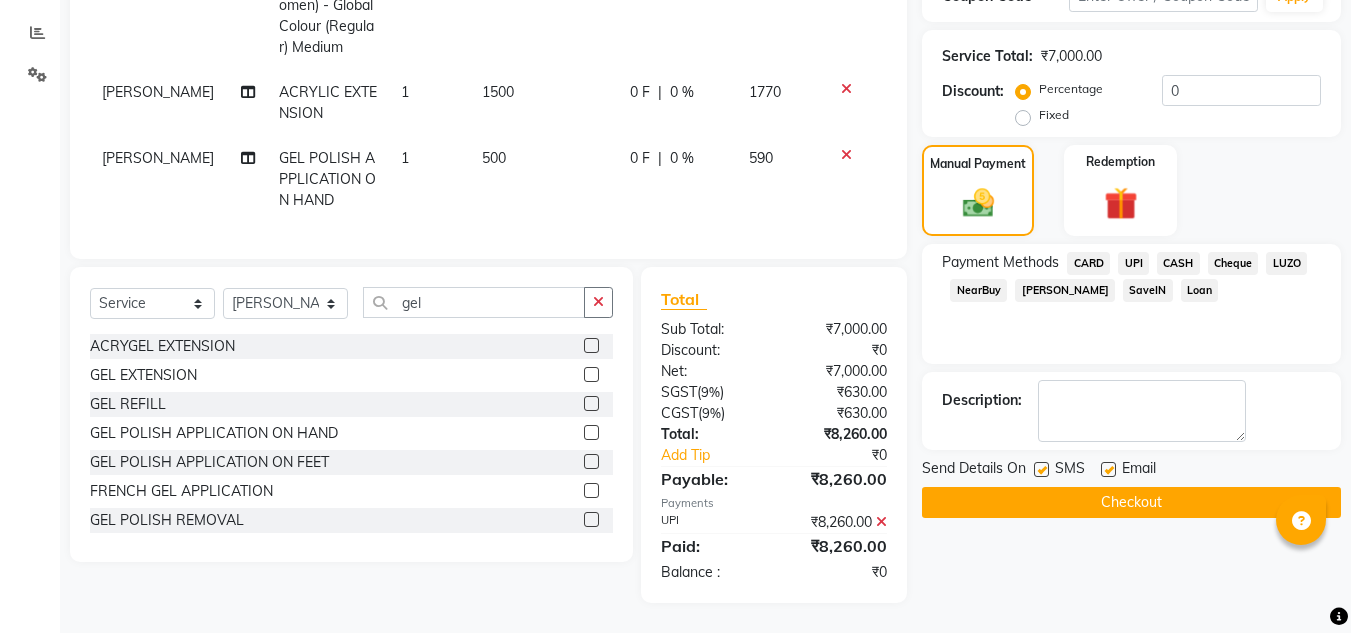 click on "Checkout" 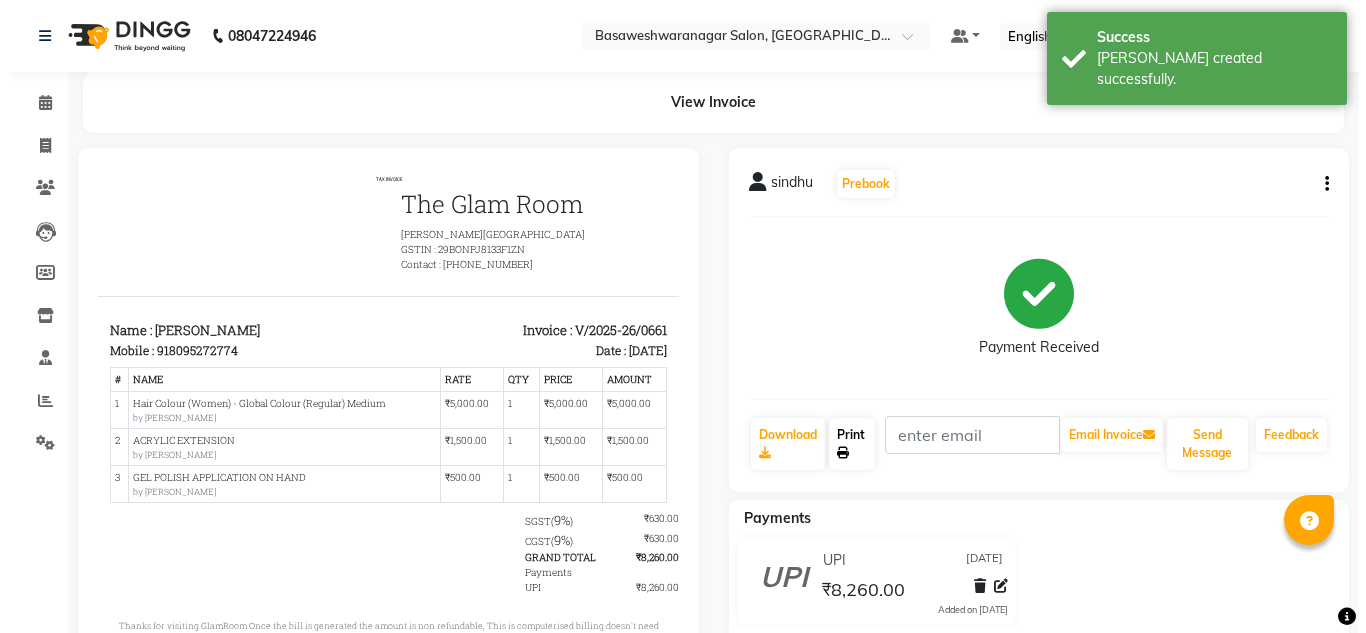 scroll, scrollTop: 0, scrollLeft: 0, axis: both 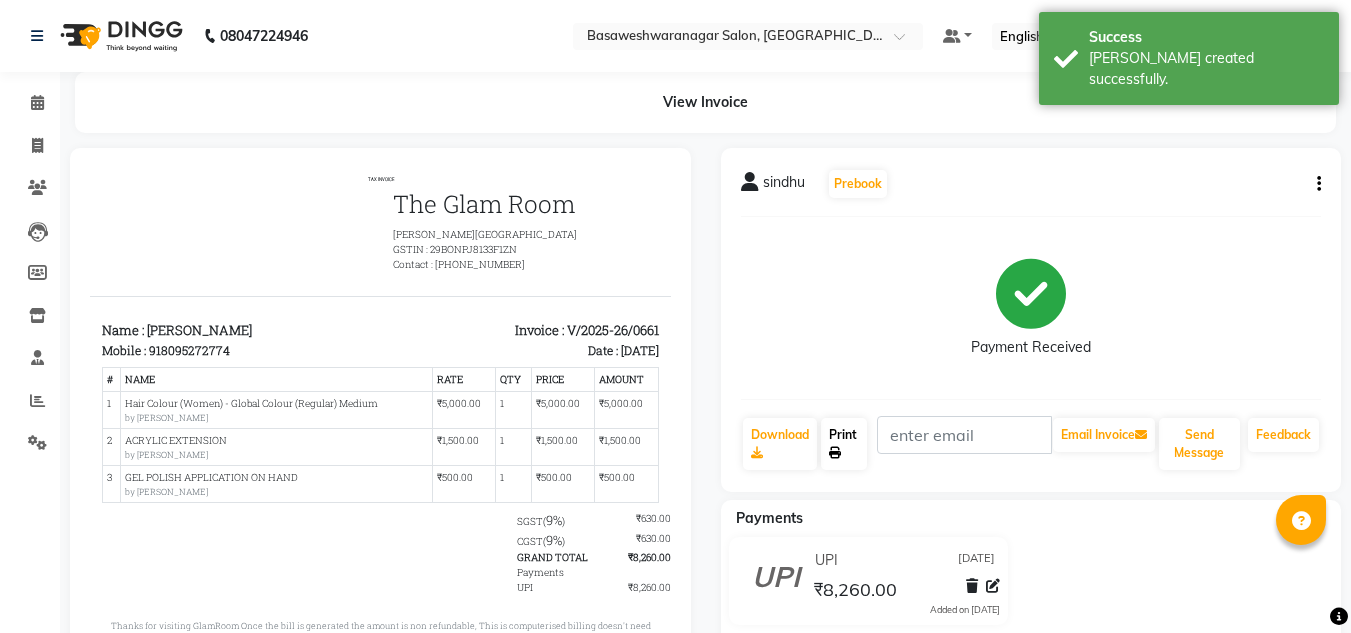 click on "Print" 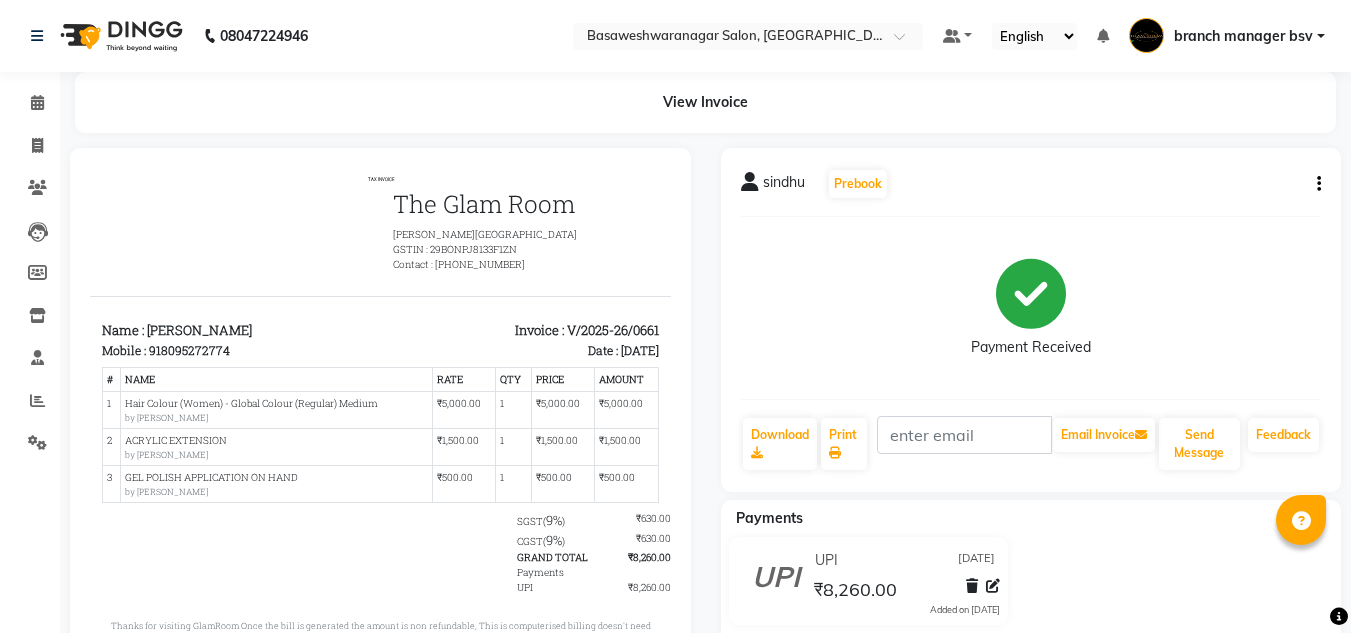 click on "View Invoice" 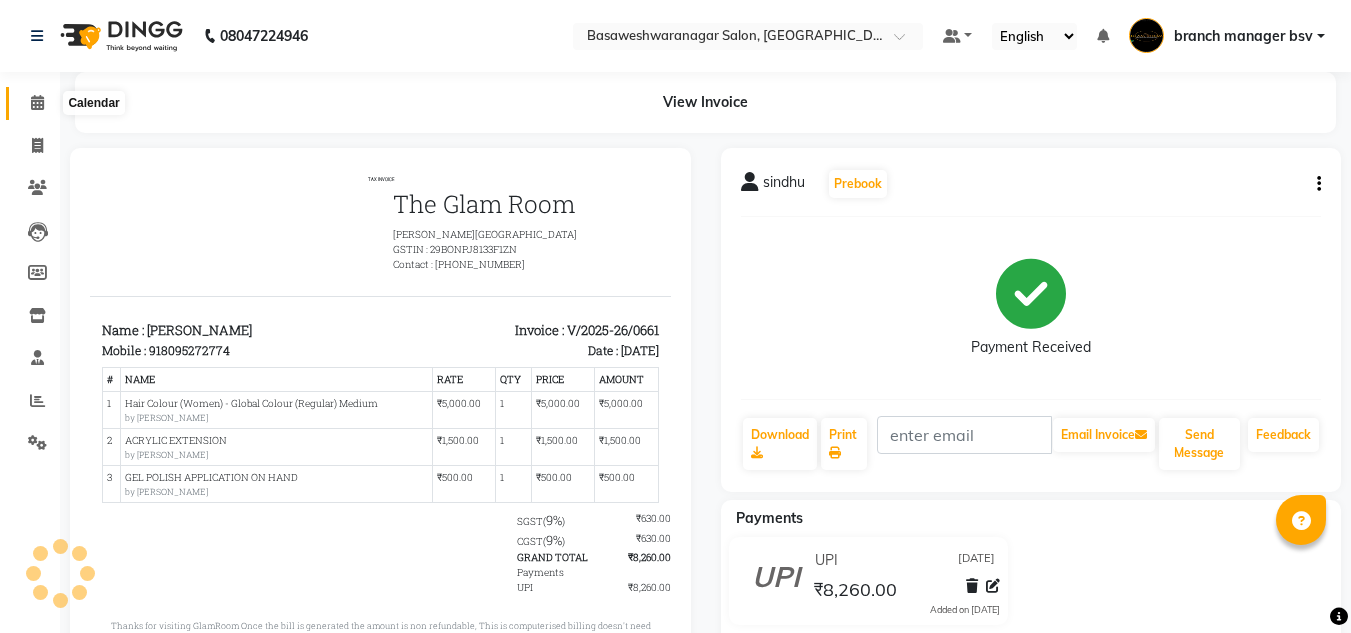 click 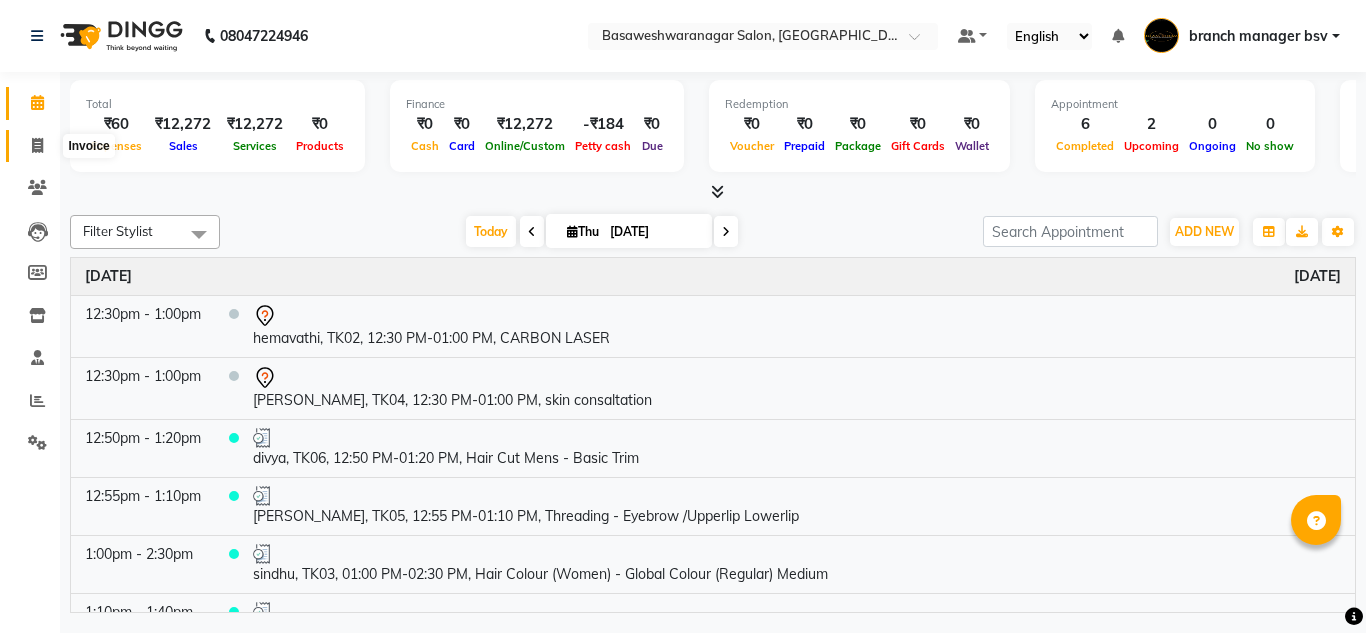 click 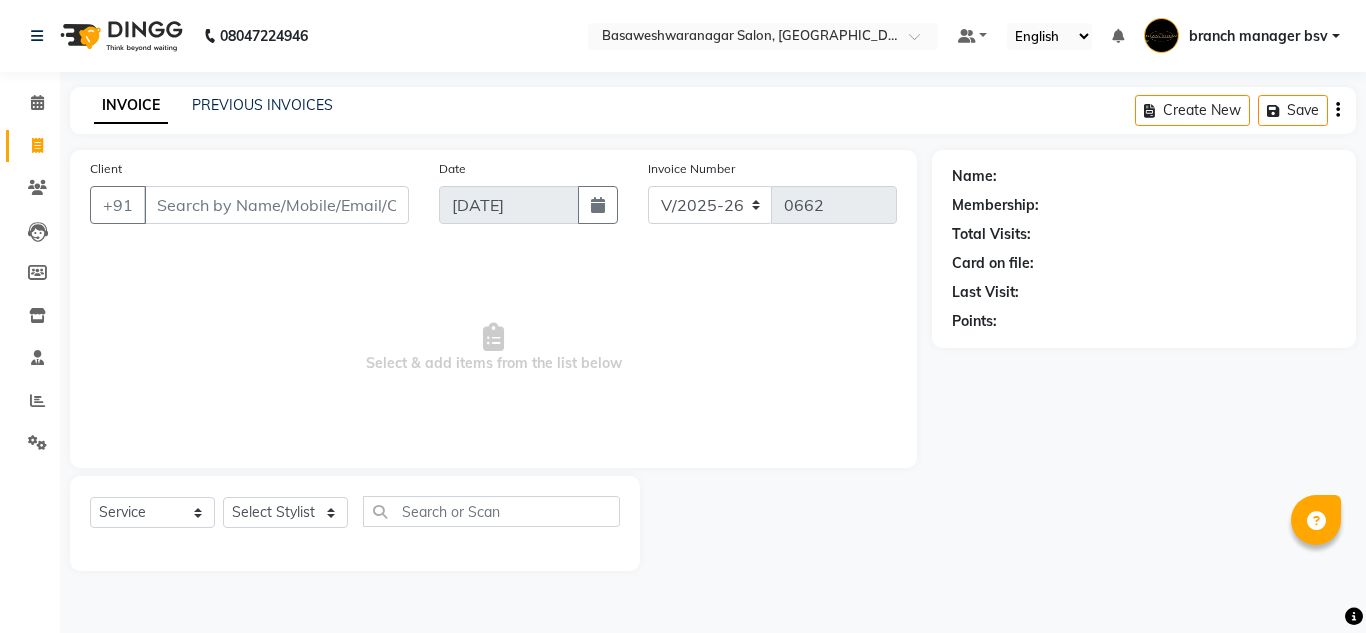 type on "7" 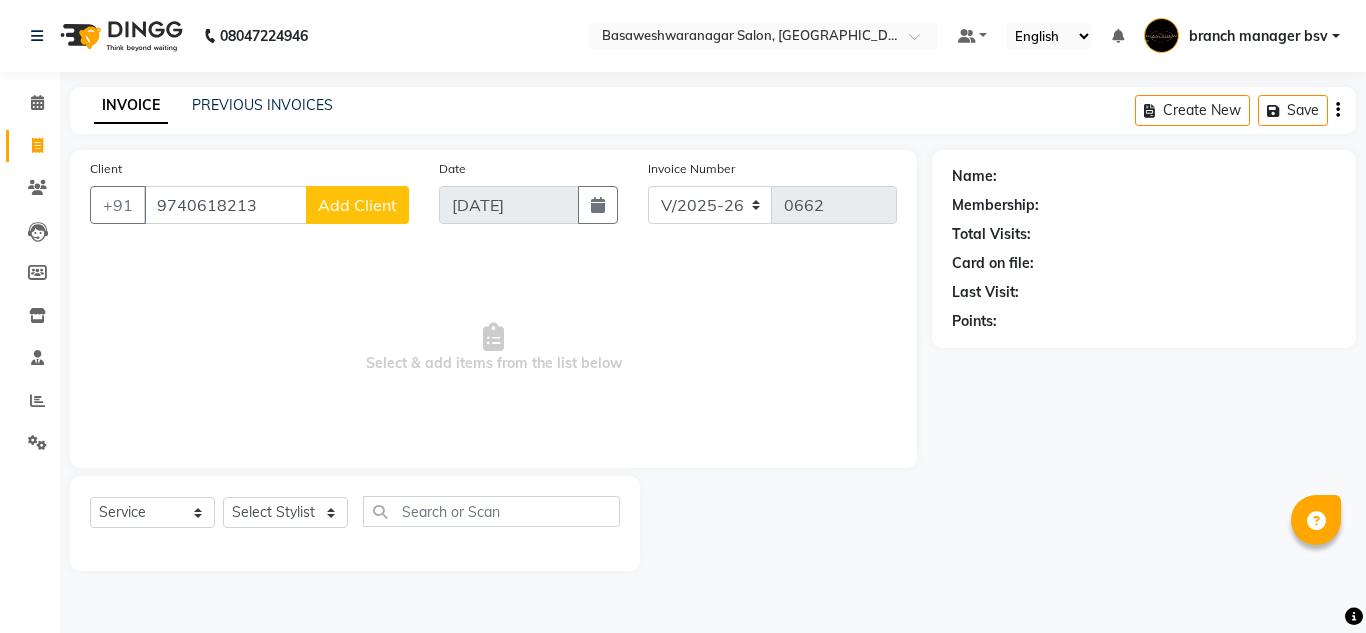 type on "9740618213" 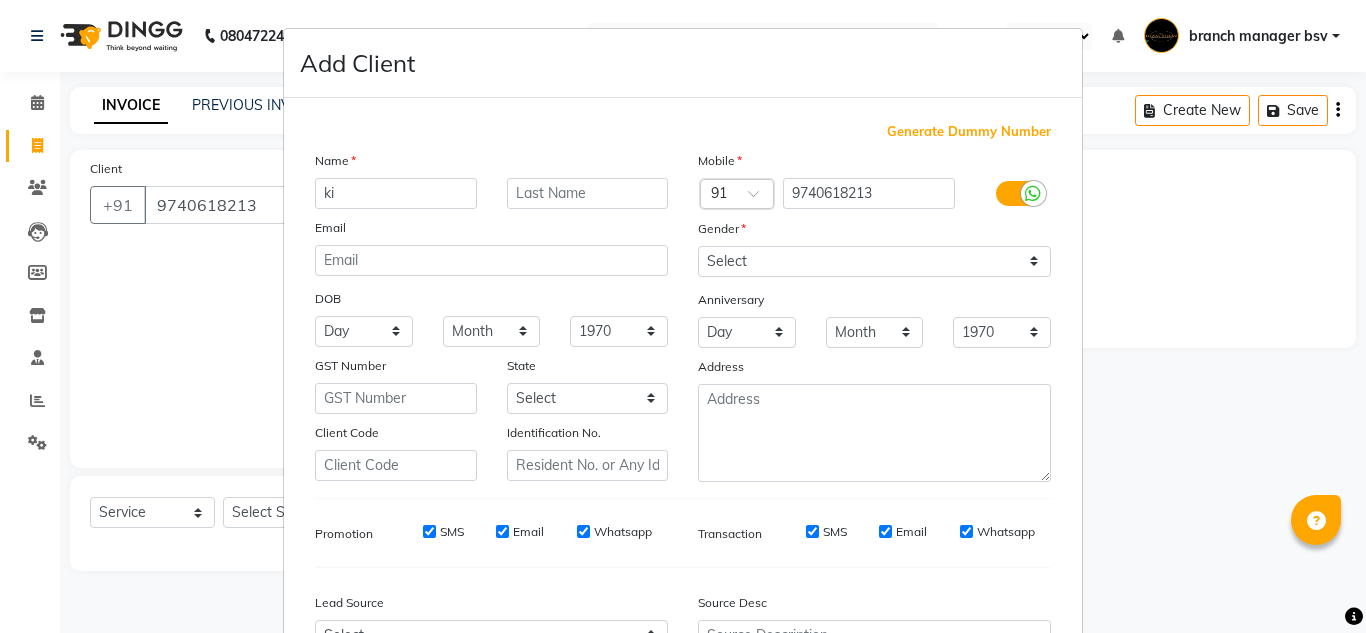 type on "k" 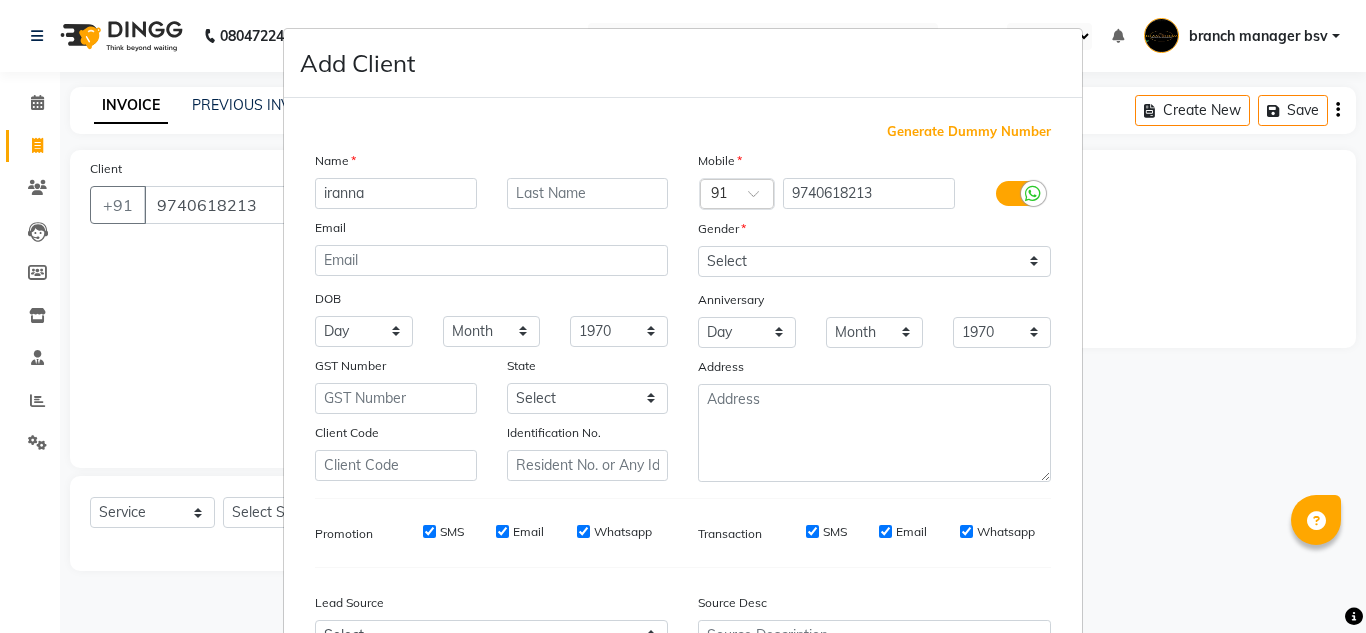 type on "iranna" 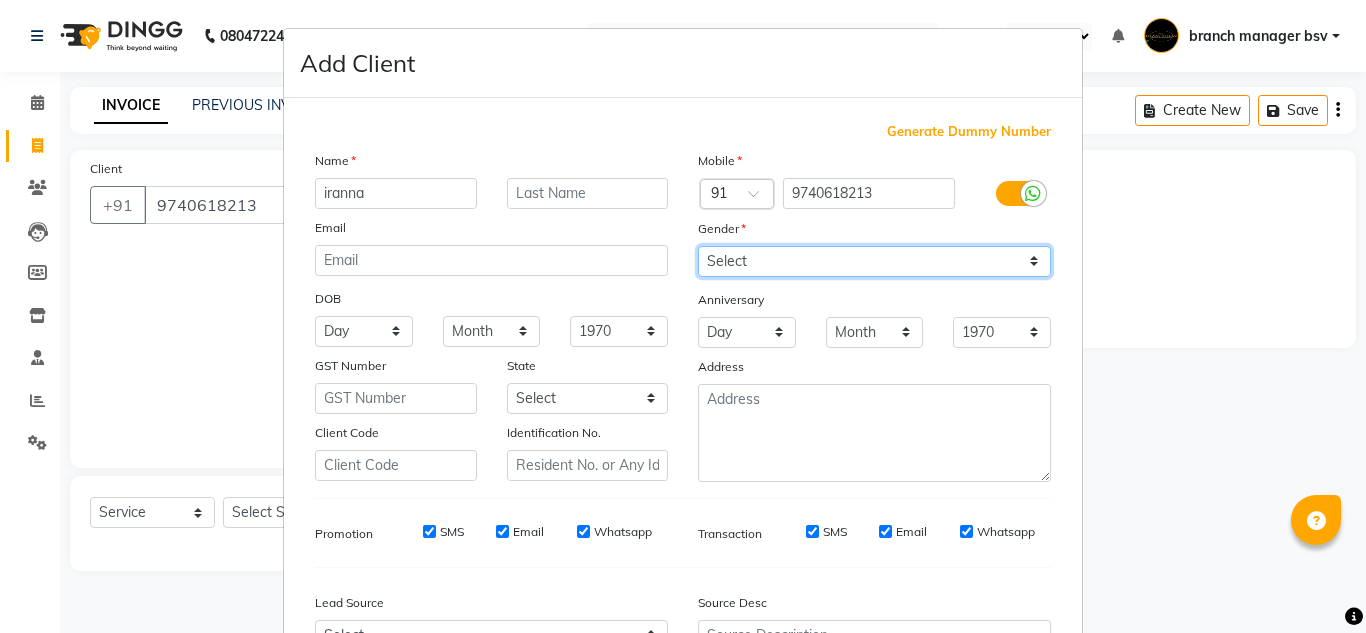 click on "Select Male Female Other Prefer Not To Say" at bounding box center [874, 261] 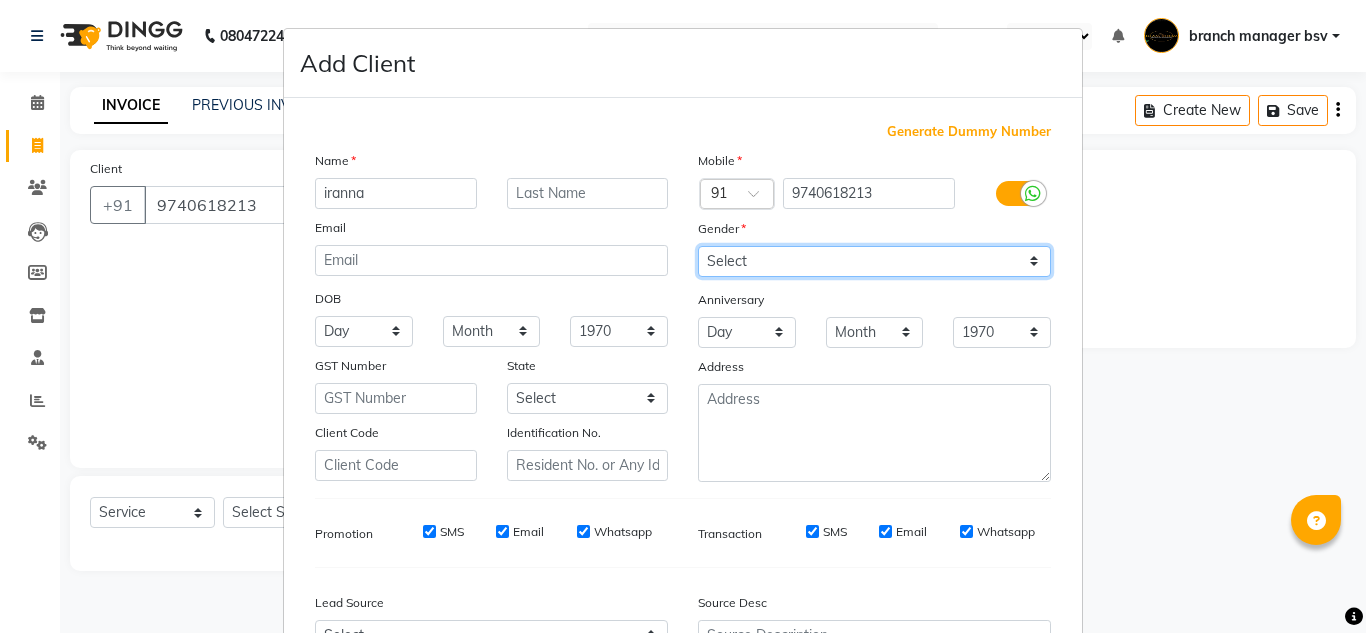 select on "male" 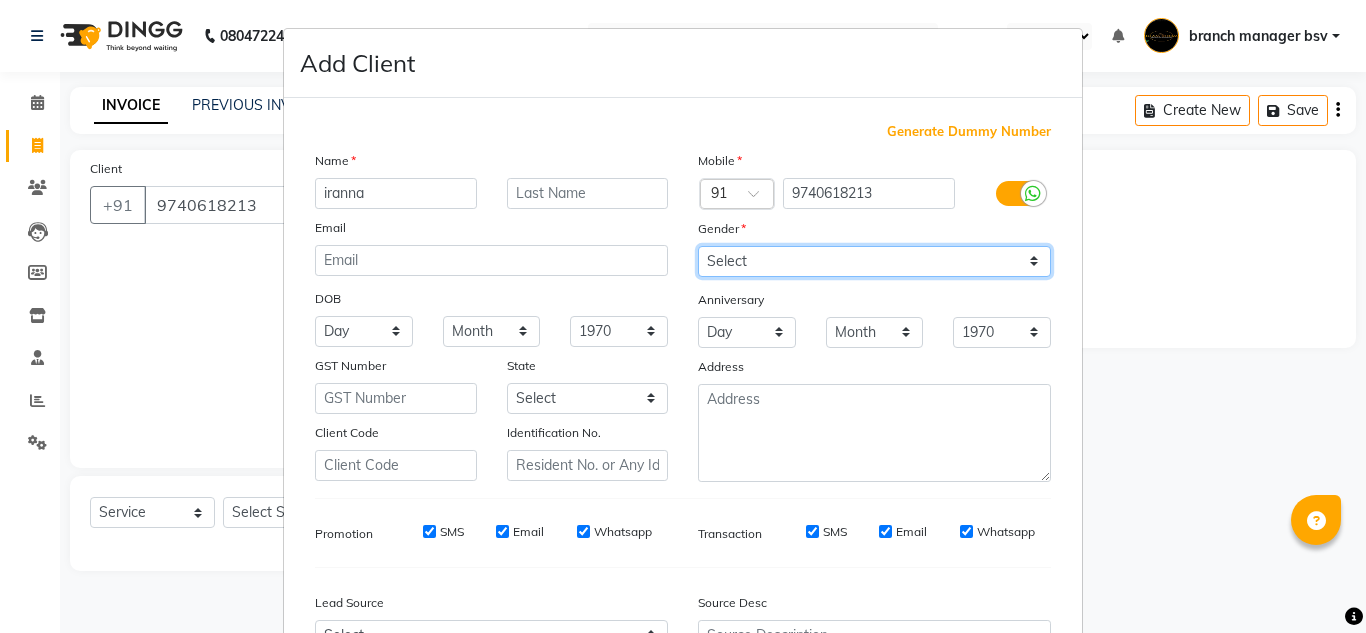 click on "Select Male Female Other Prefer Not To Say" at bounding box center (874, 261) 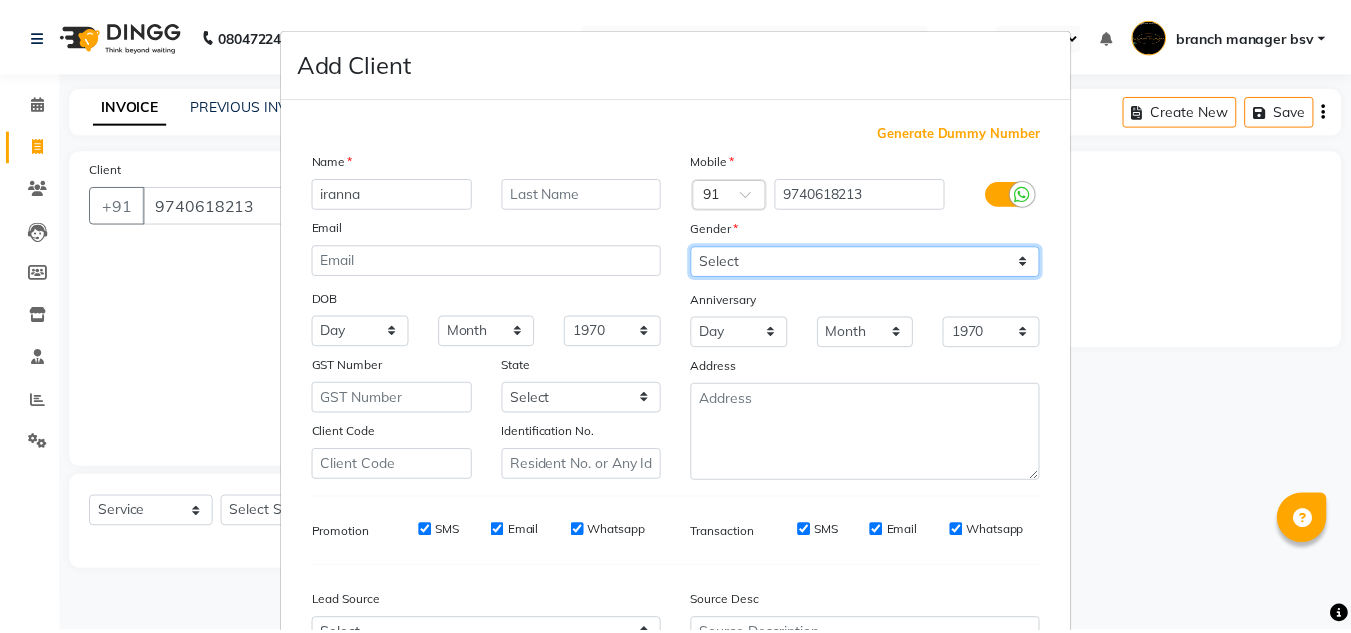 scroll, scrollTop: 216, scrollLeft: 0, axis: vertical 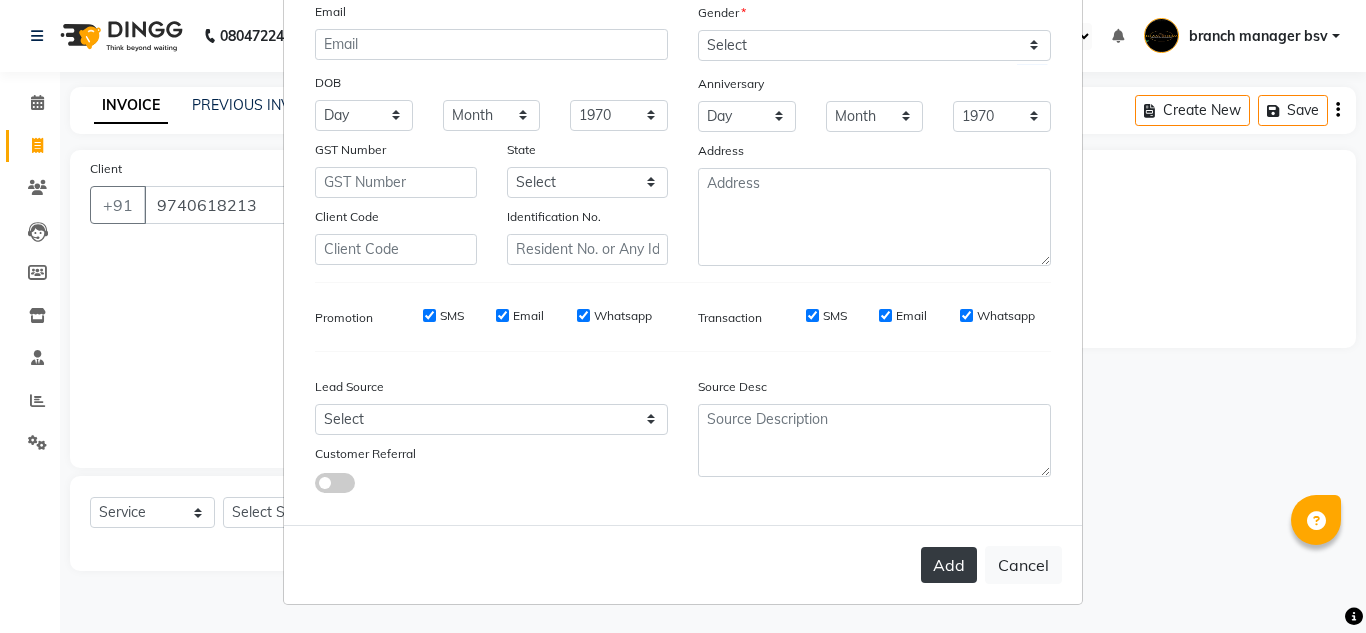 click on "Add" at bounding box center (949, 565) 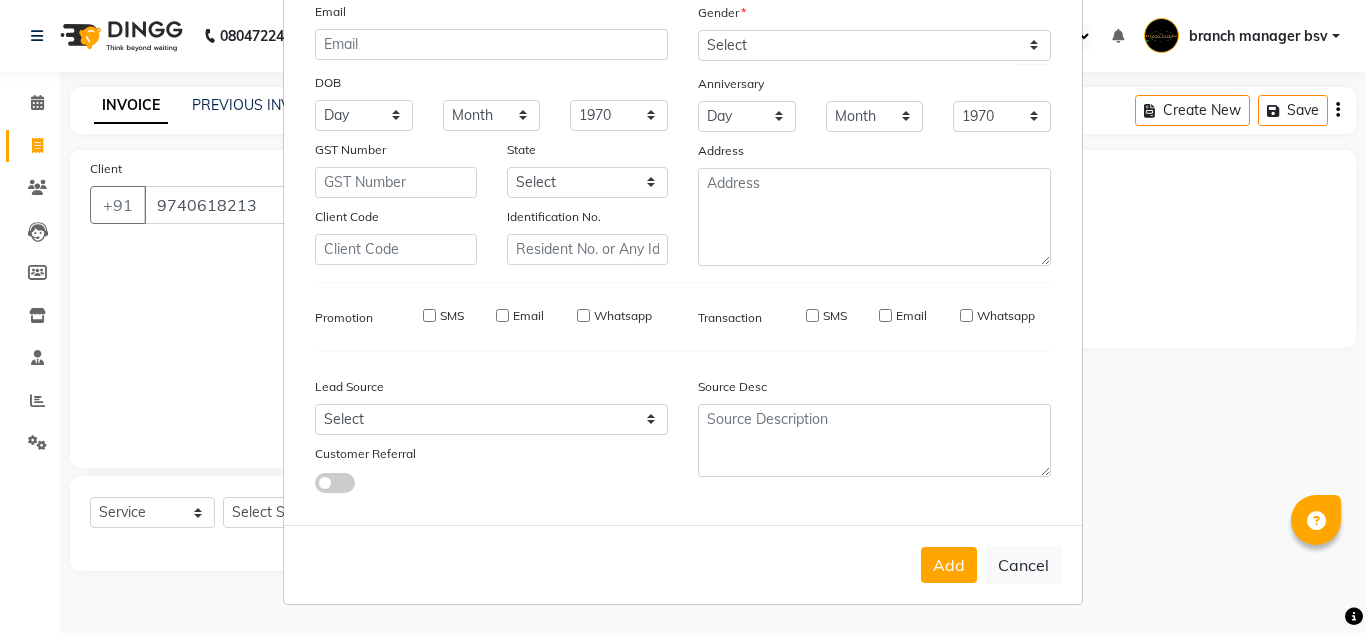type 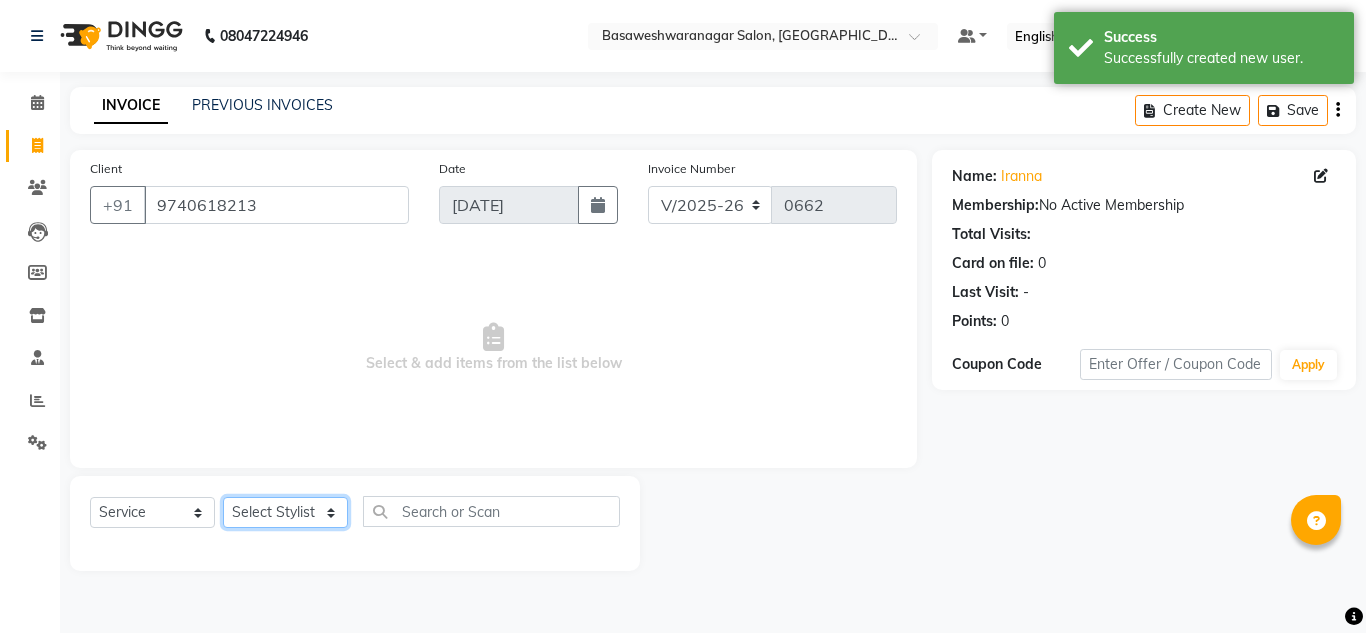 click on "Select Stylist ashwini branch manager bsv Dr.Jabin Dr mehzabin GURISH JASSI Jayshree Navya pooja accounts PRATIK RAJEESHA Rasna Sanskruthi shangnimwom SMIRTI SUMITH SUNITHA SUNNY Tanveer  TEZZ The Glam Room theja Trishna urmi" 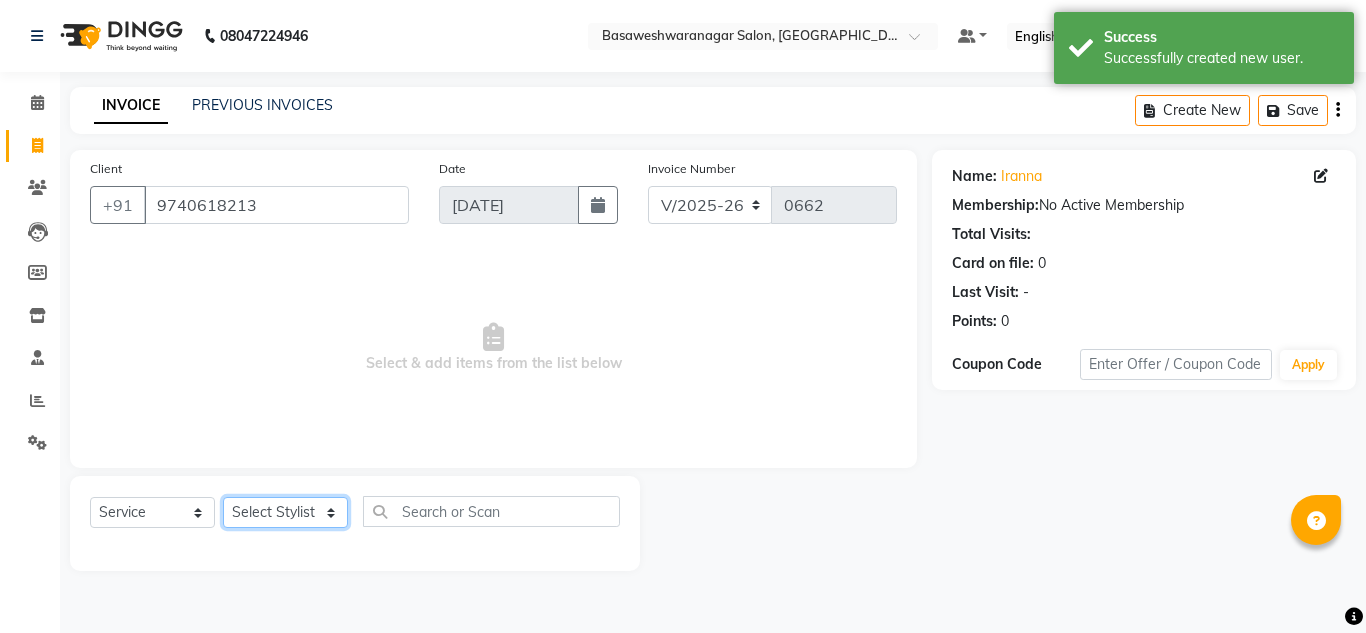 select on "46115" 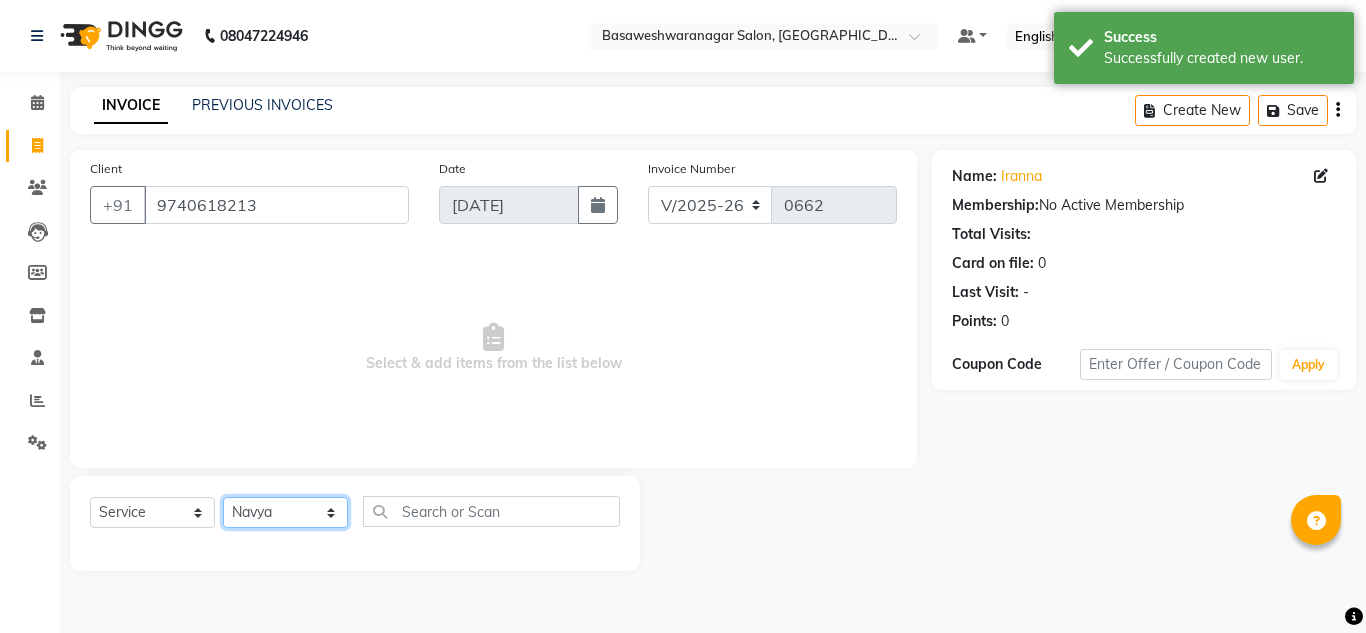 click on "Select Stylist ashwini branch manager bsv Dr.Jabin Dr mehzabin GURISH JASSI Jayshree Navya pooja accounts PRATIK RAJEESHA Rasna Sanskruthi shangnimwom SMIRTI SUMITH SUNITHA SUNNY Tanveer  TEZZ The Glam Room theja Trishna urmi" 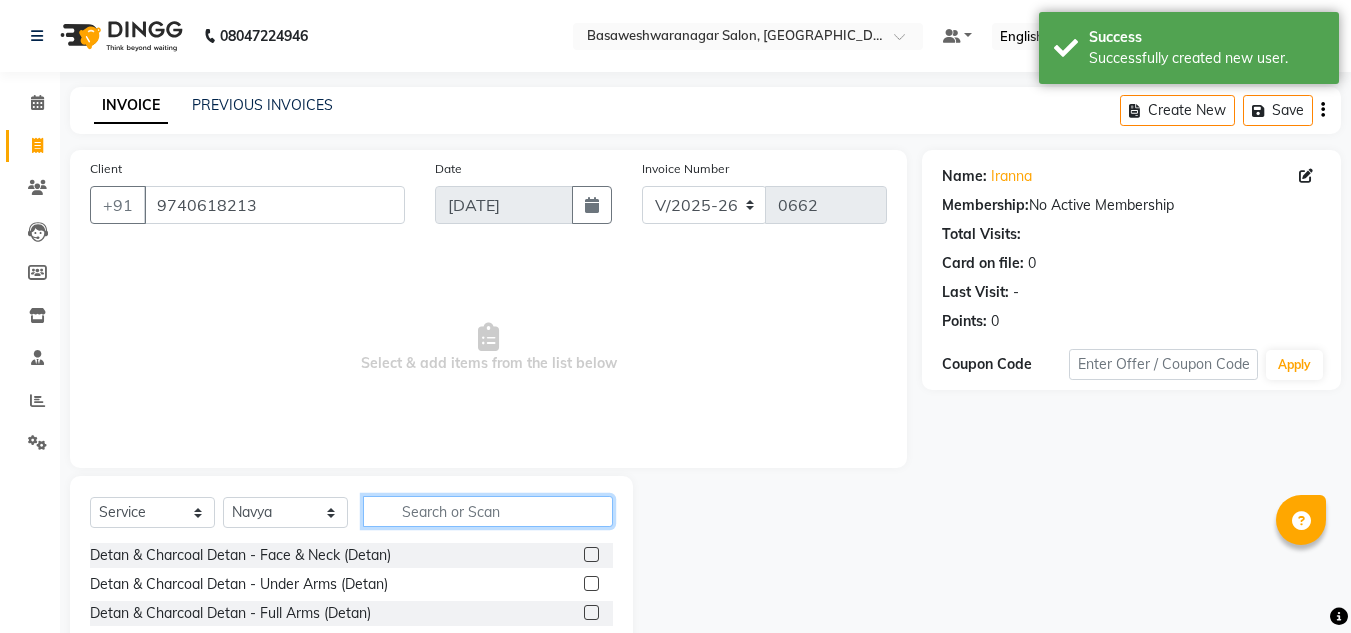 click 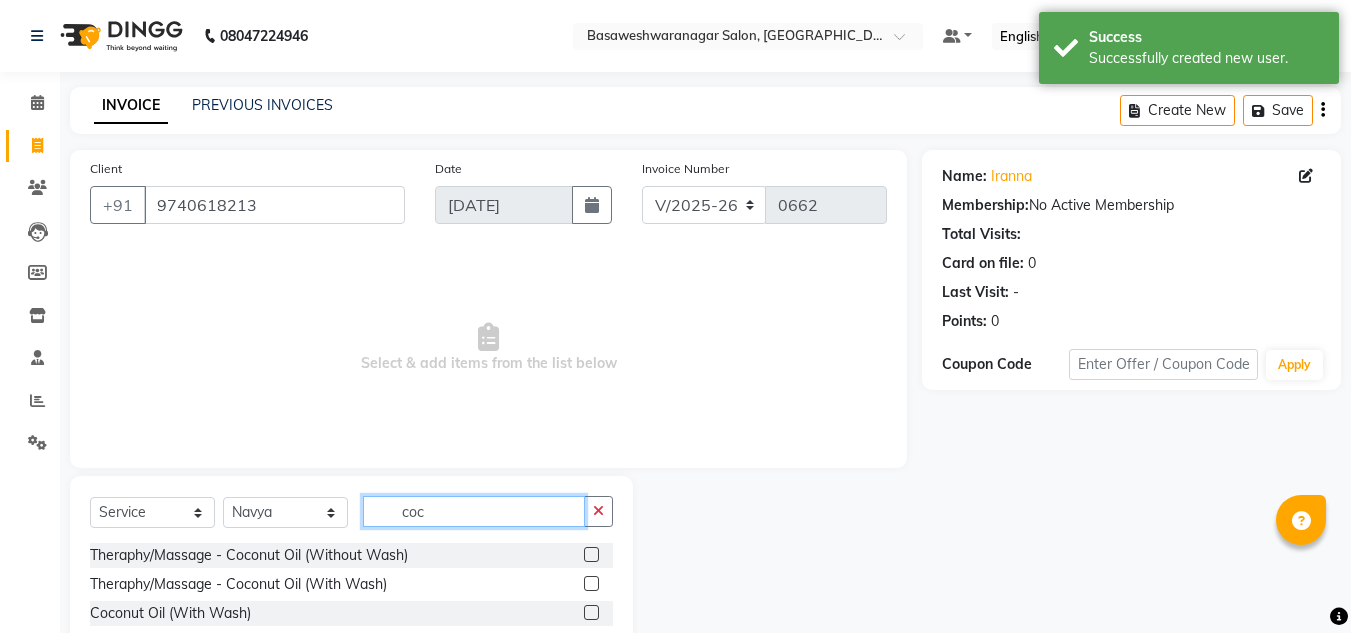 type on "coc" 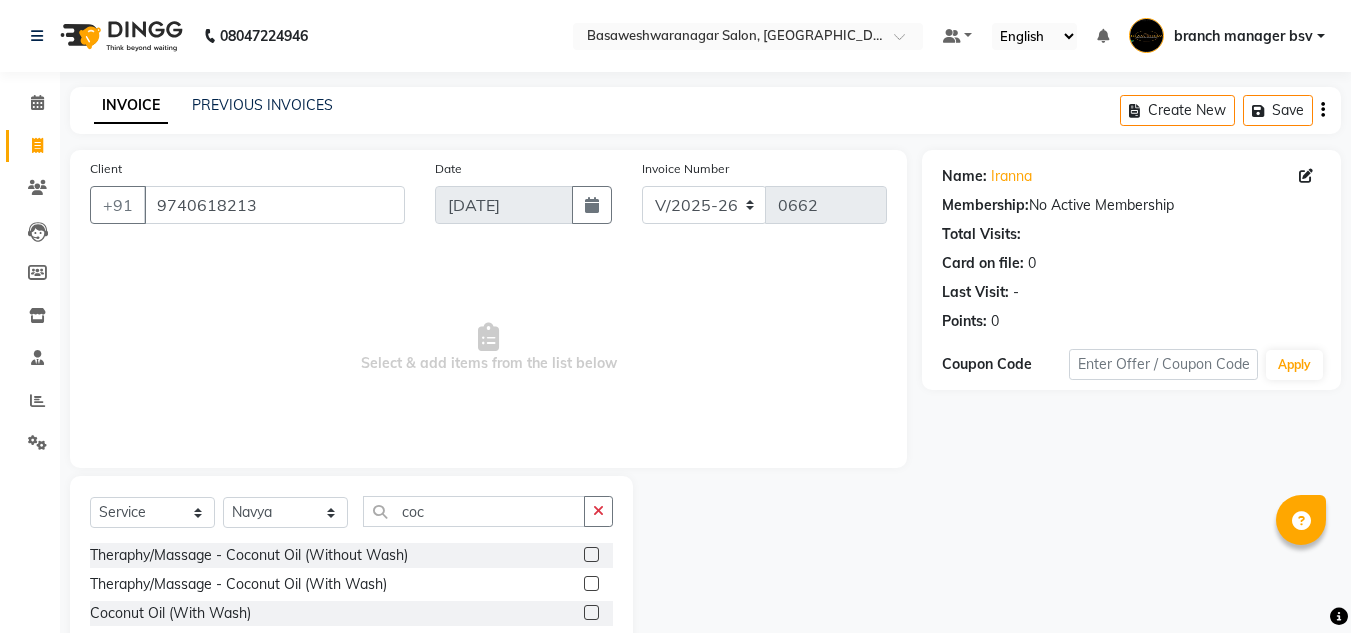 click 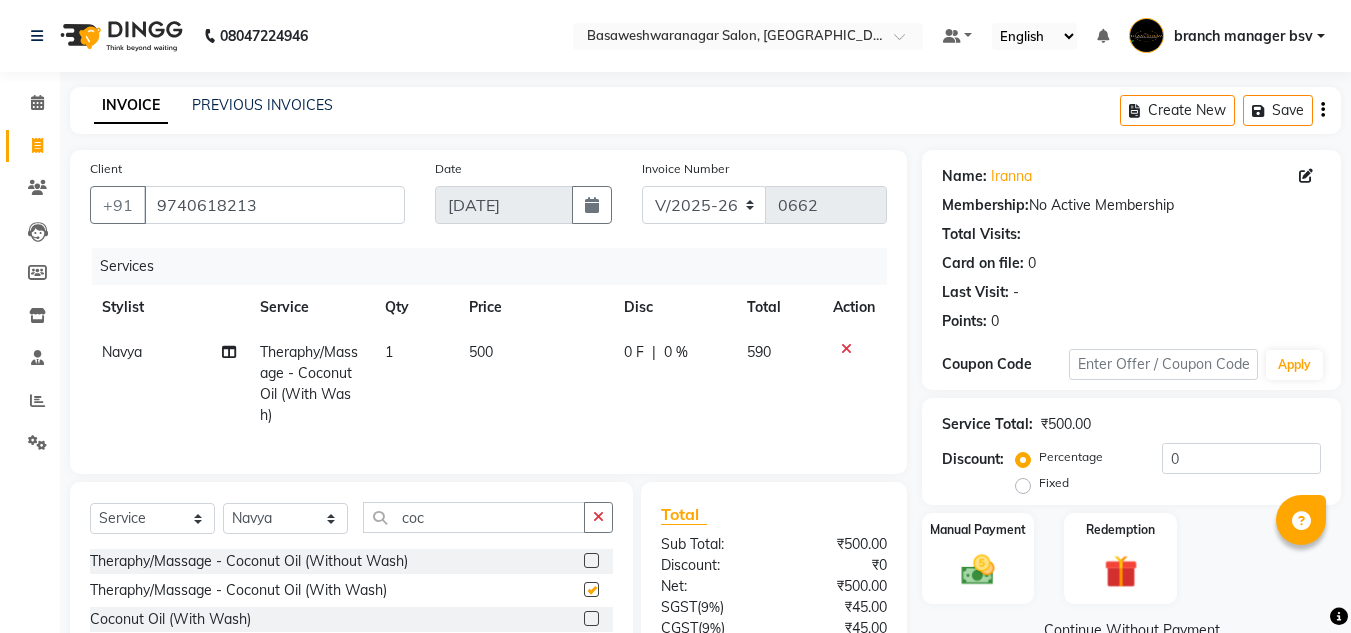 checkbox on "false" 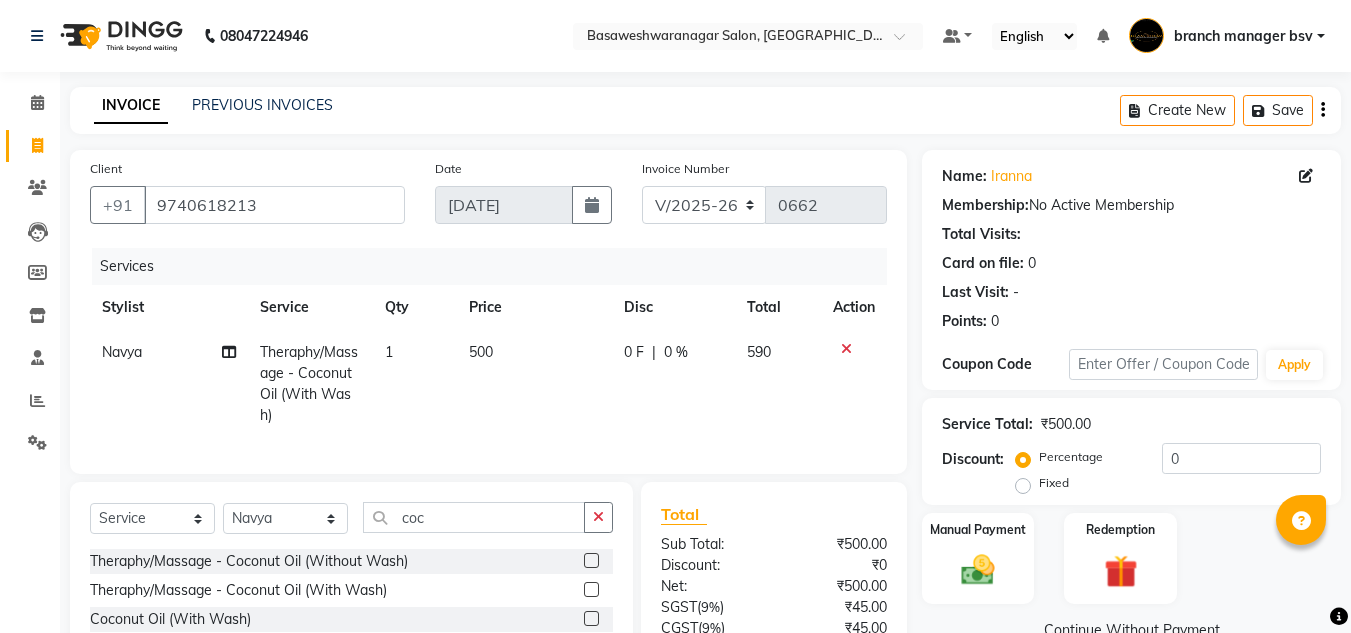 click on "500" 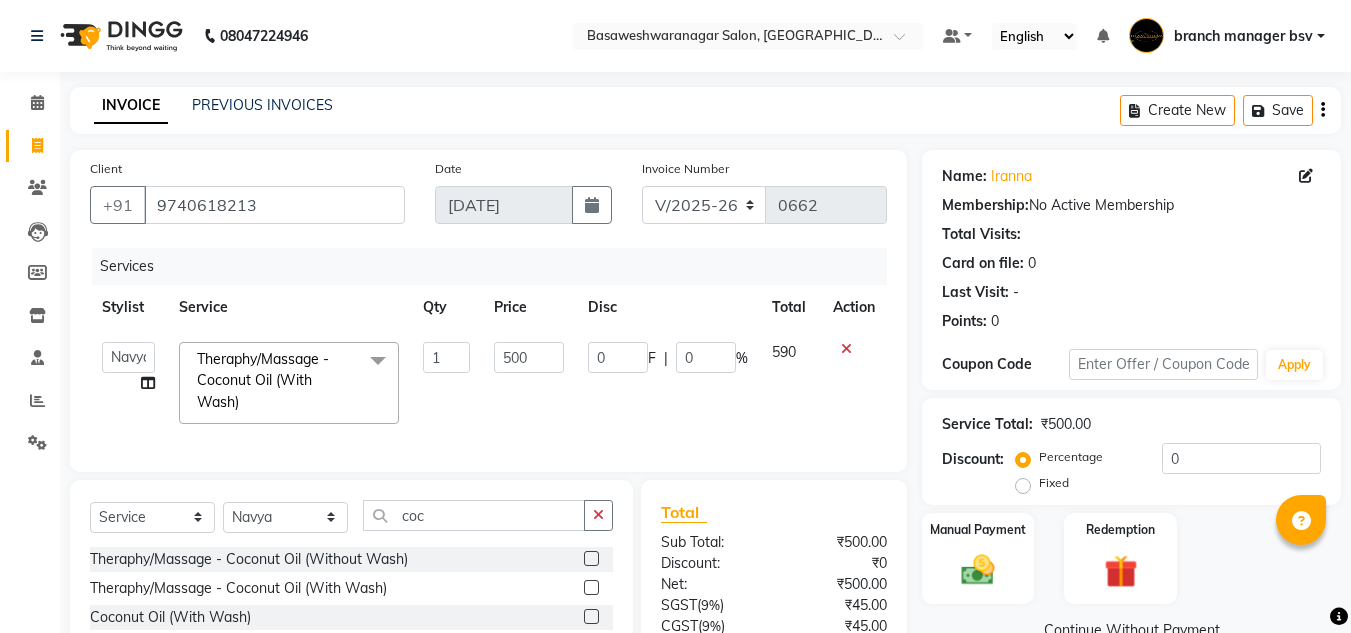 click on "500" 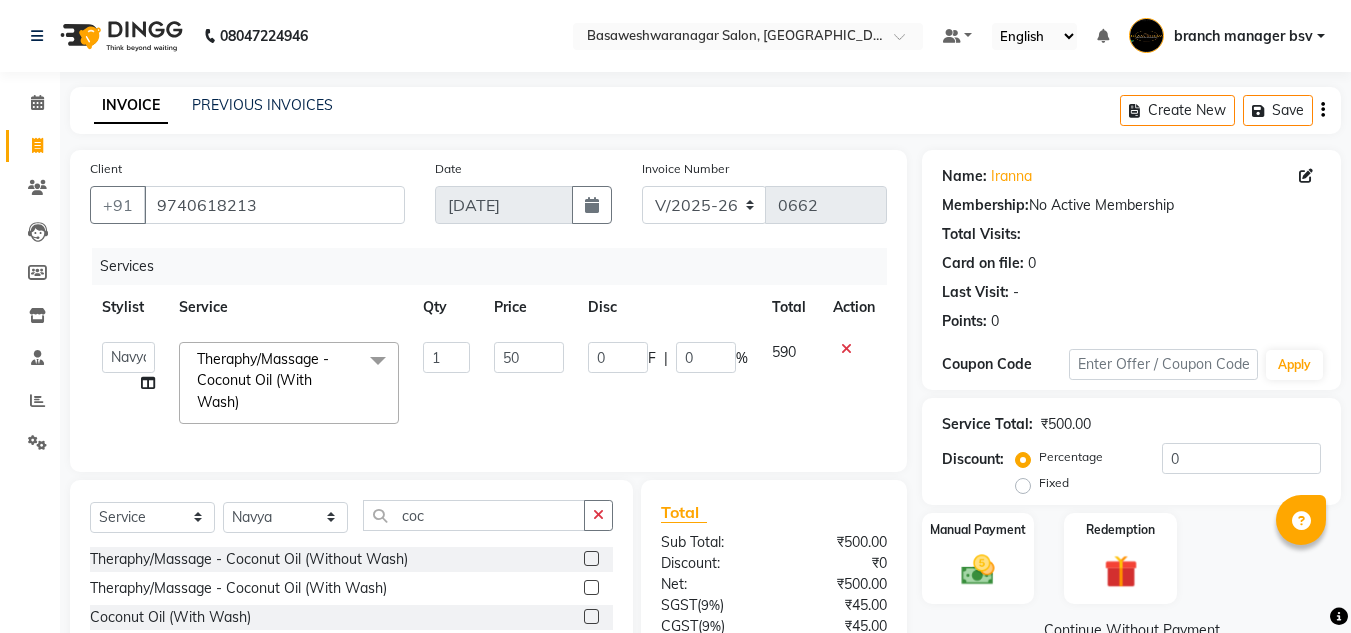 type on "5" 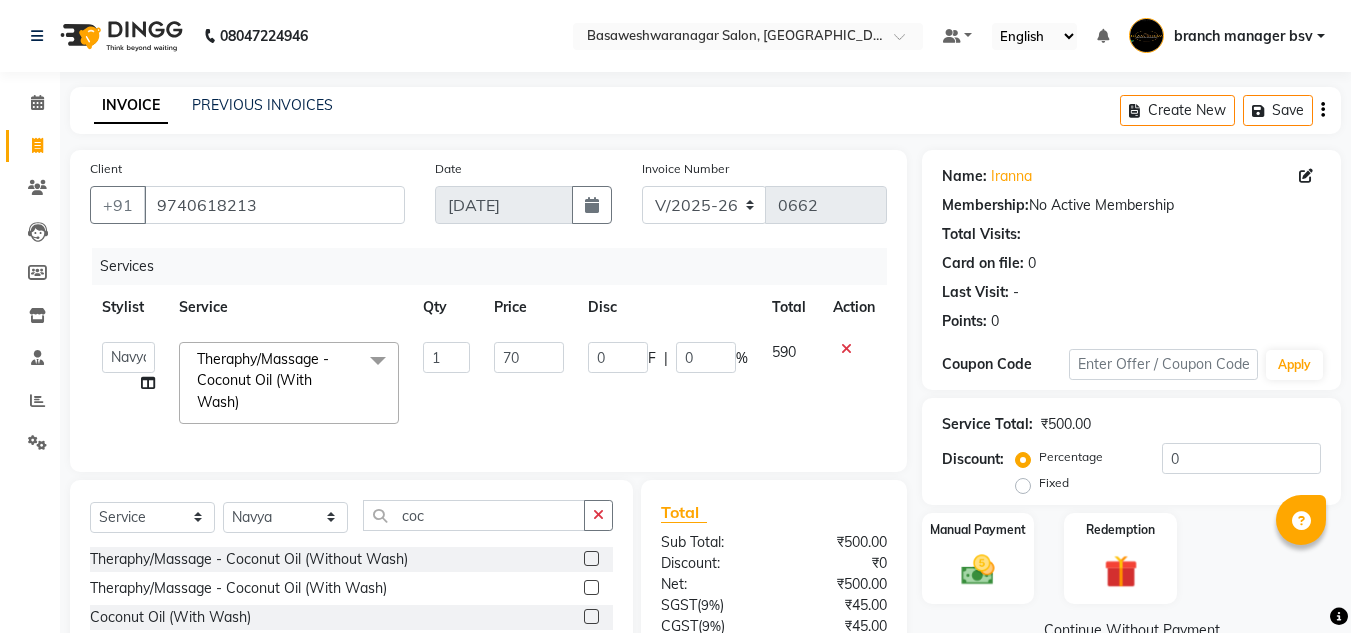type on "700" 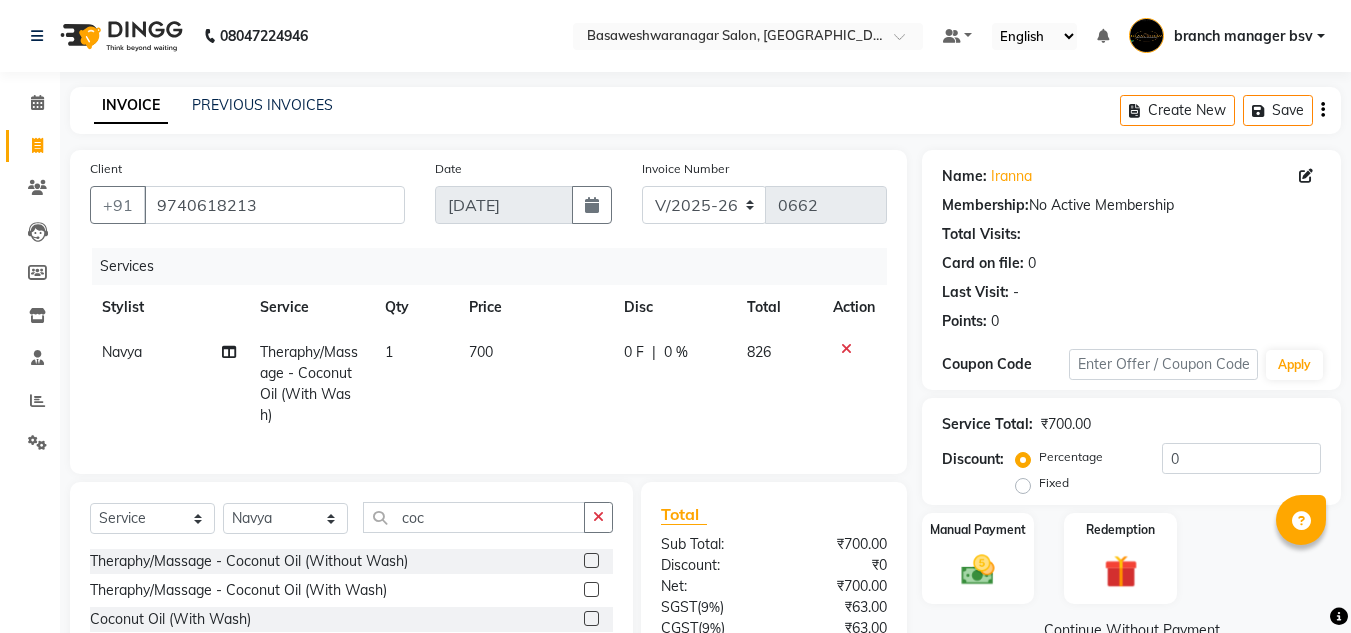 click on "₹0" 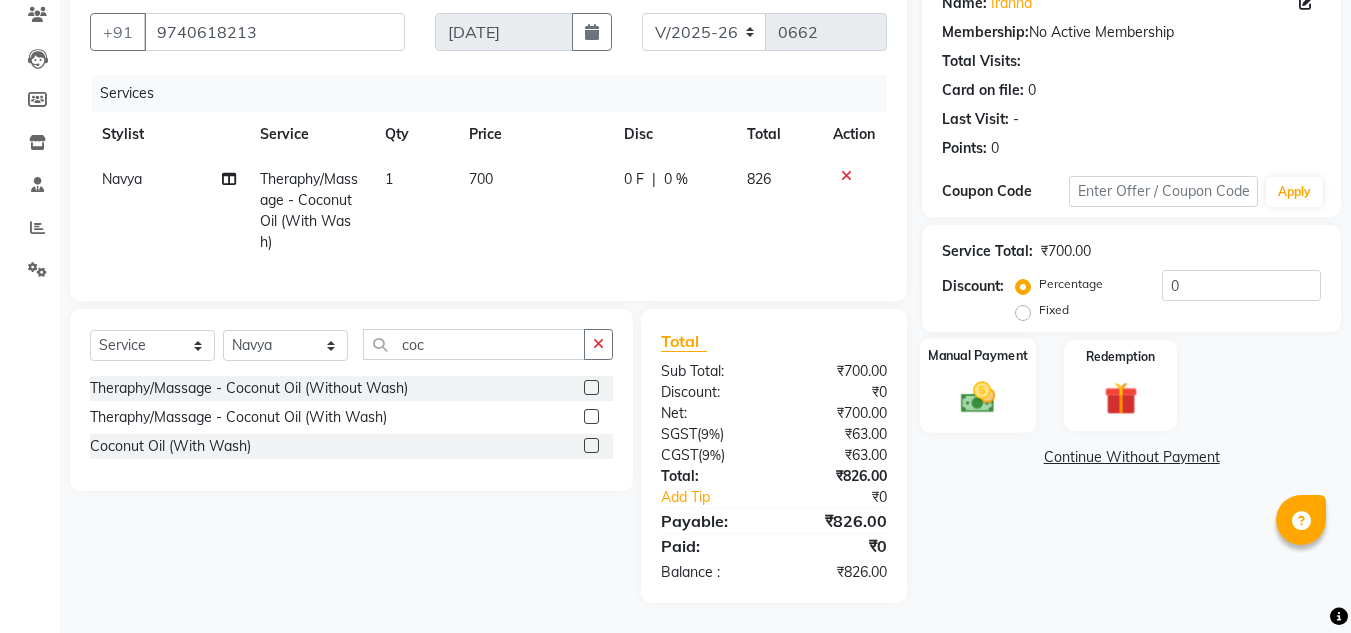 click on "Manual Payment" 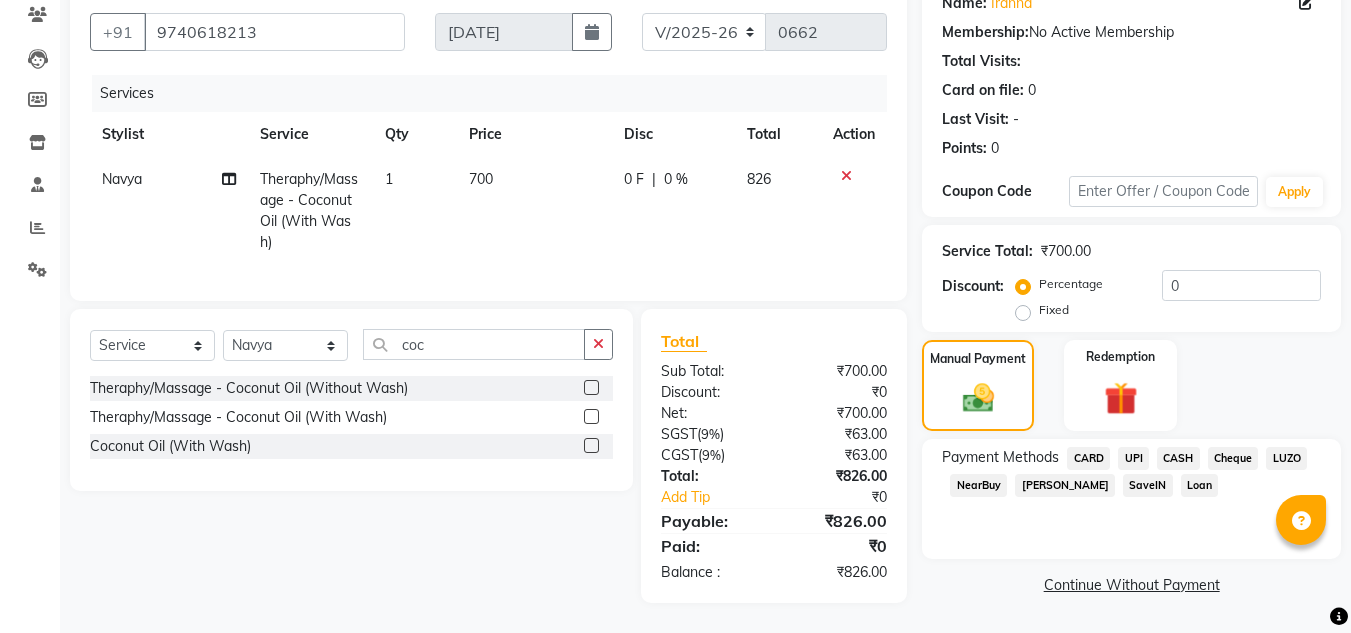 click on "UPI" 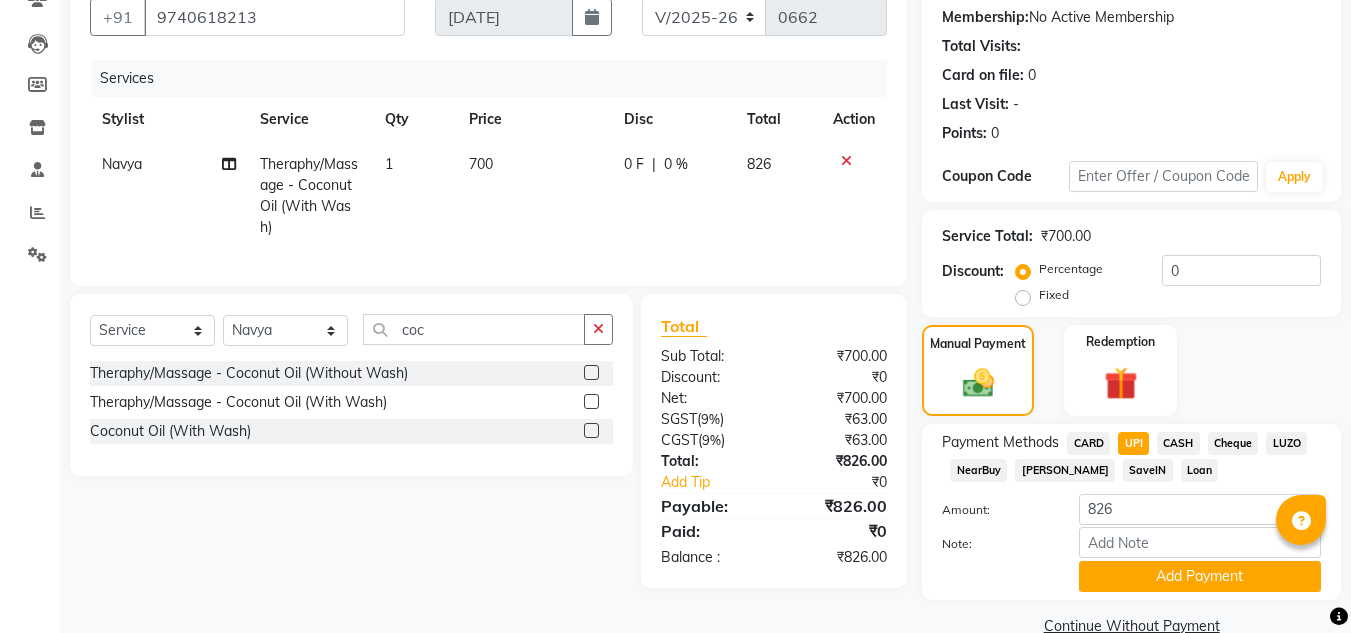 scroll, scrollTop: 226, scrollLeft: 0, axis: vertical 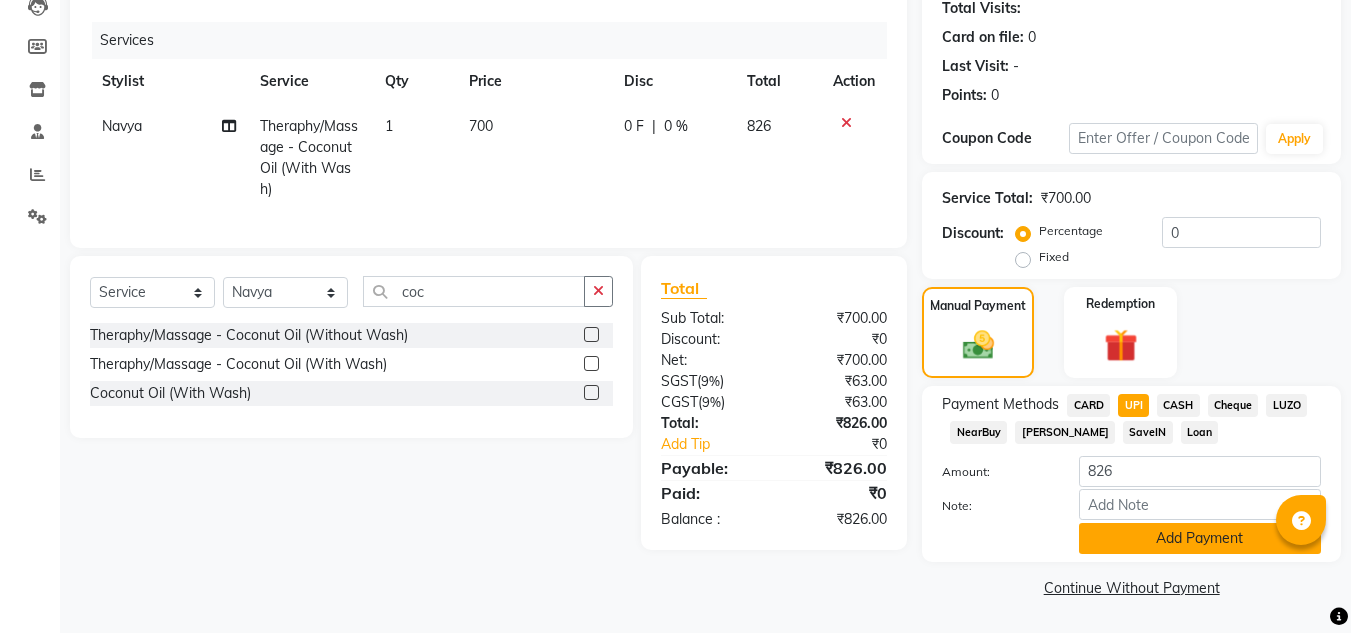 click on "Add Payment" 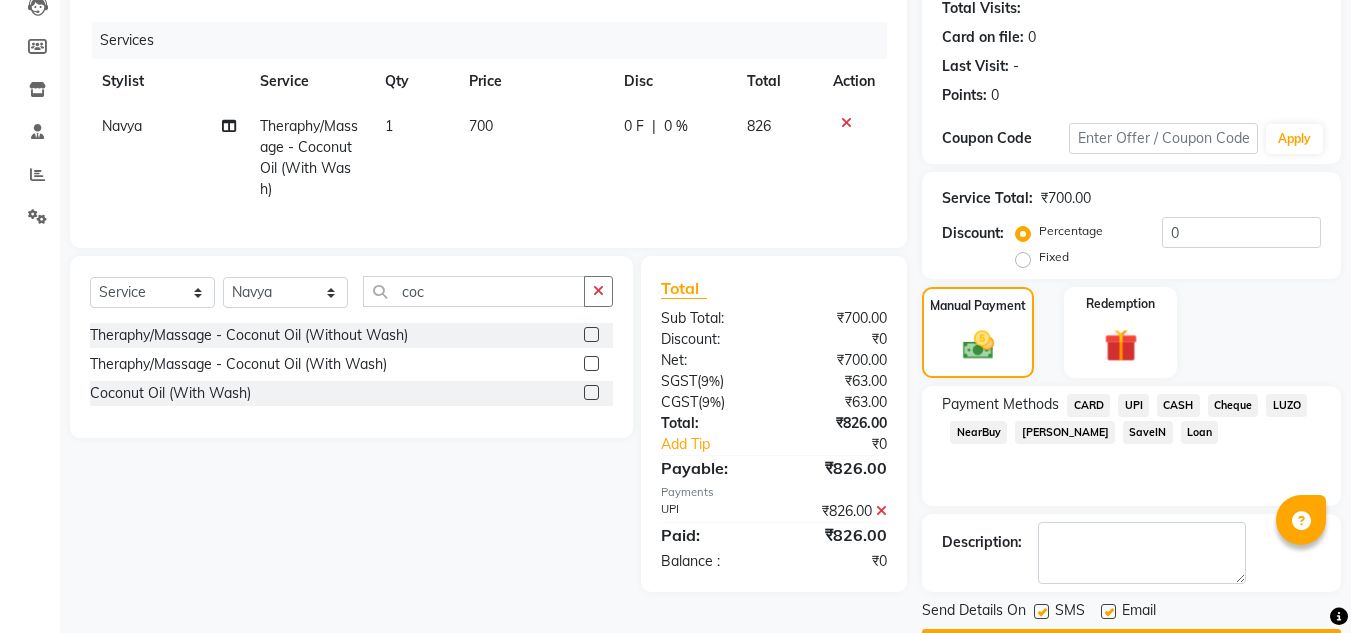 scroll, scrollTop: 283, scrollLeft: 0, axis: vertical 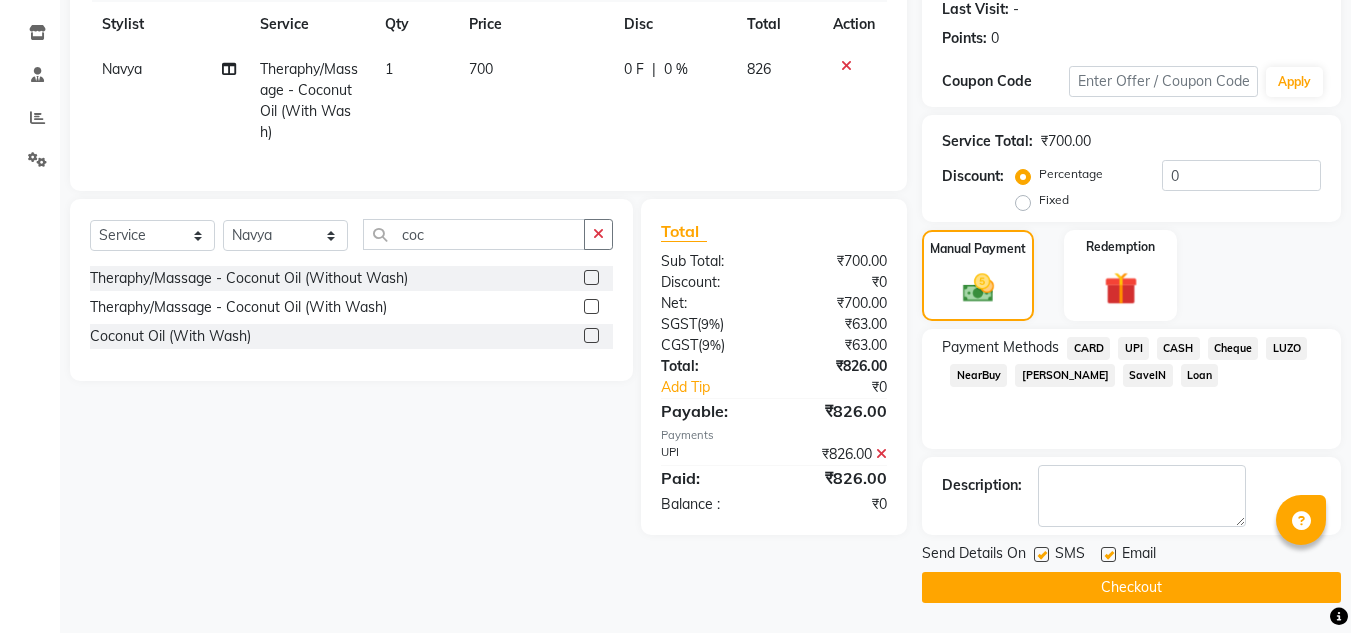 click on "Checkout" 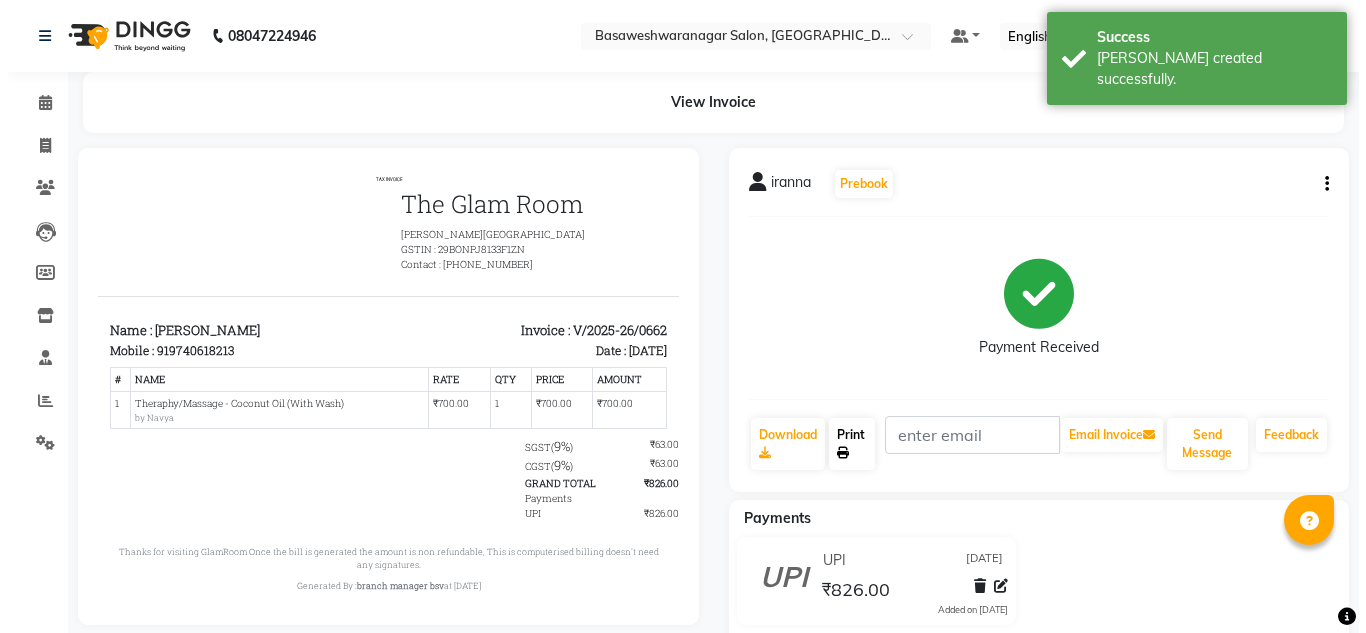 scroll, scrollTop: 0, scrollLeft: 0, axis: both 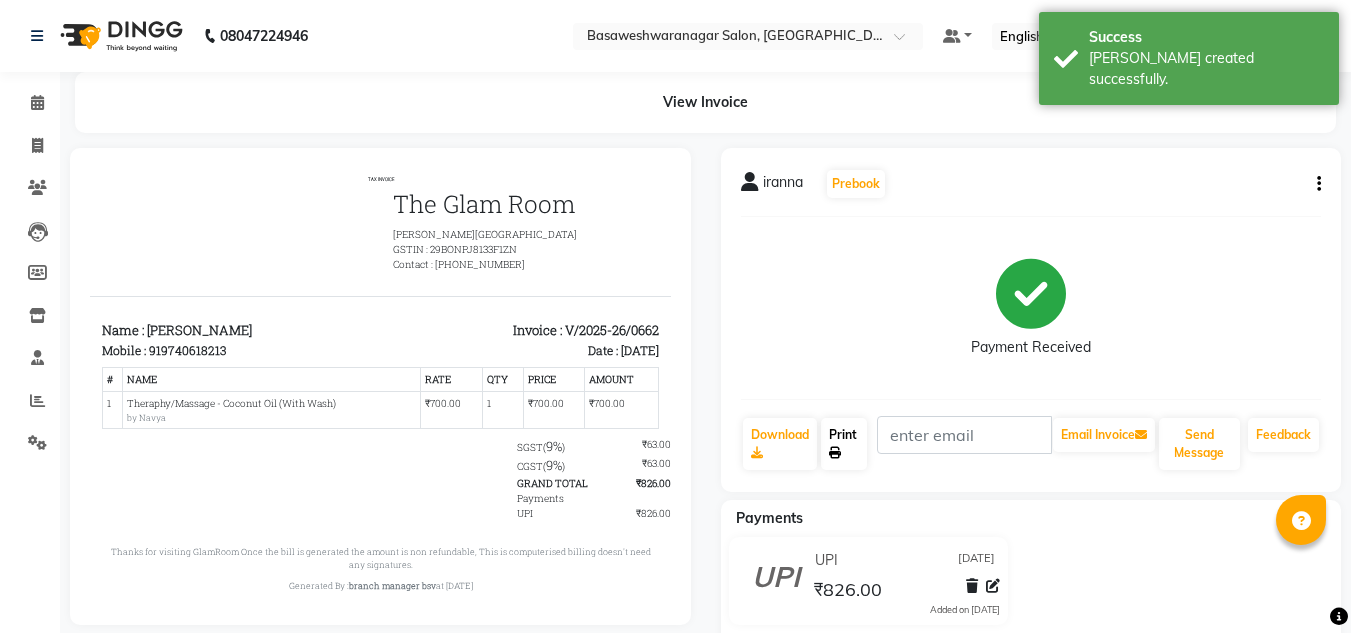 click on "Print" 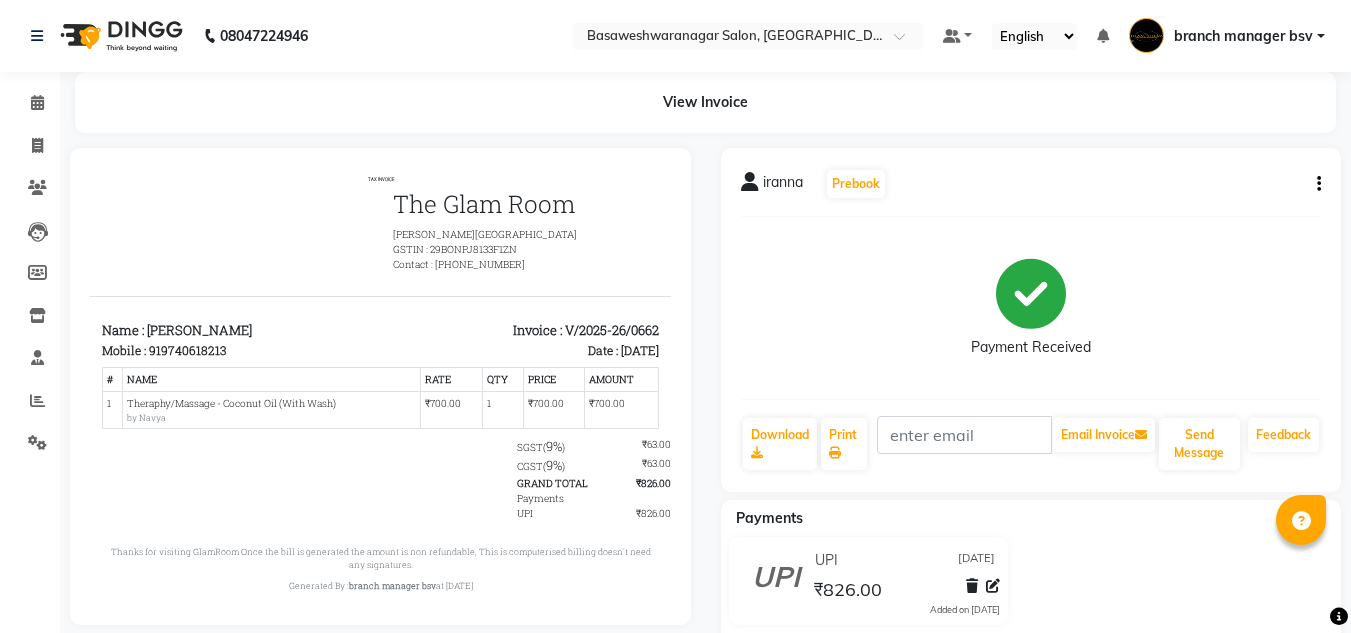 click on "TAX INVOICE
The Glam Room
Basaveshwar nagar
GSTIN : 29BONPJ8133F1ZN
Contact : 9620552727
Name  : iranna  Mobile : 919740618213 Date  : #" at bounding box center (380, 384) 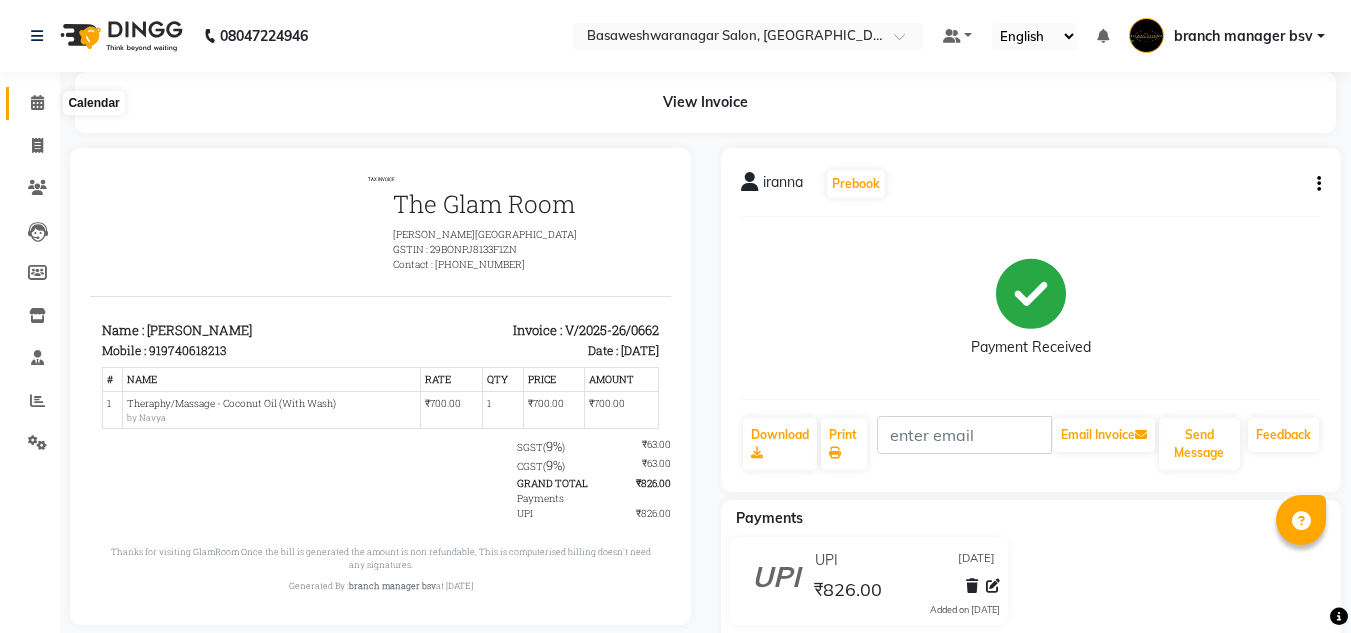 click 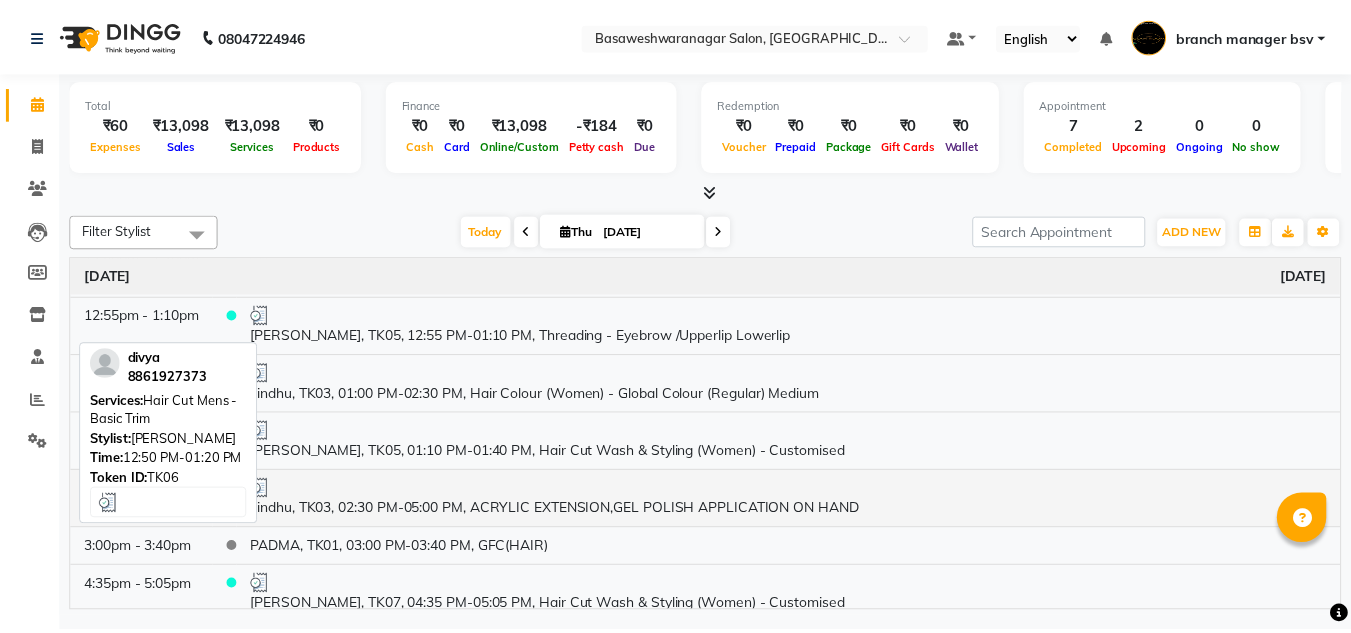 scroll, scrollTop: 251, scrollLeft: 0, axis: vertical 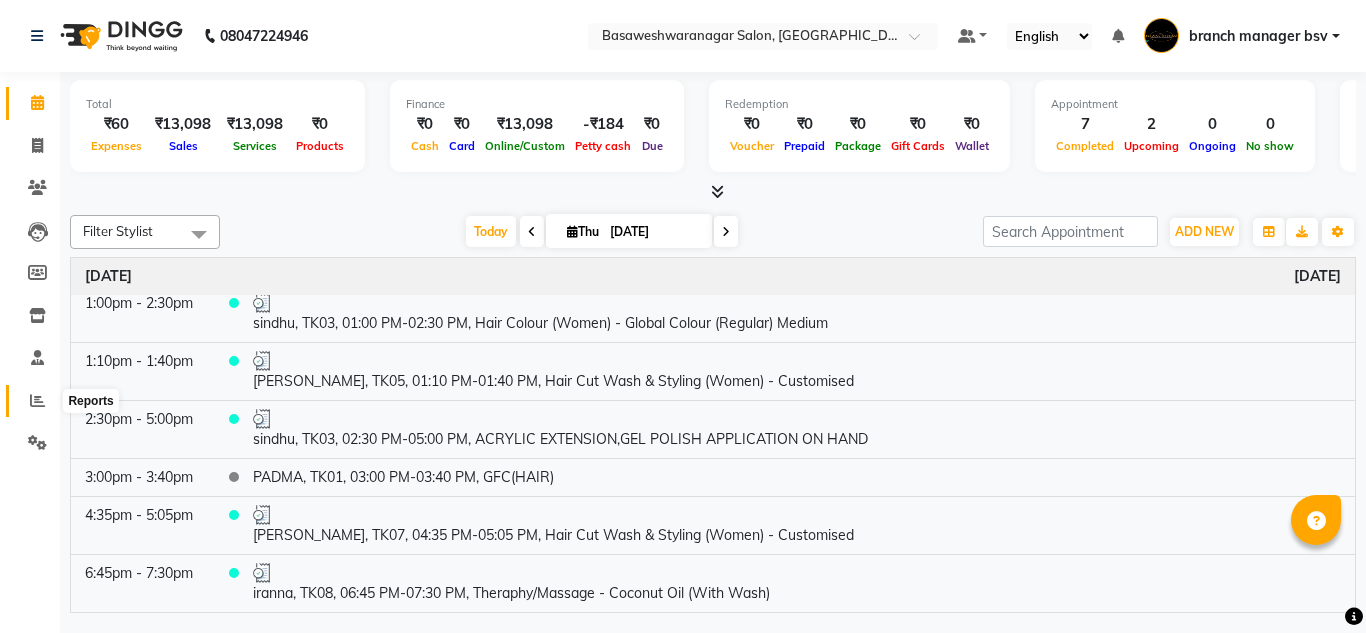 click 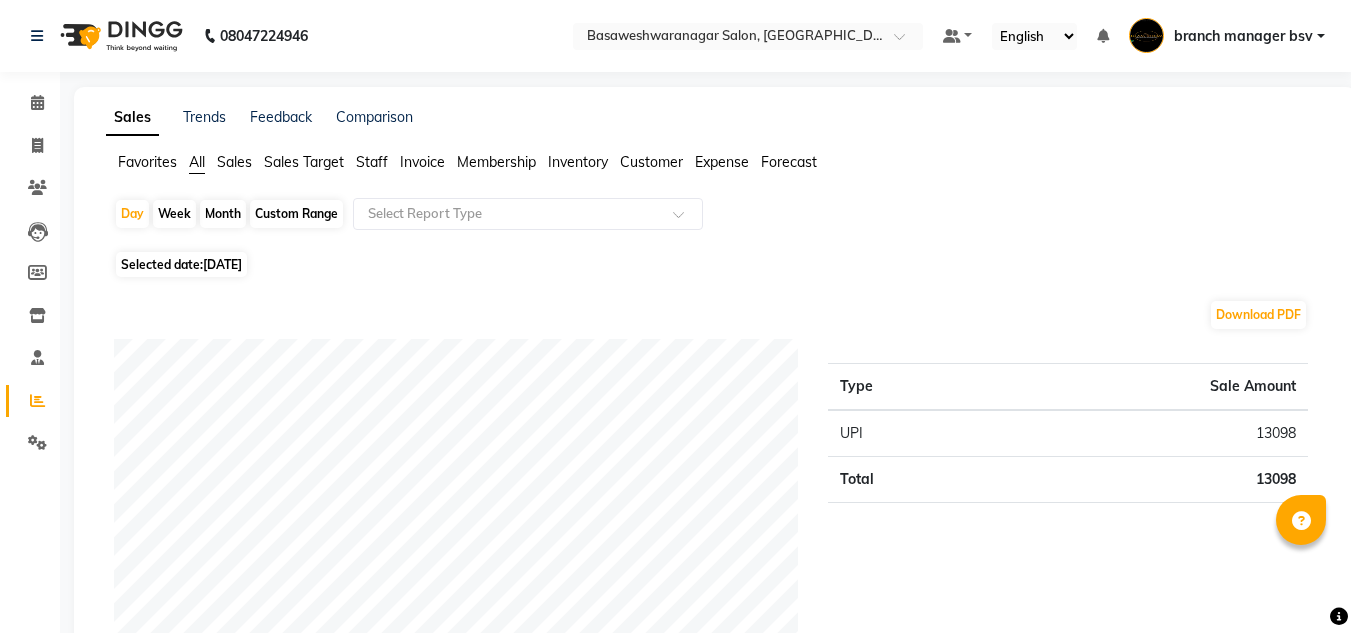 click on "Staff" 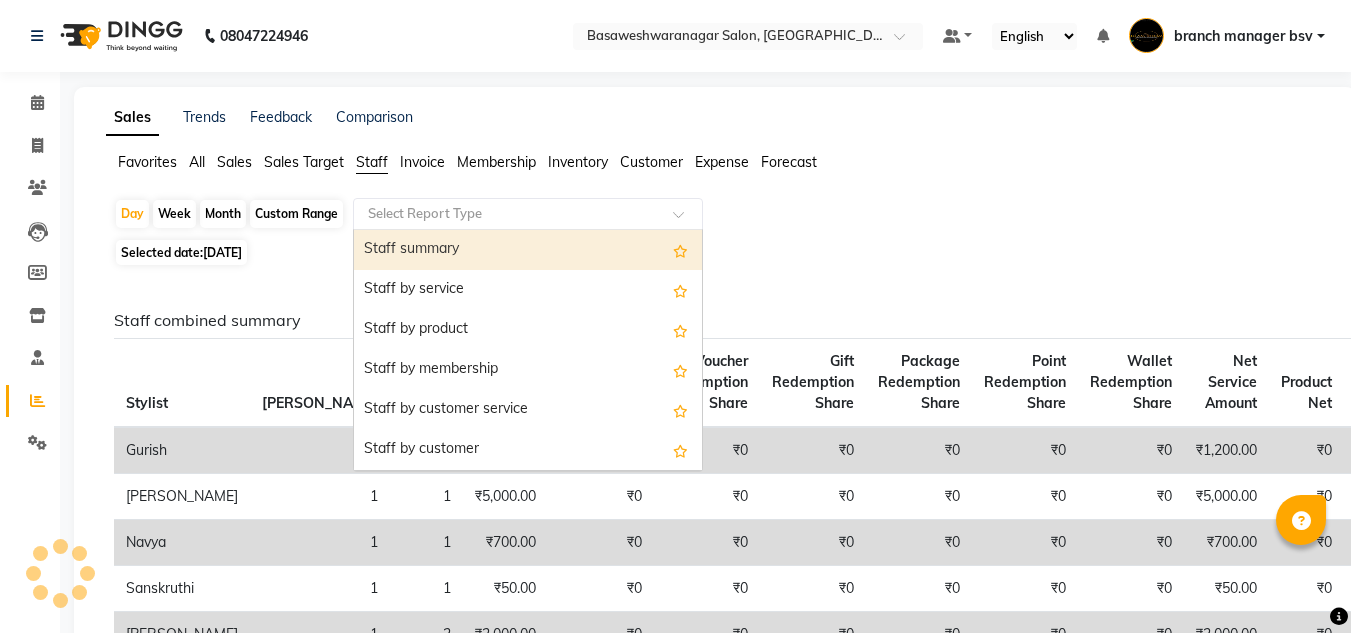 click 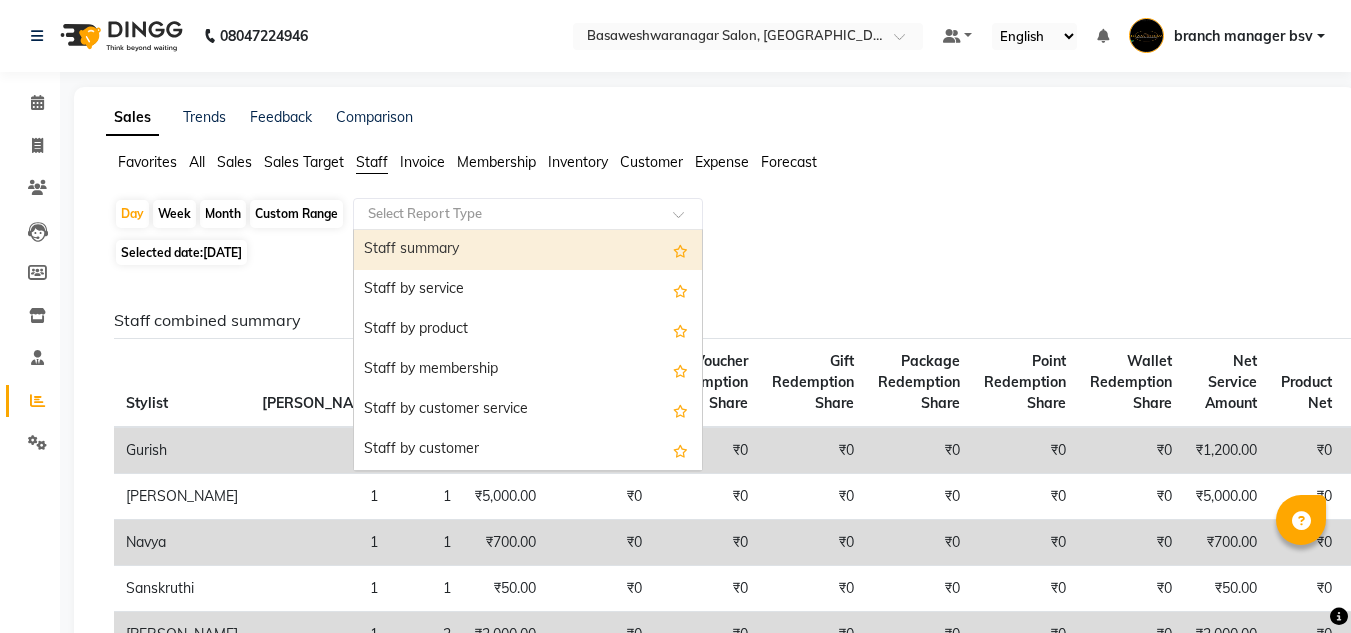click on "Staff summary" at bounding box center [528, 250] 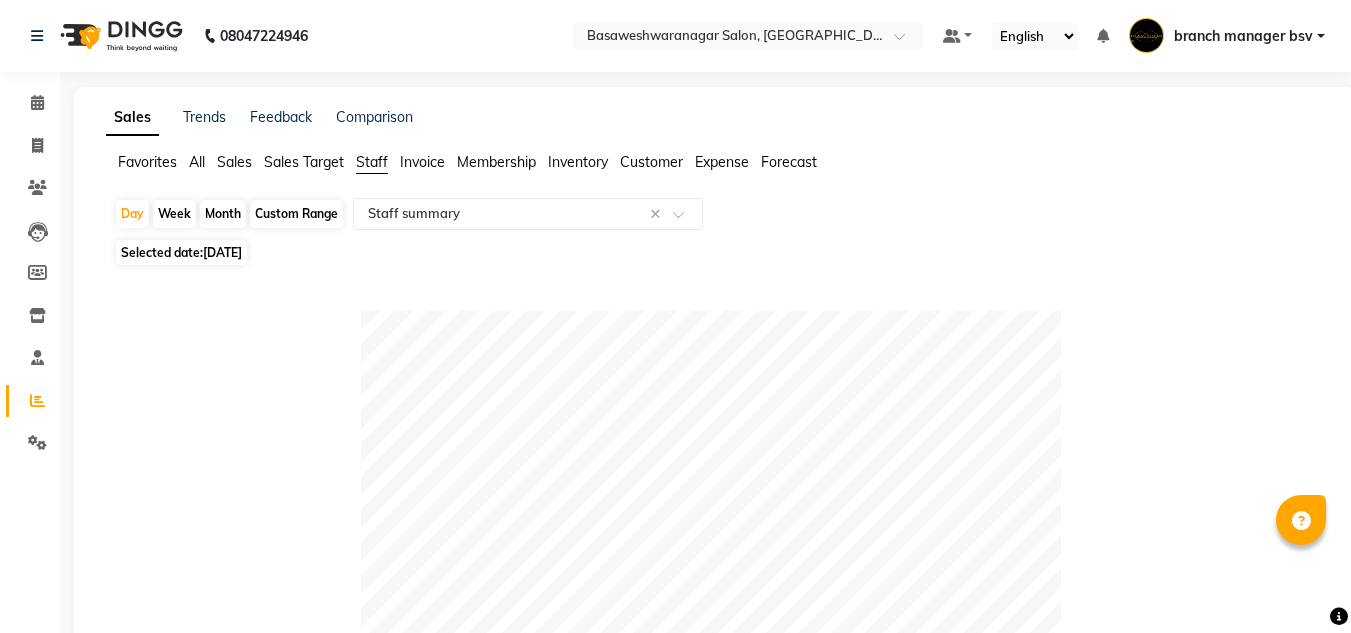 click on "Custom Range" 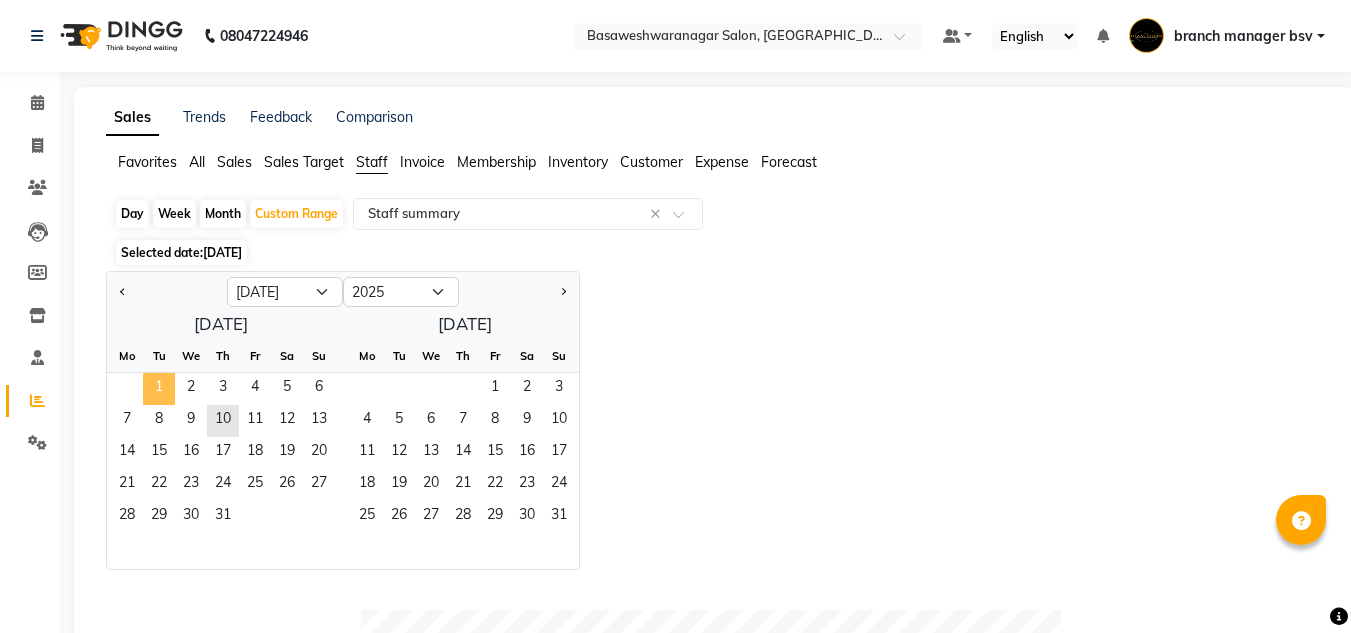 click on "1" 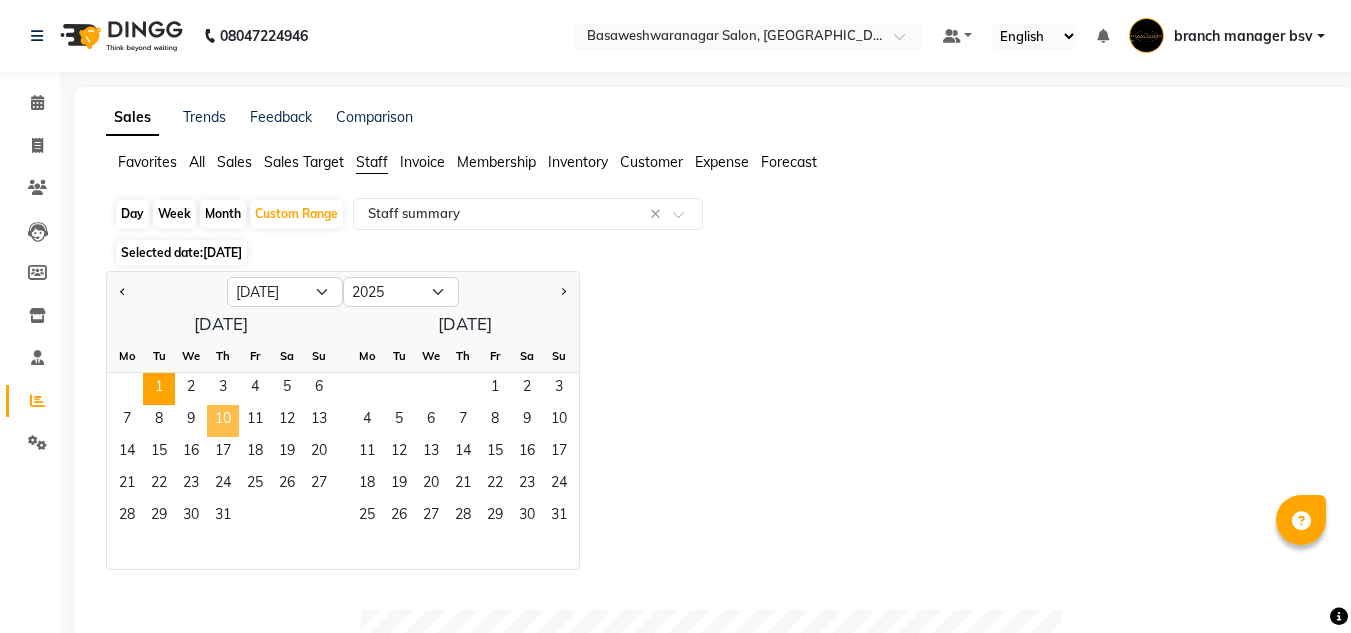 click on "10" 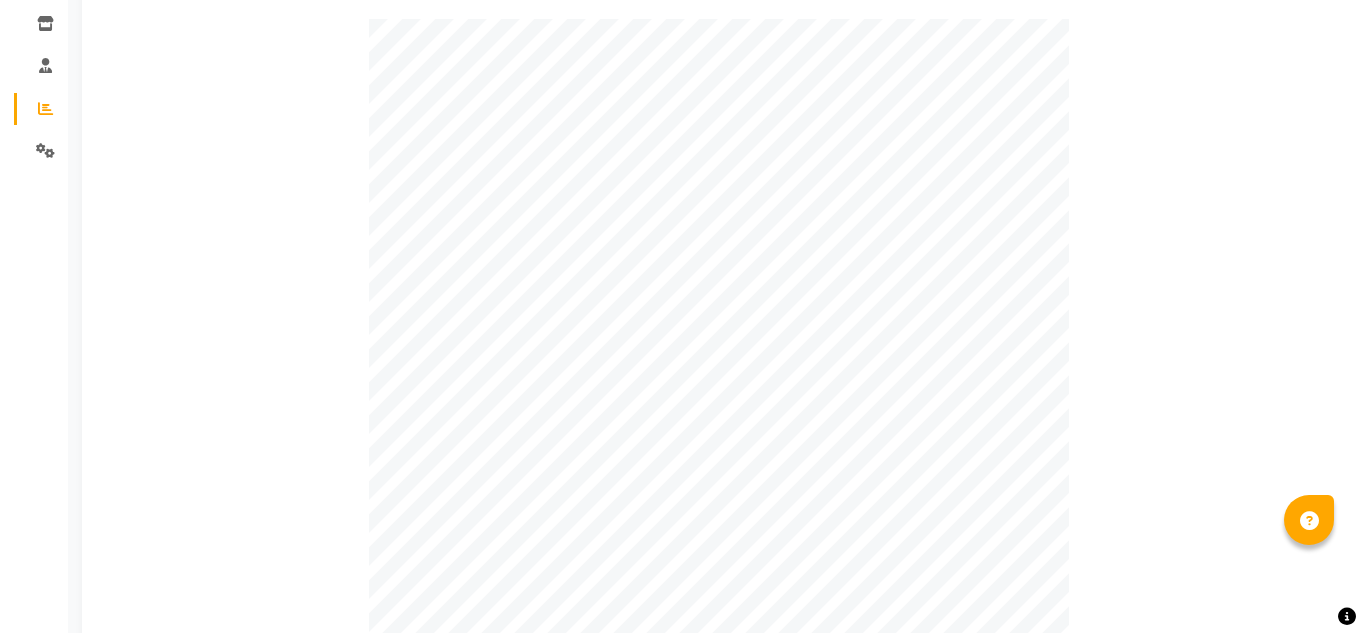 scroll, scrollTop: 0, scrollLeft: 0, axis: both 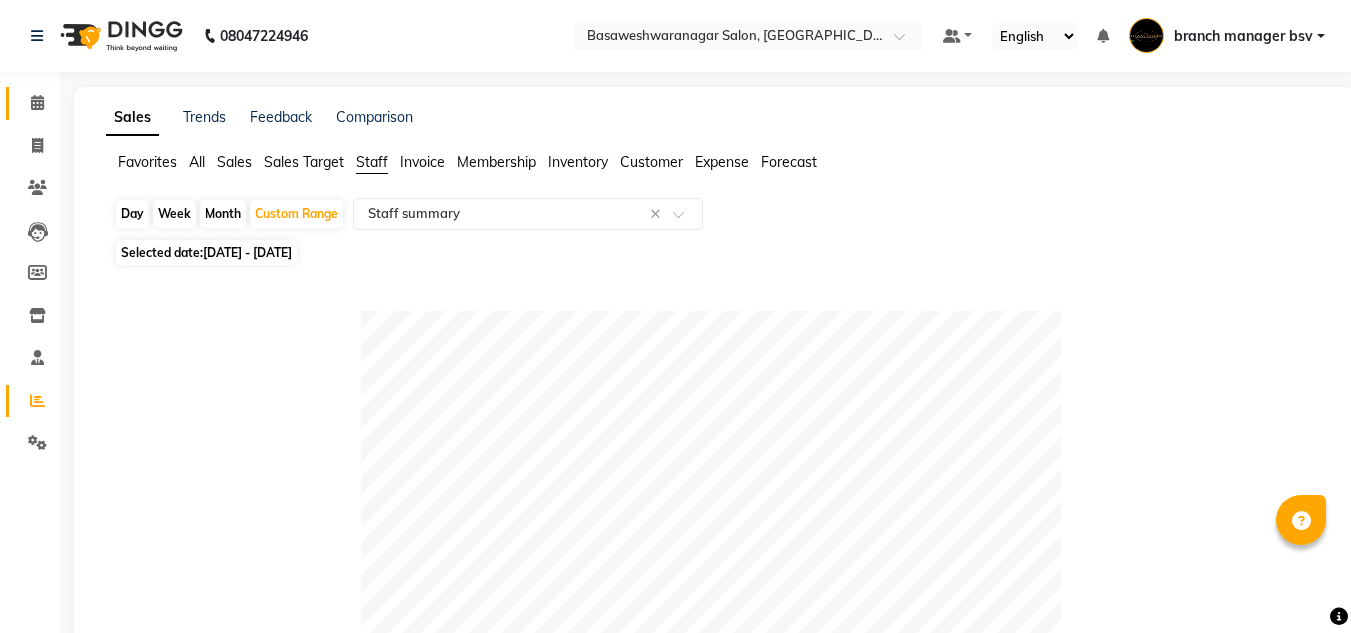 click on "Calendar" 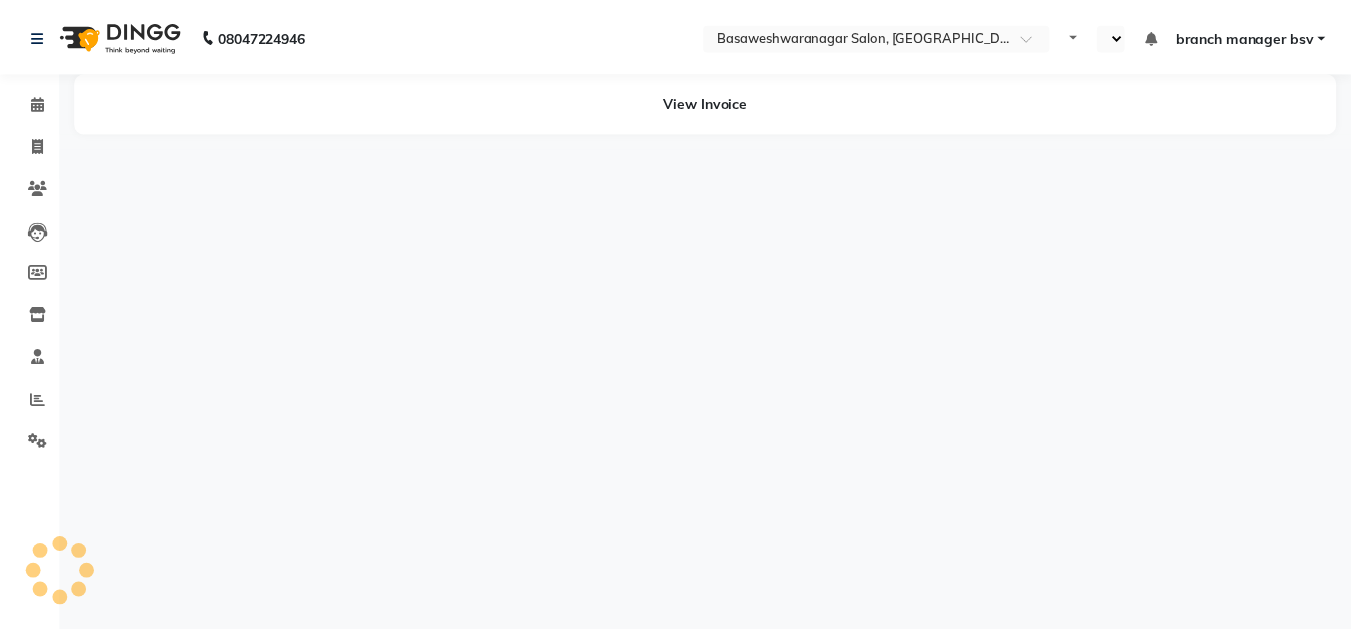 scroll, scrollTop: 0, scrollLeft: 0, axis: both 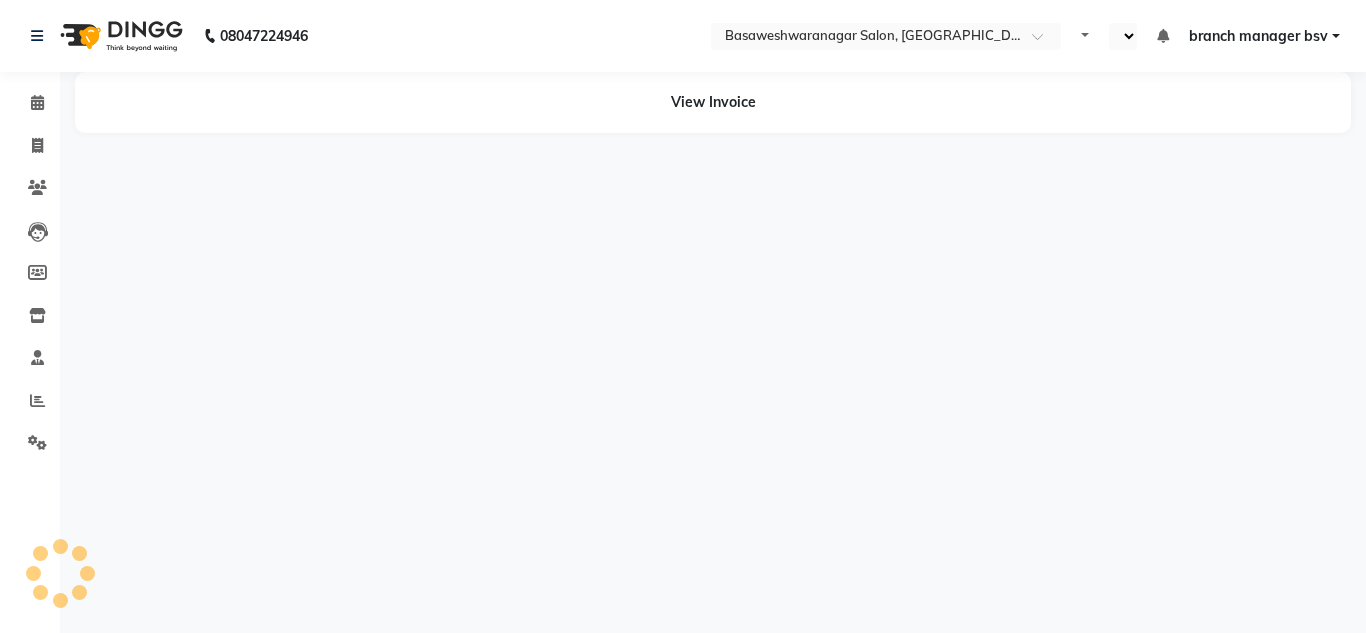 select on "en" 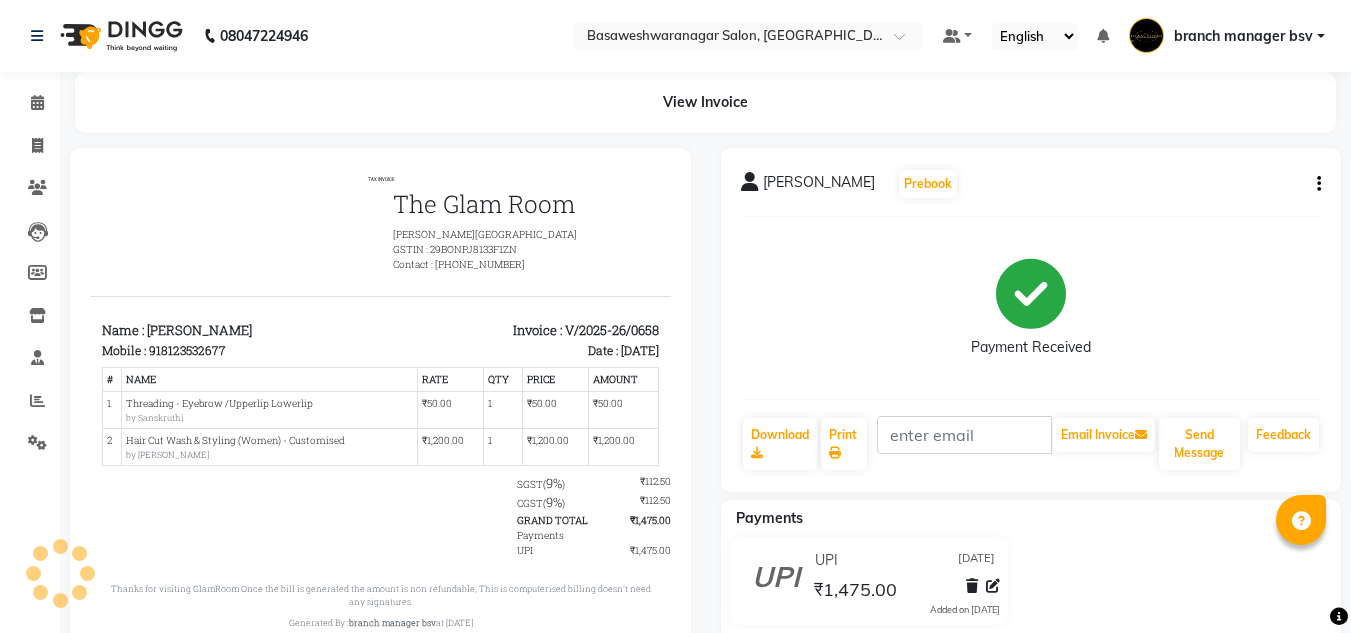 scroll, scrollTop: 0, scrollLeft: 0, axis: both 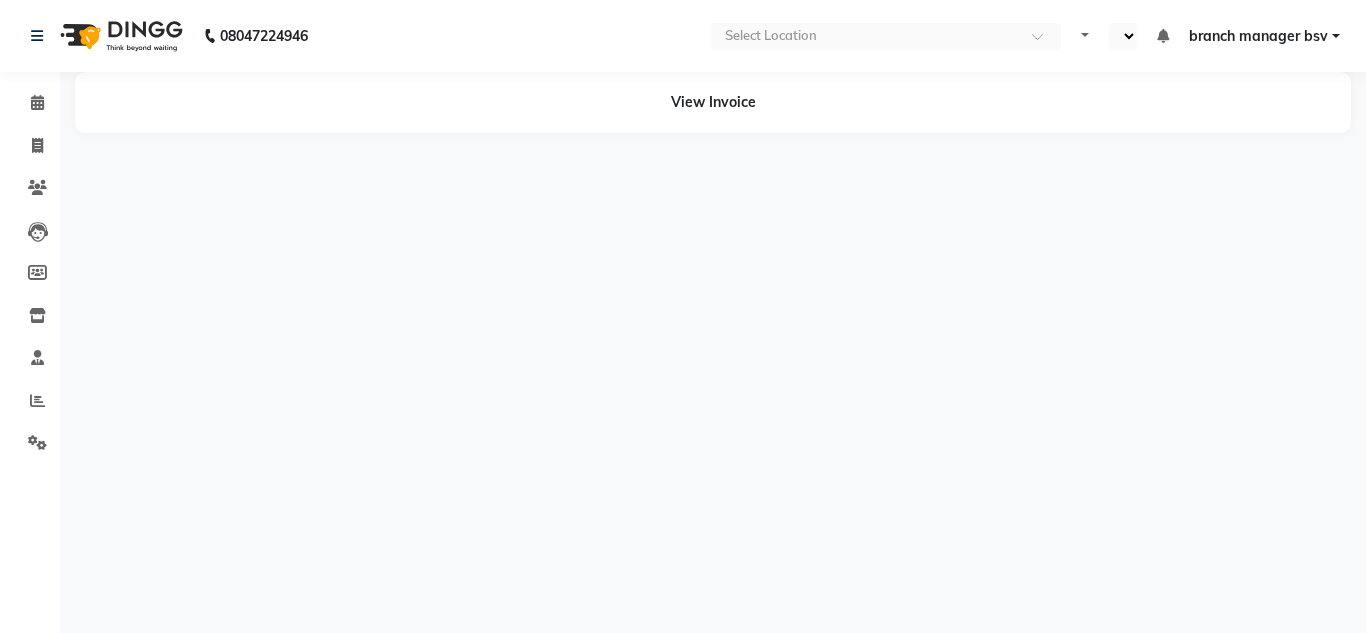 select on "en" 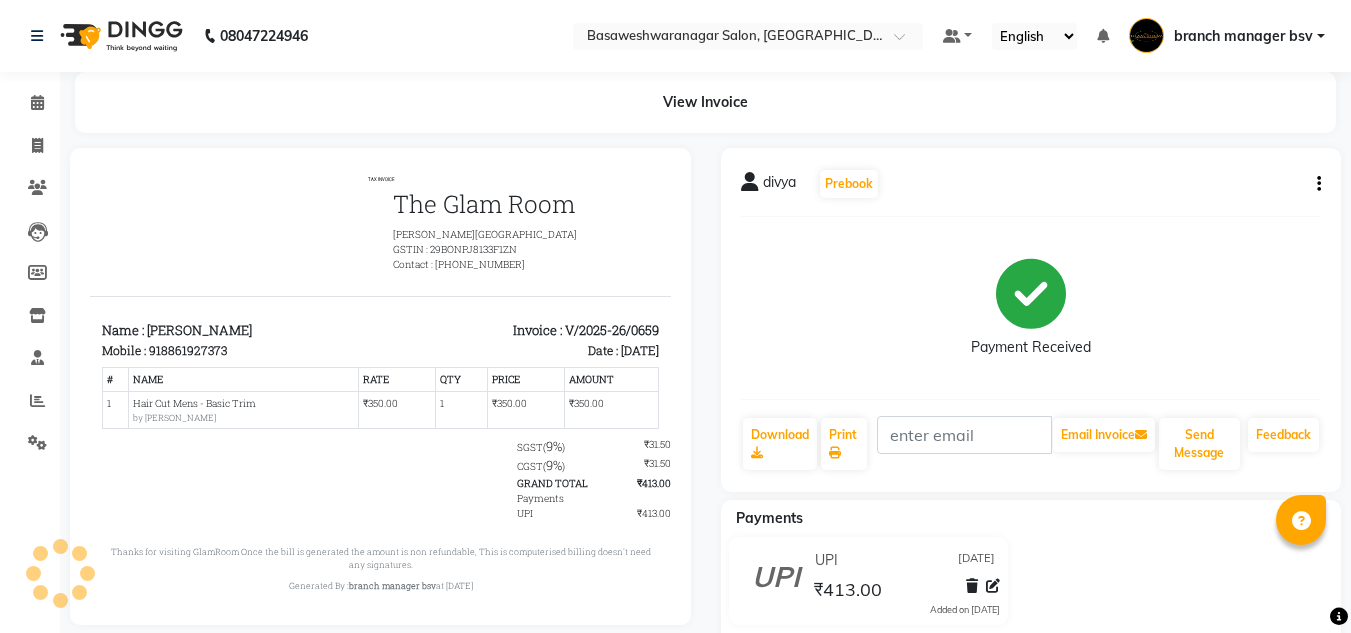 scroll, scrollTop: 0, scrollLeft: 0, axis: both 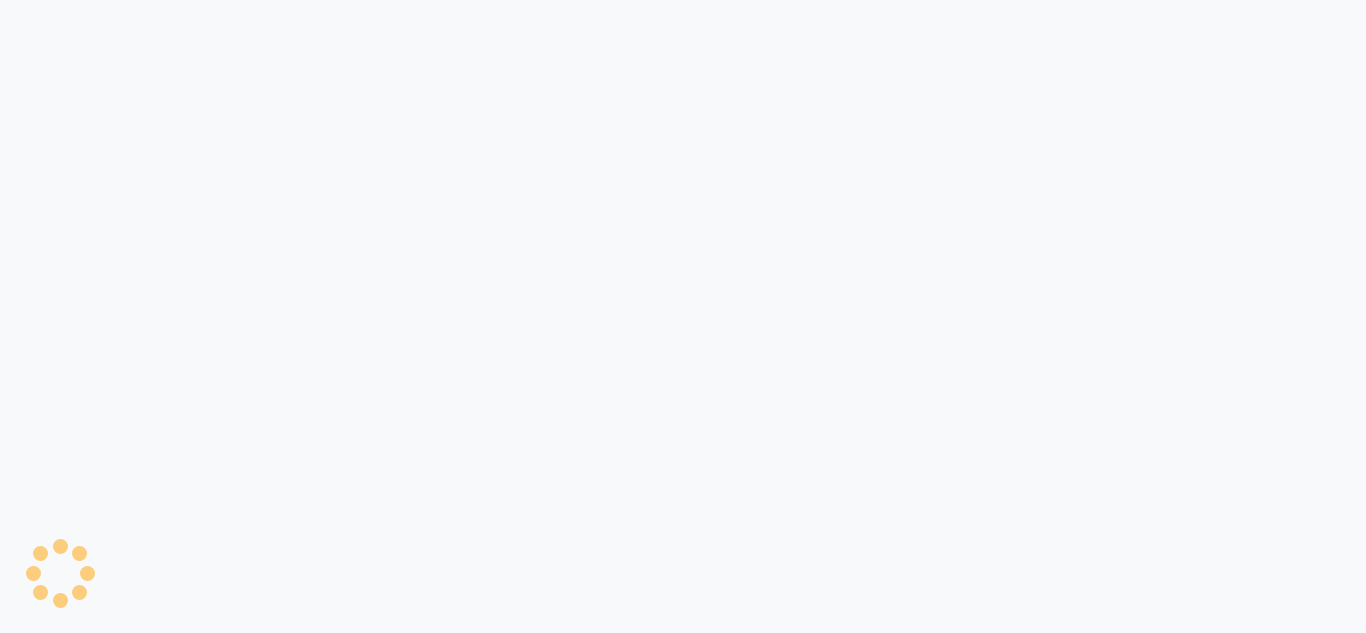 select on "842" 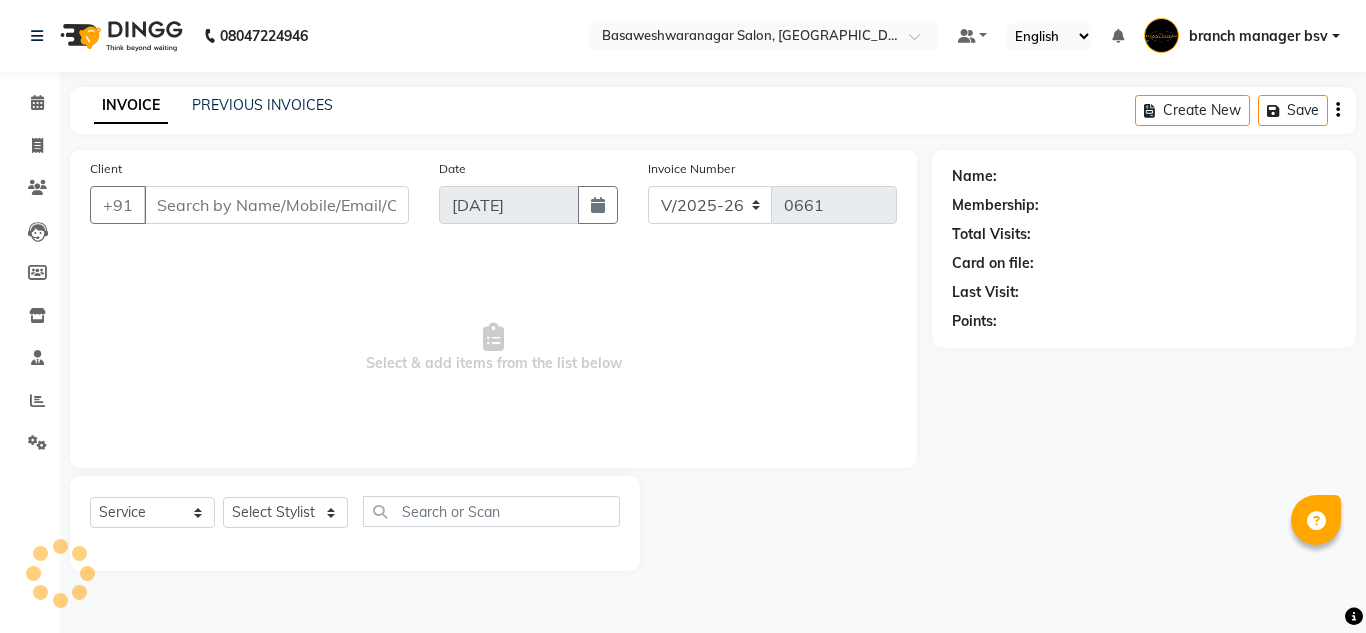 type on "8095272774" 